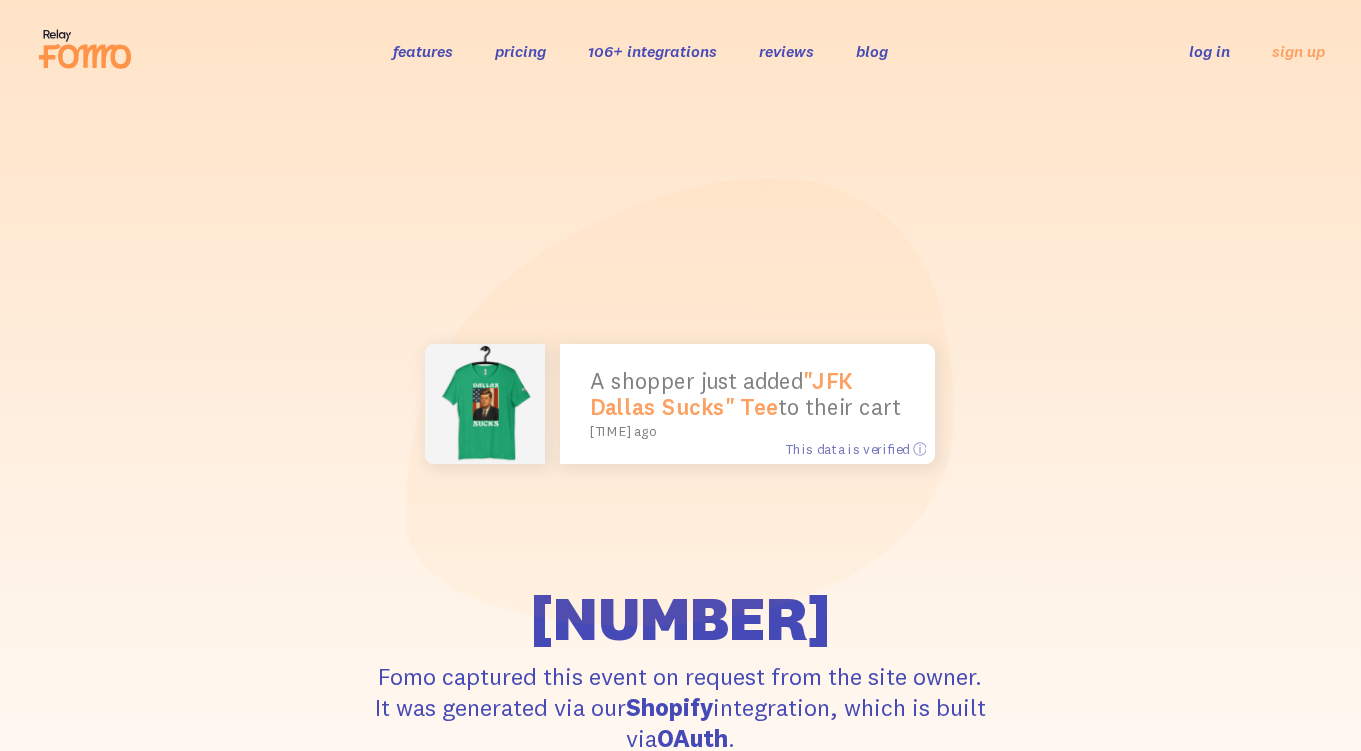 scroll, scrollTop: 0, scrollLeft: 0, axis: both 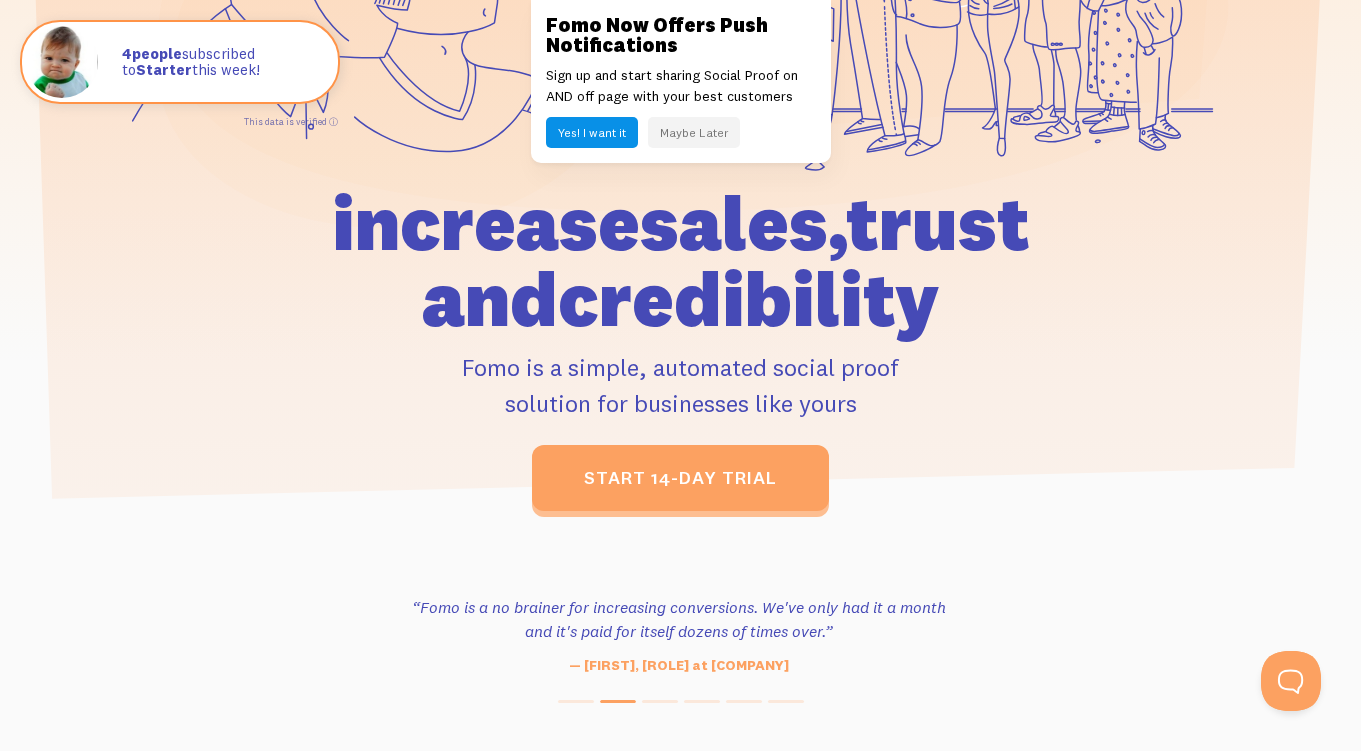 click on "Maybe Later" at bounding box center [694, 132] 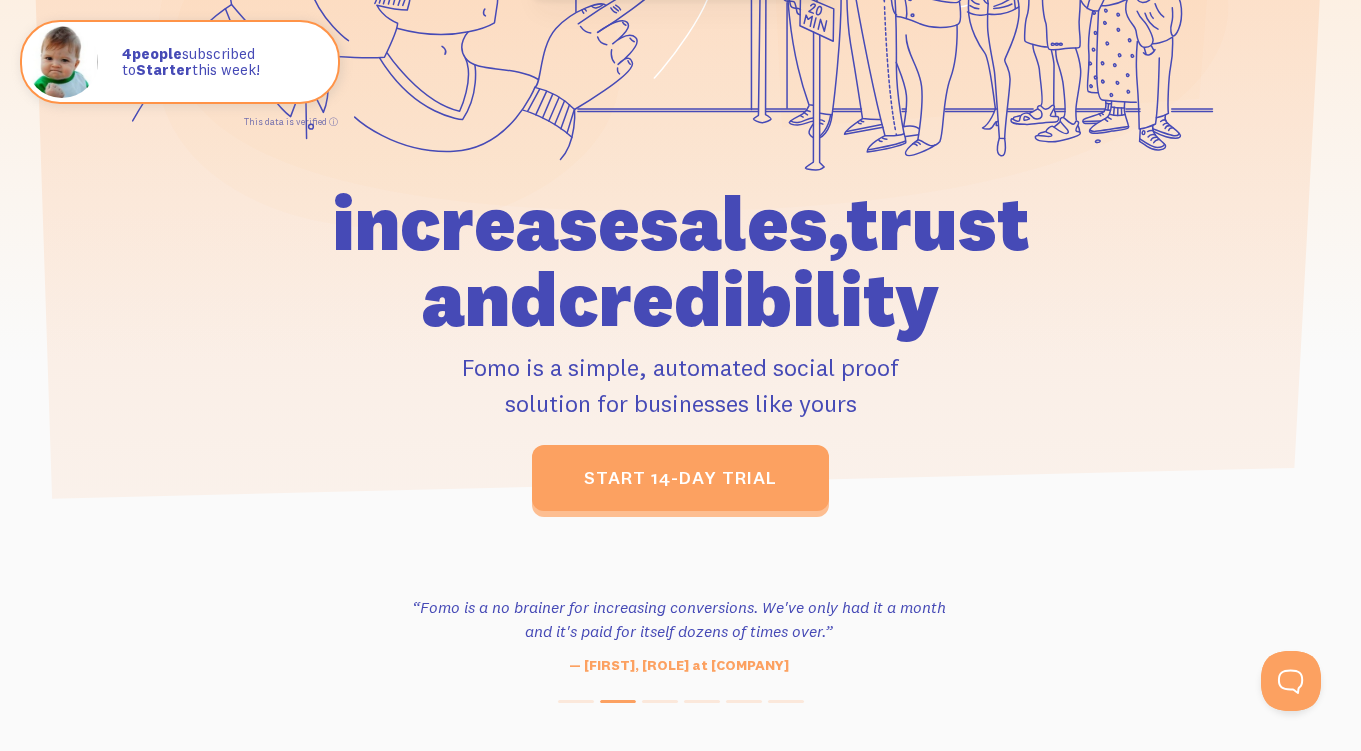scroll, scrollTop: 0, scrollLeft: 0, axis: both 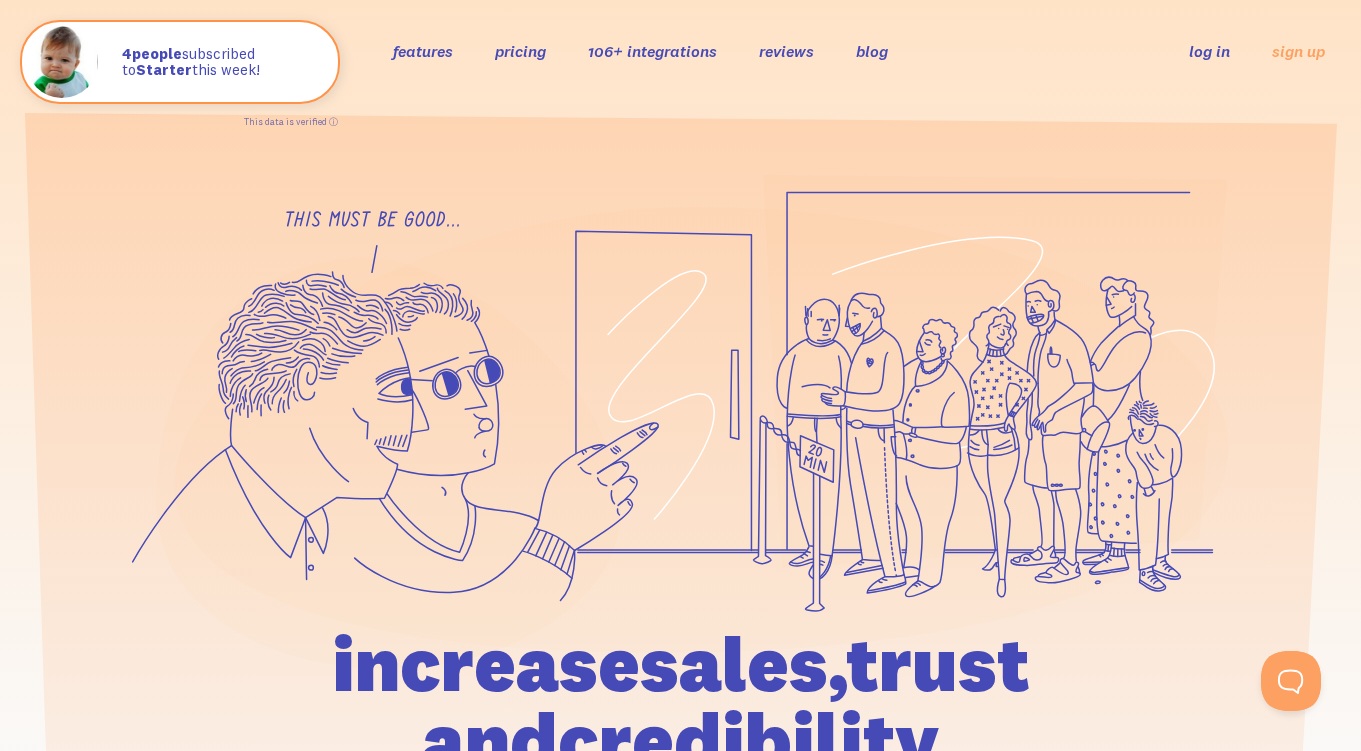 click on "features" at bounding box center (423, 51) 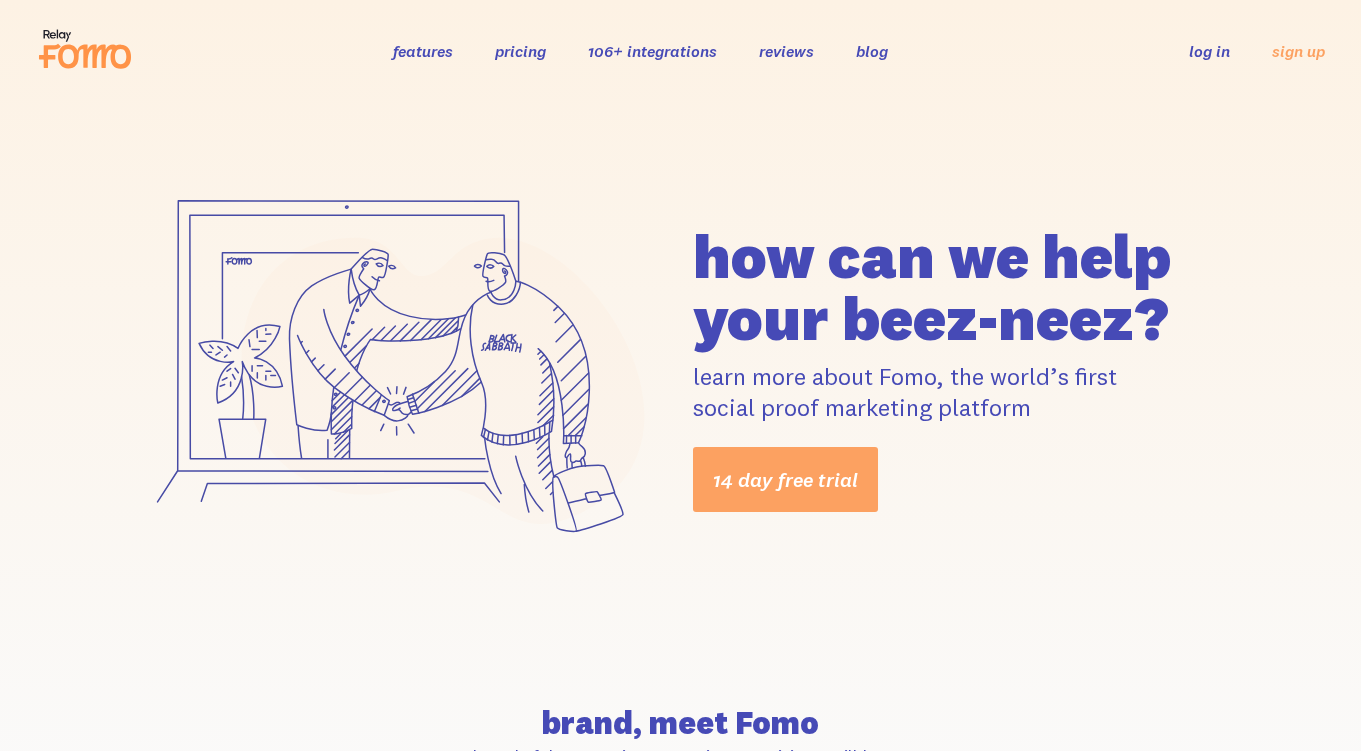 scroll, scrollTop: 0, scrollLeft: 0, axis: both 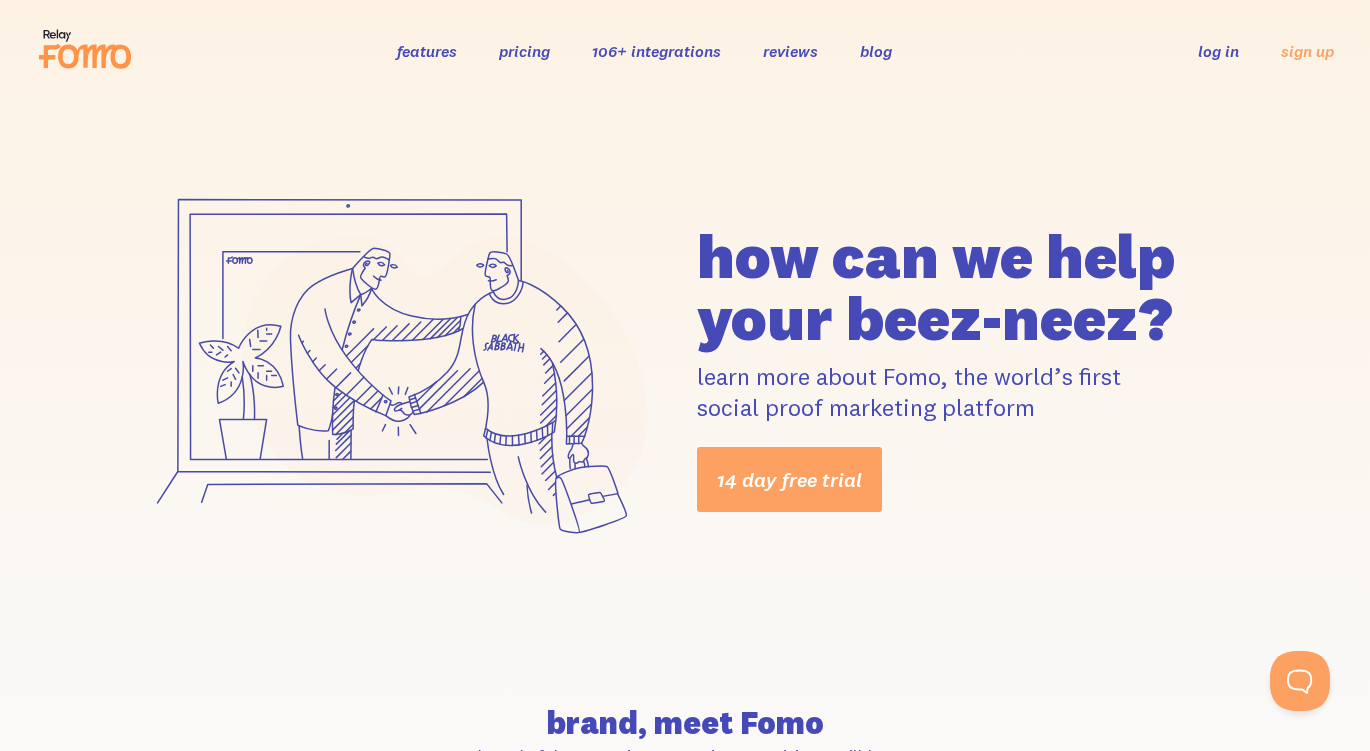 click on "106+ integrations" at bounding box center [656, 51] 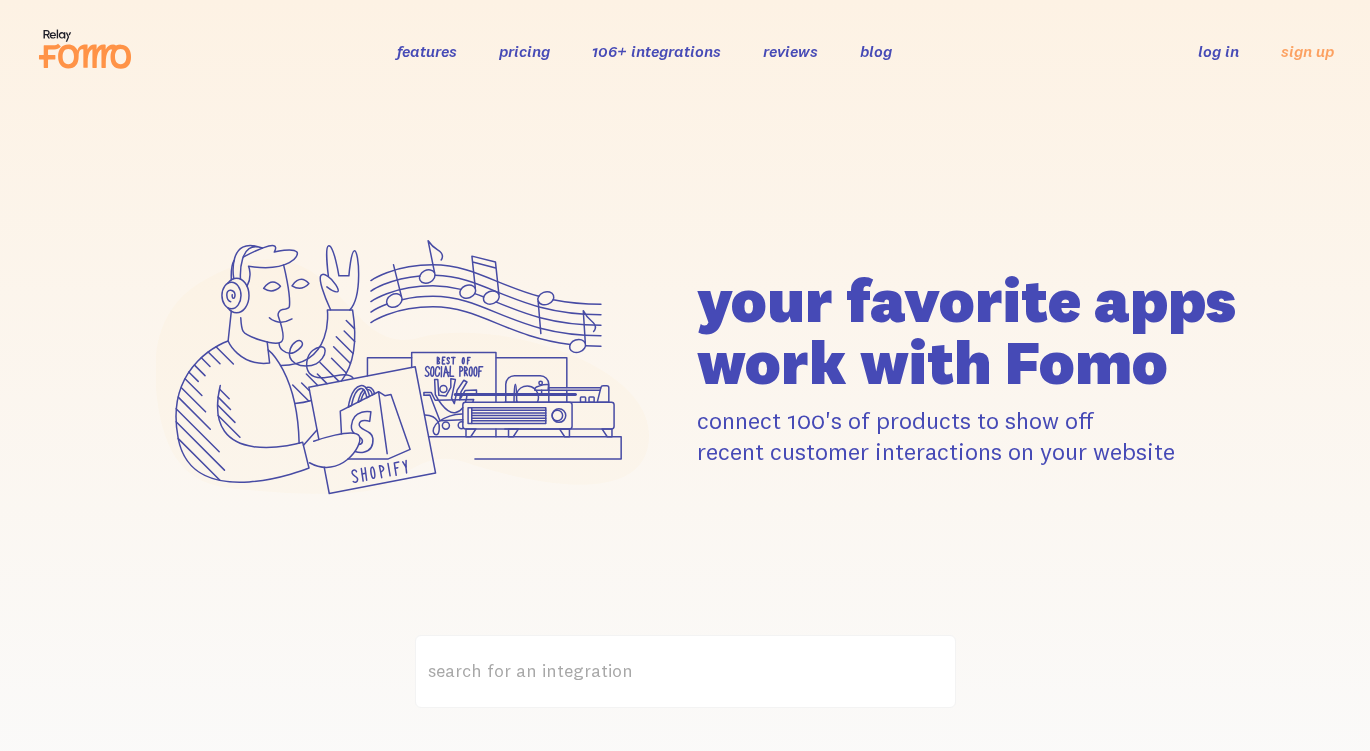 scroll, scrollTop: 0, scrollLeft: 0, axis: both 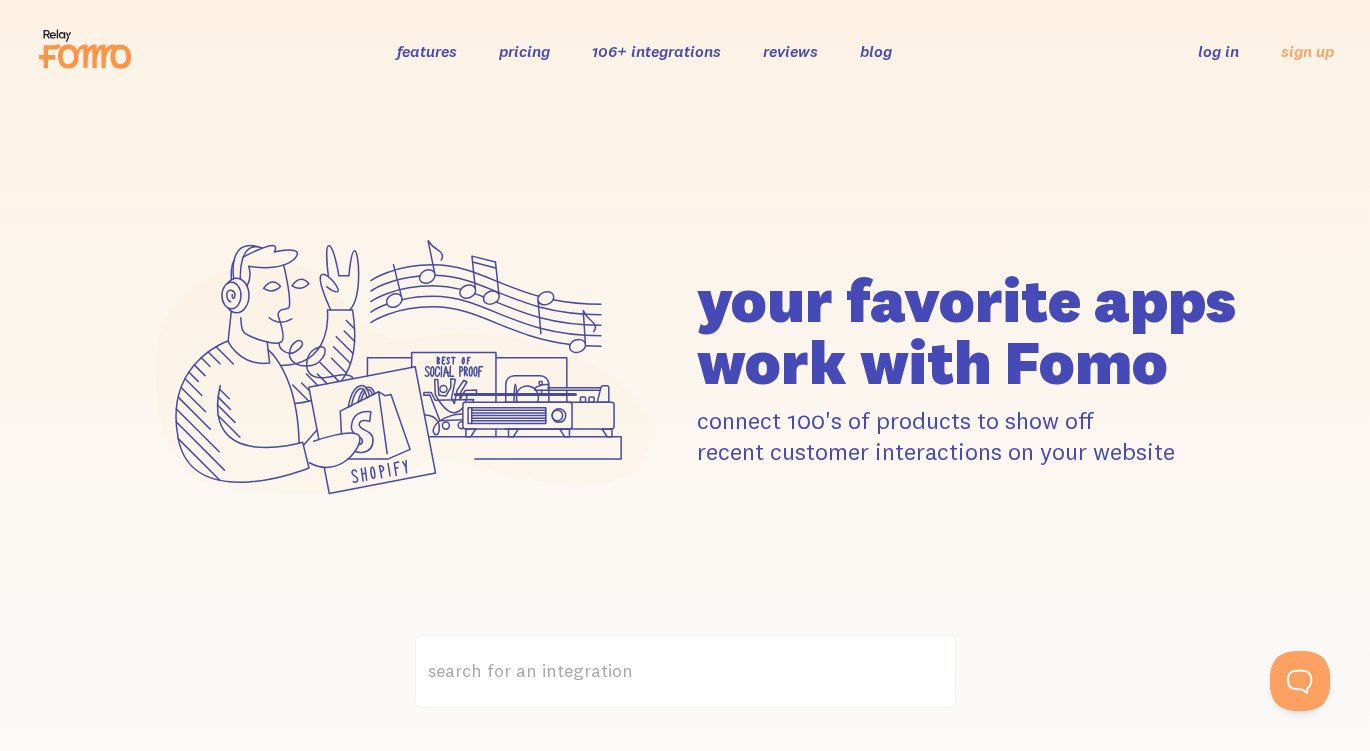 click on "pricing" at bounding box center [524, 51] 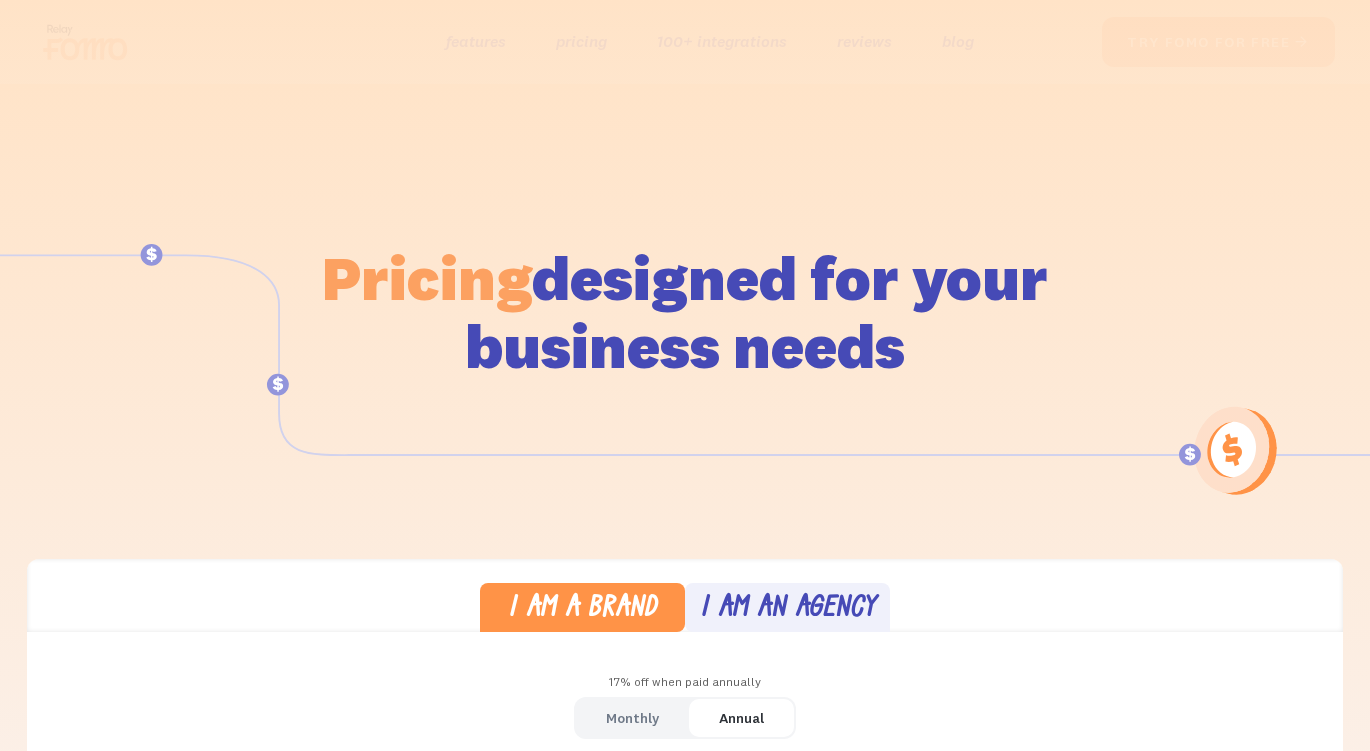 scroll, scrollTop: 0, scrollLeft: 0, axis: both 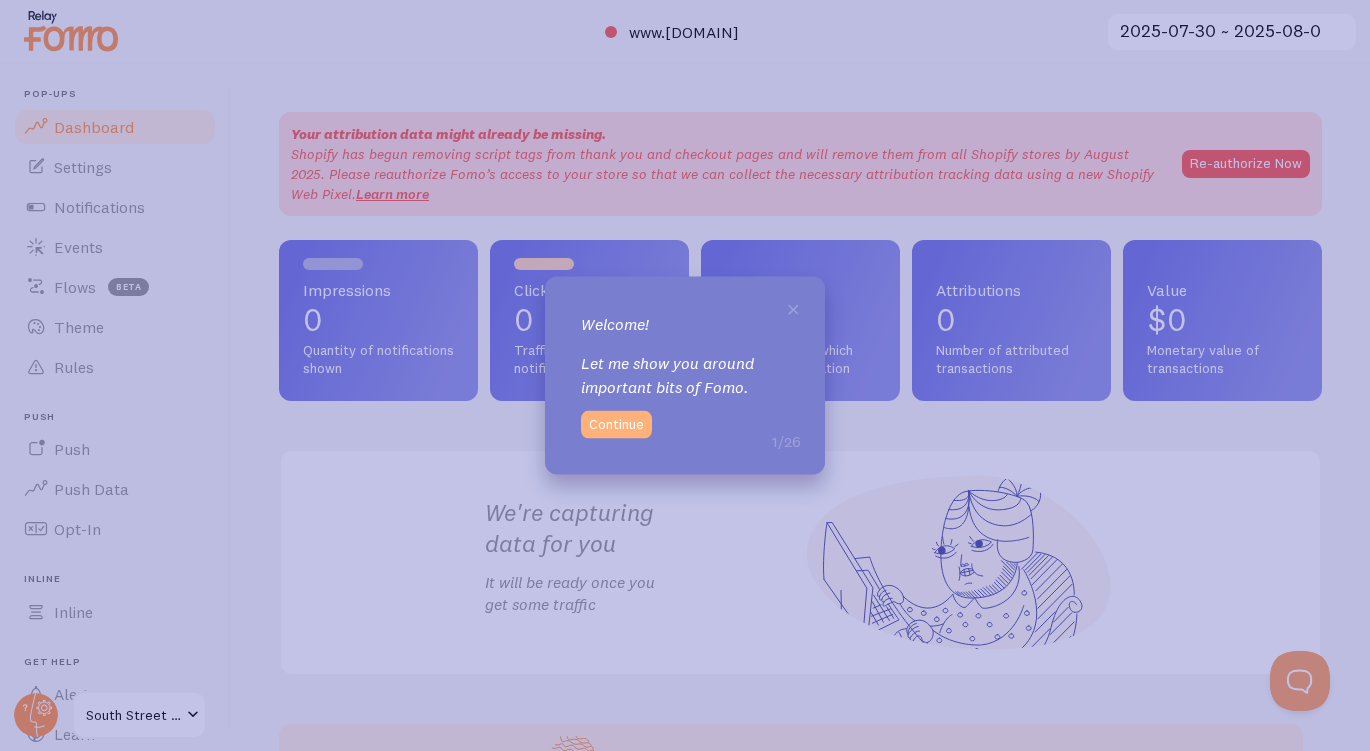 click on "Continue" at bounding box center (616, 425) 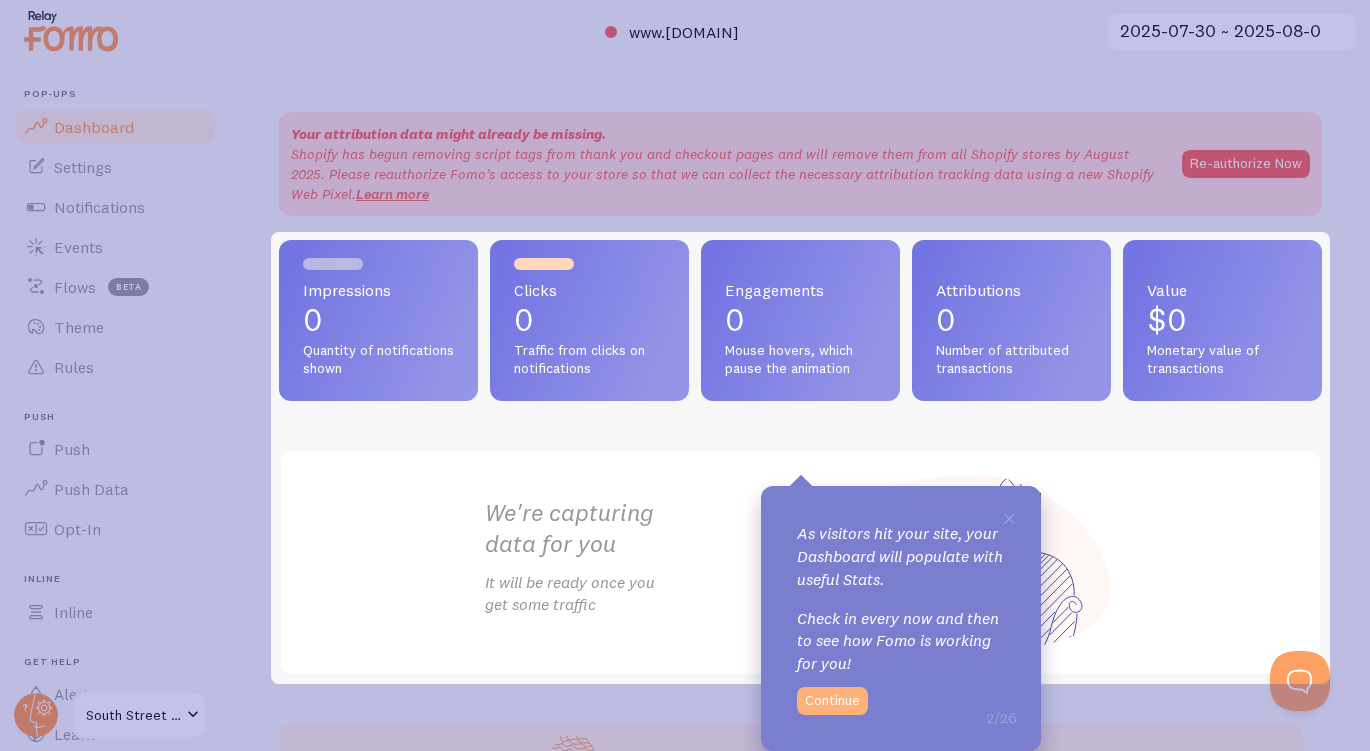click on "Continue" at bounding box center [832, 701] 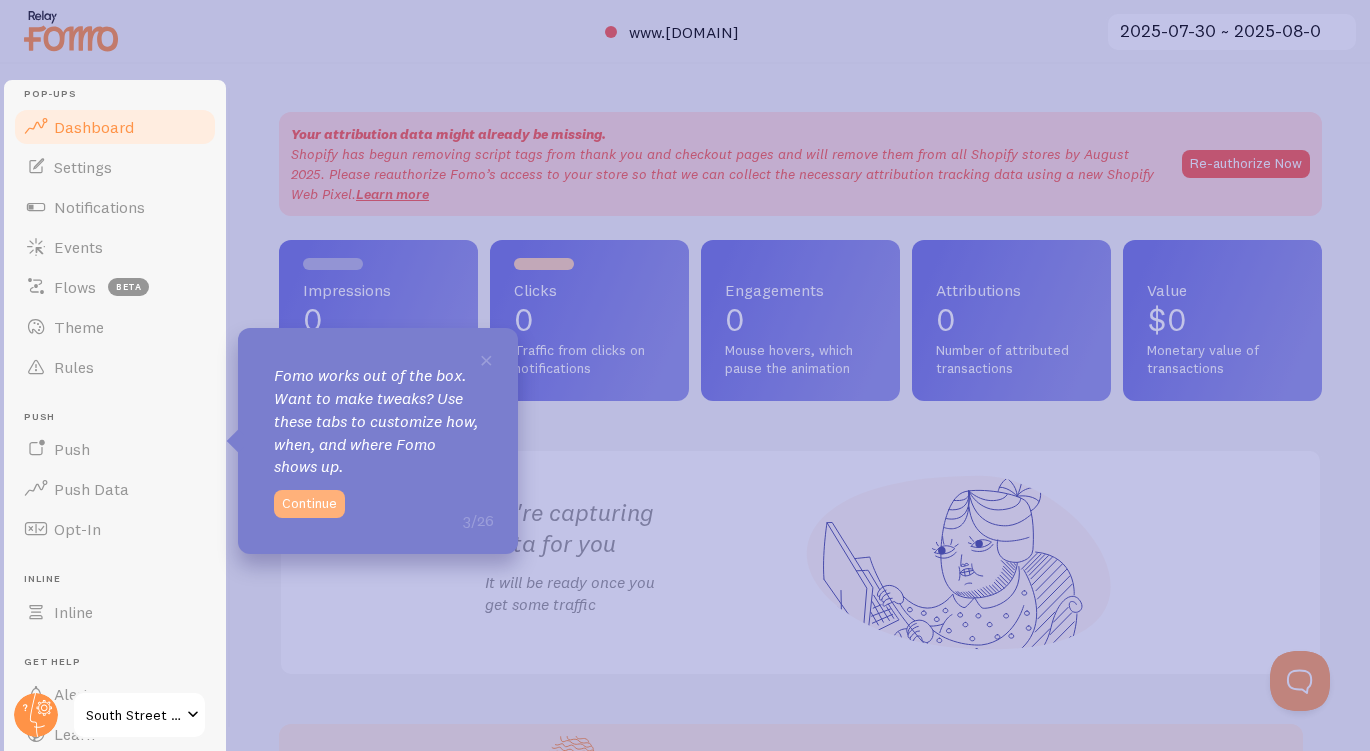 click on "Continue" at bounding box center [309, 504] 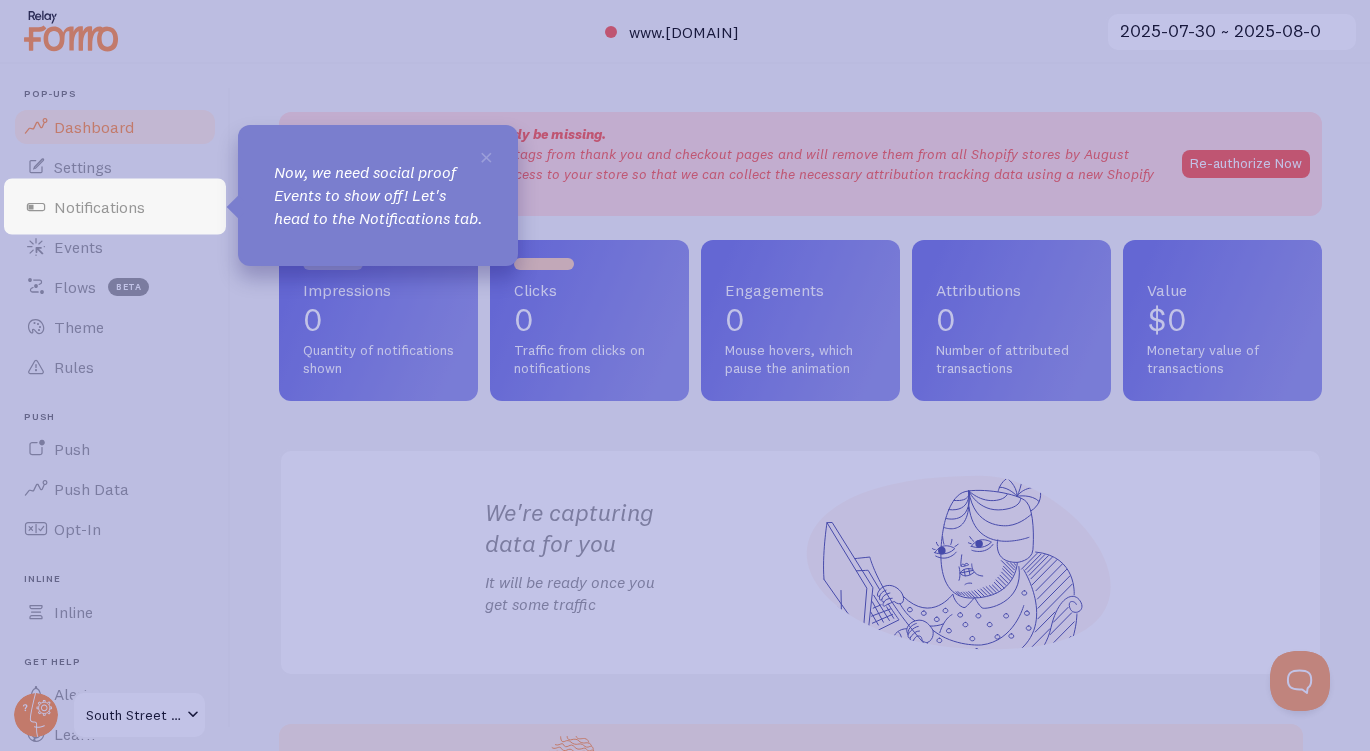 click on "×   Now, we need social proof Events to show off! Let's head to the Notifications tab." at bounding box center [378, 195] 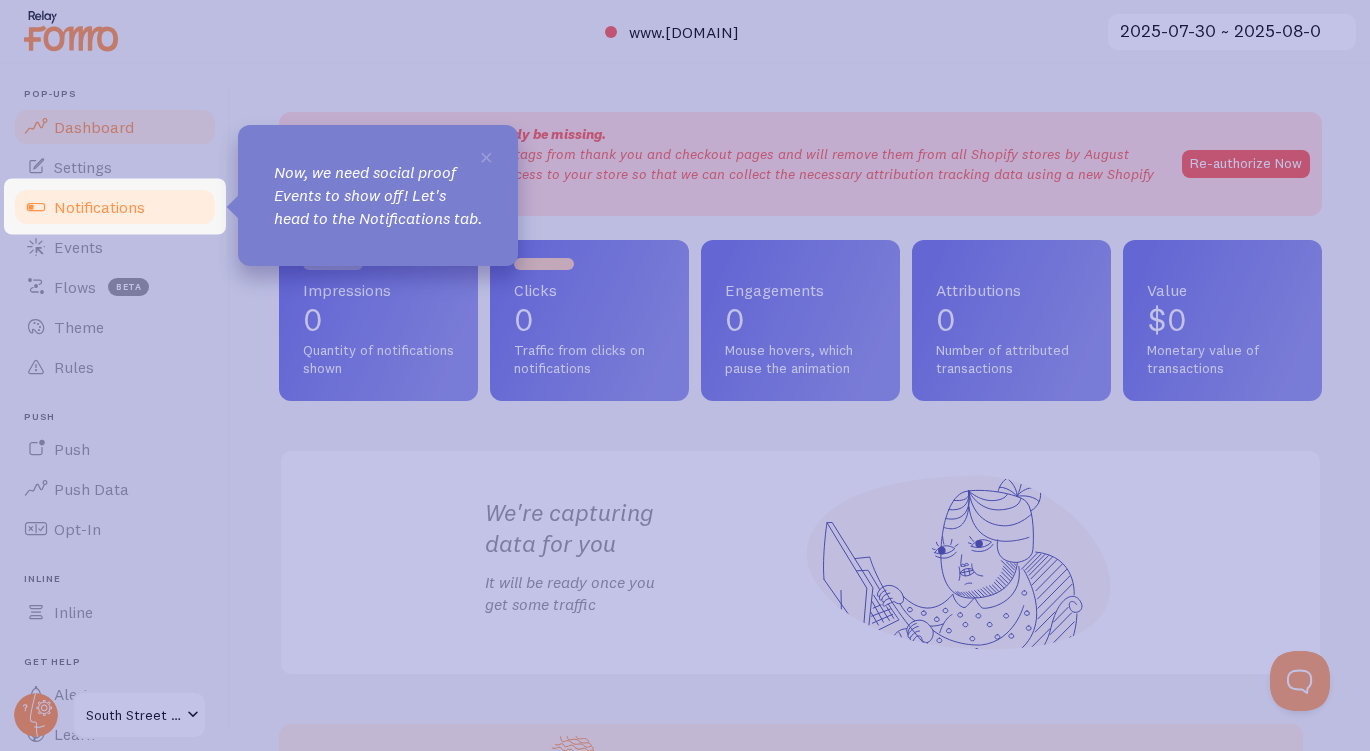 click on "Notifications" at bounding box center [115, 207] 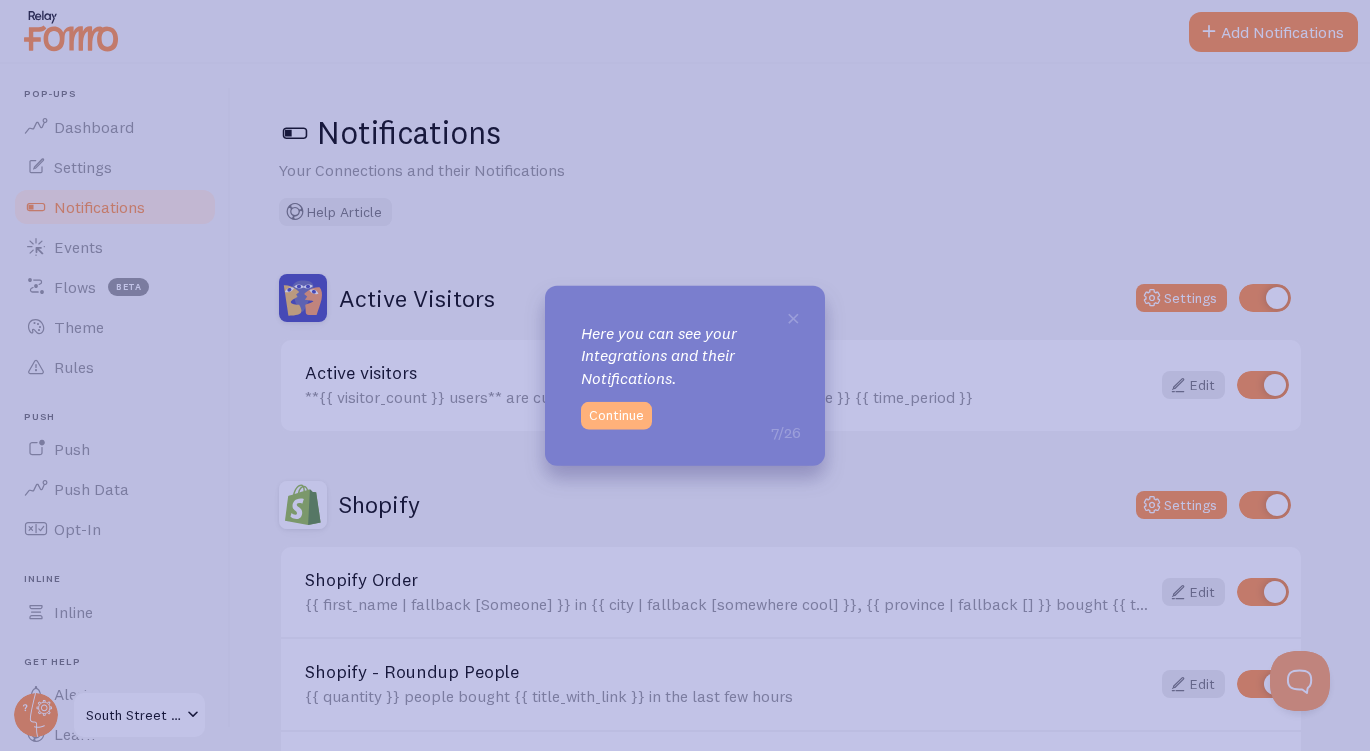 click on "Continue" at bounding box center (616, 416) 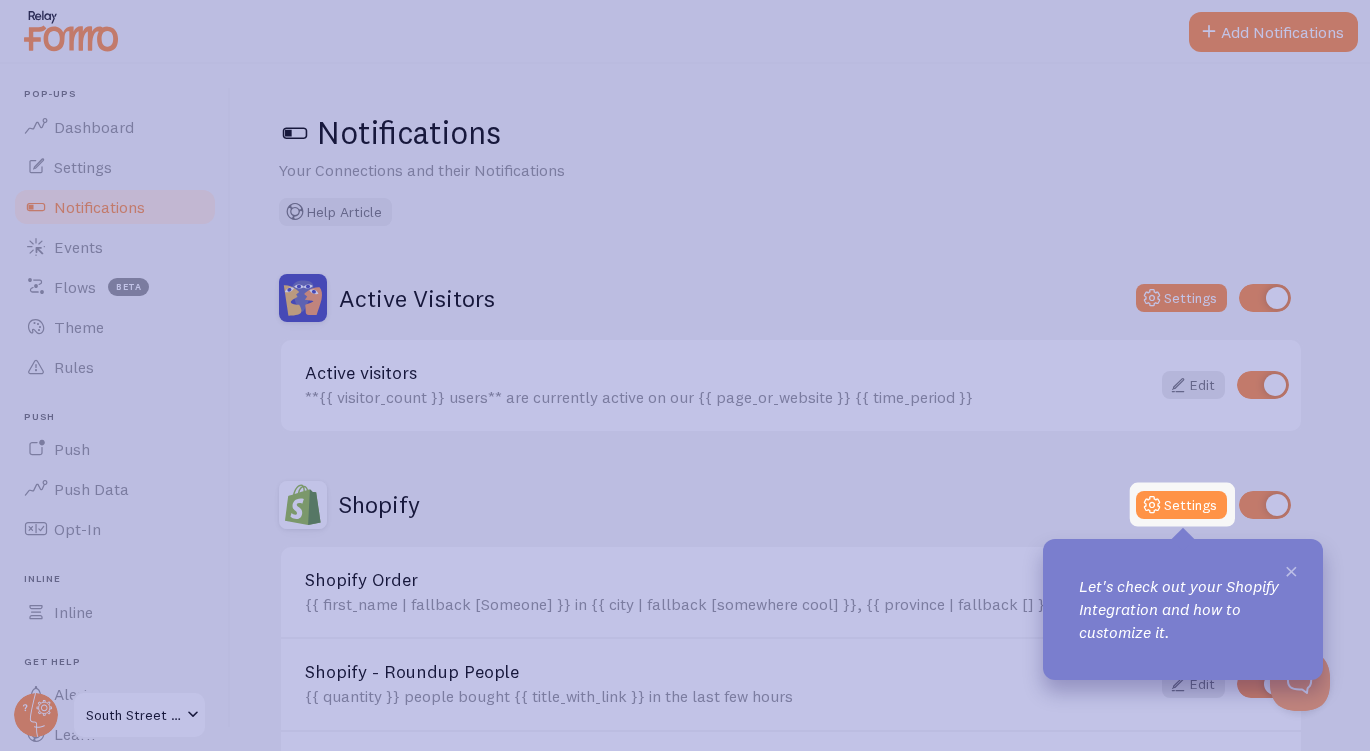 click on "×" at bounding box center [1291, 570] 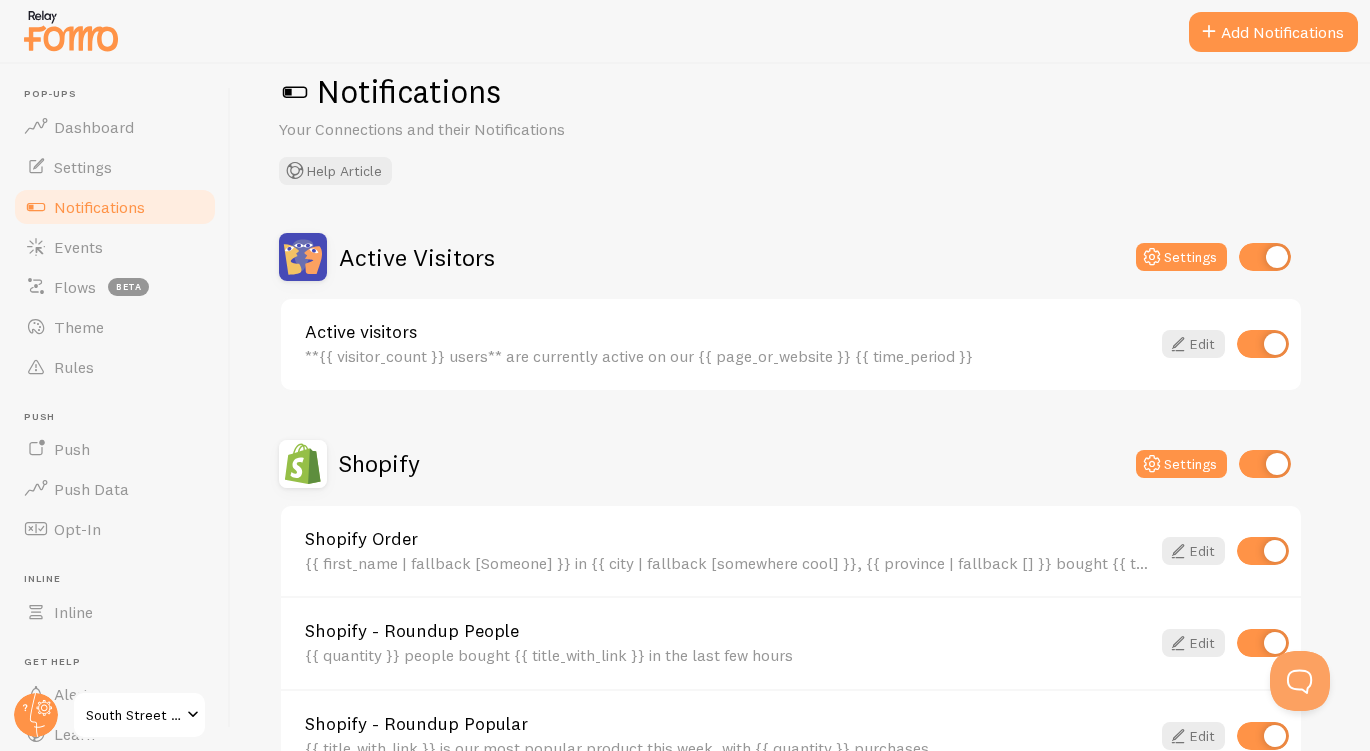 scroll, scrollTop: 0, scrollLeft: 0, axis: both 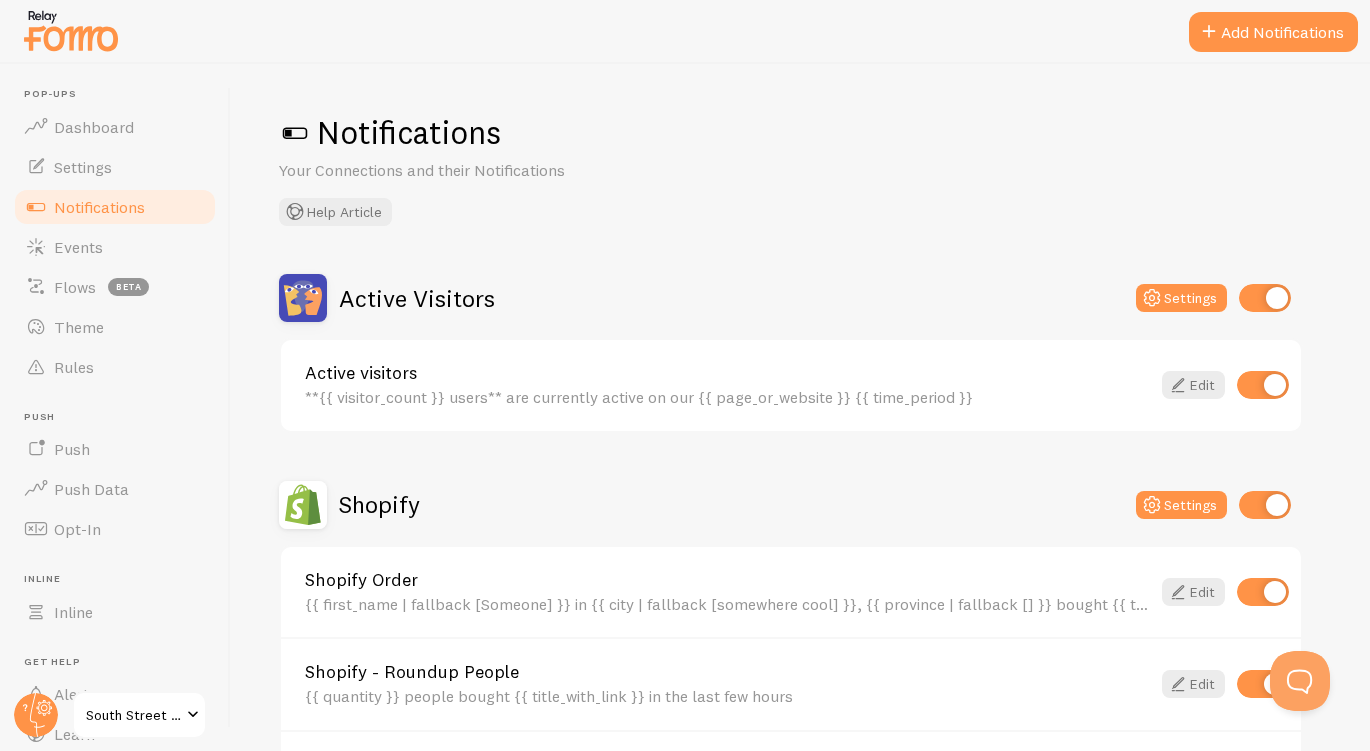 click at bounding box center (295, 133) 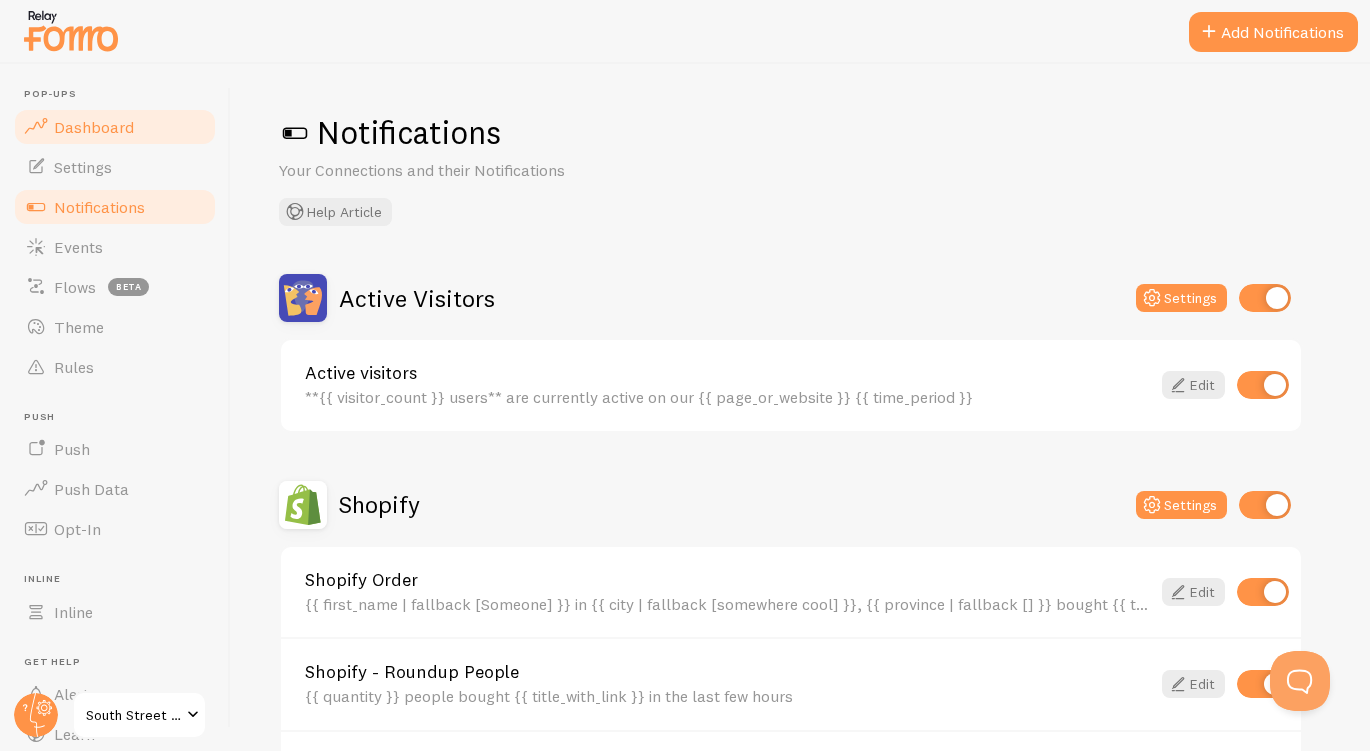 click on "Dashboard" at bounding box center (94, 127) 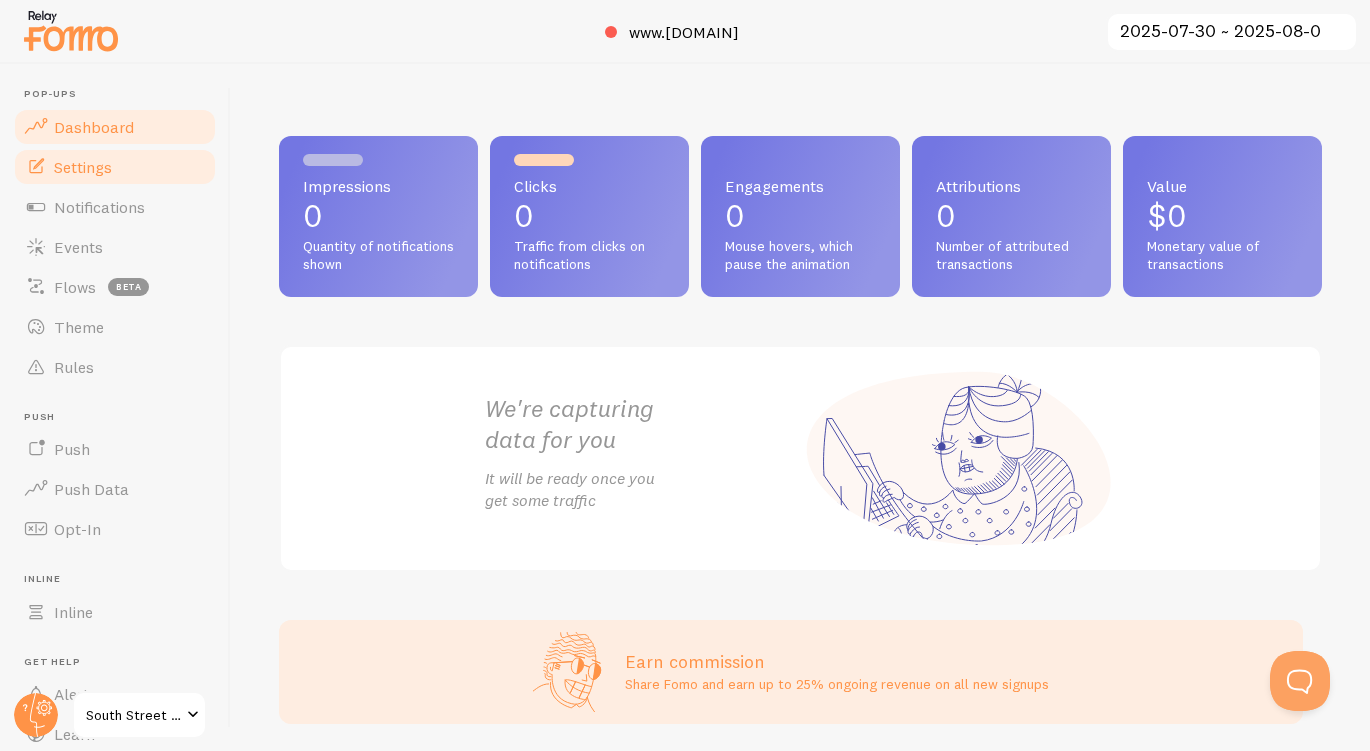 click on "Settings" at bounding box center [83, 167] 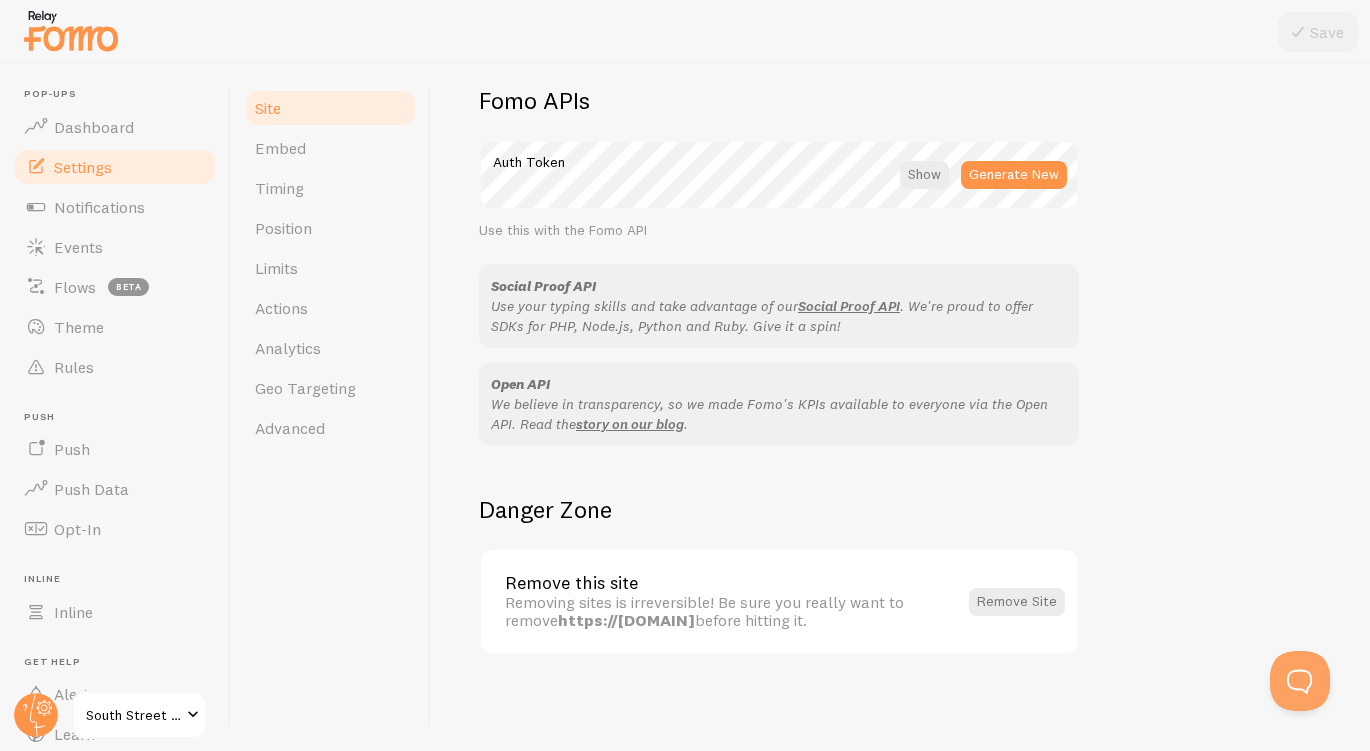 scroll, scrollTop: 0, scrollLeft: 0, axis: both 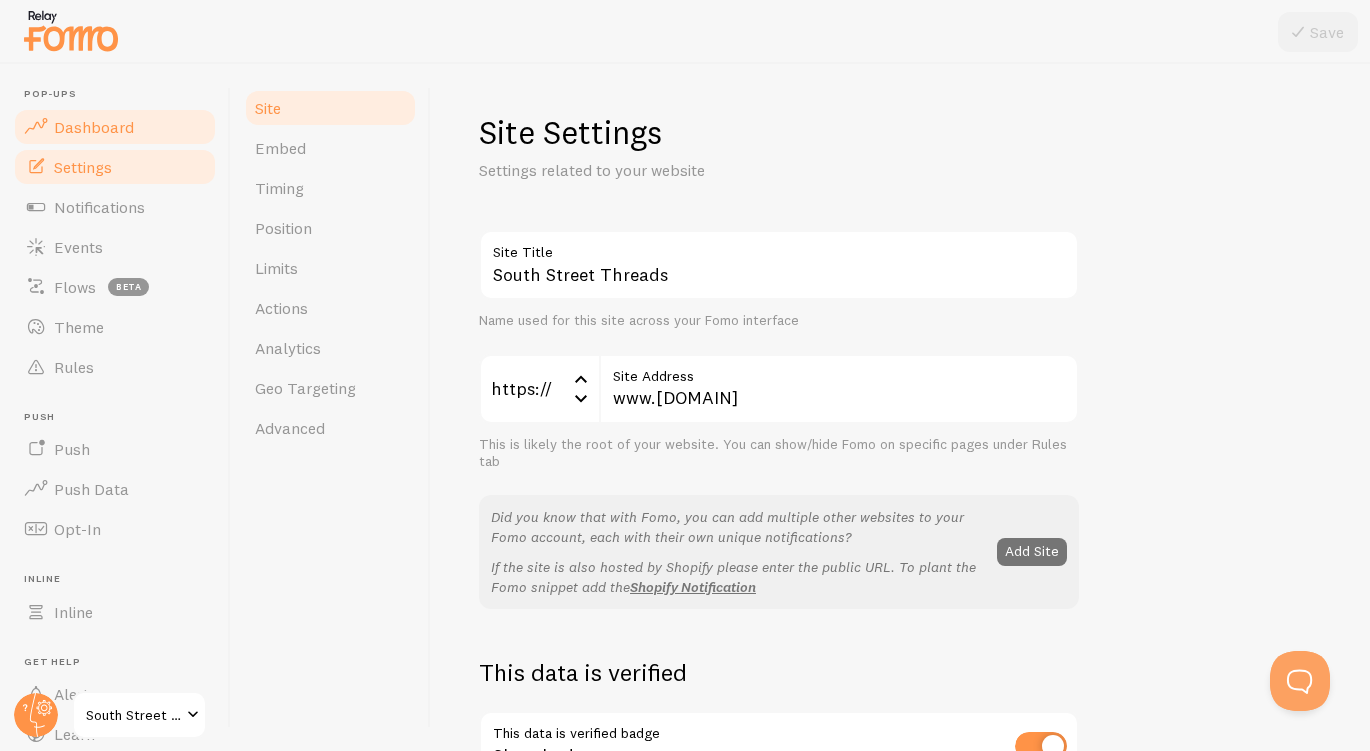 click on "Dashboard" at bounding box center (115, 127) 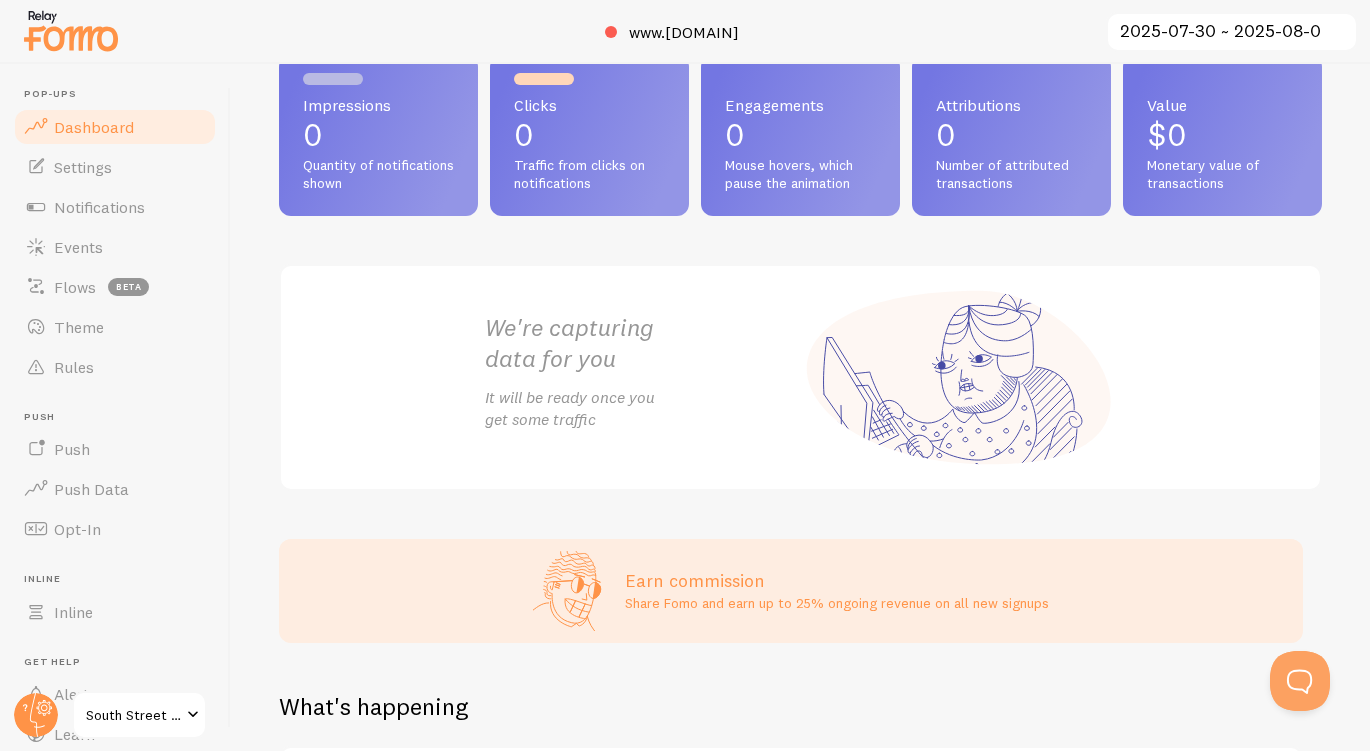 scroll, scrollTop: 199, scrollLeft: 0, axis: vertical 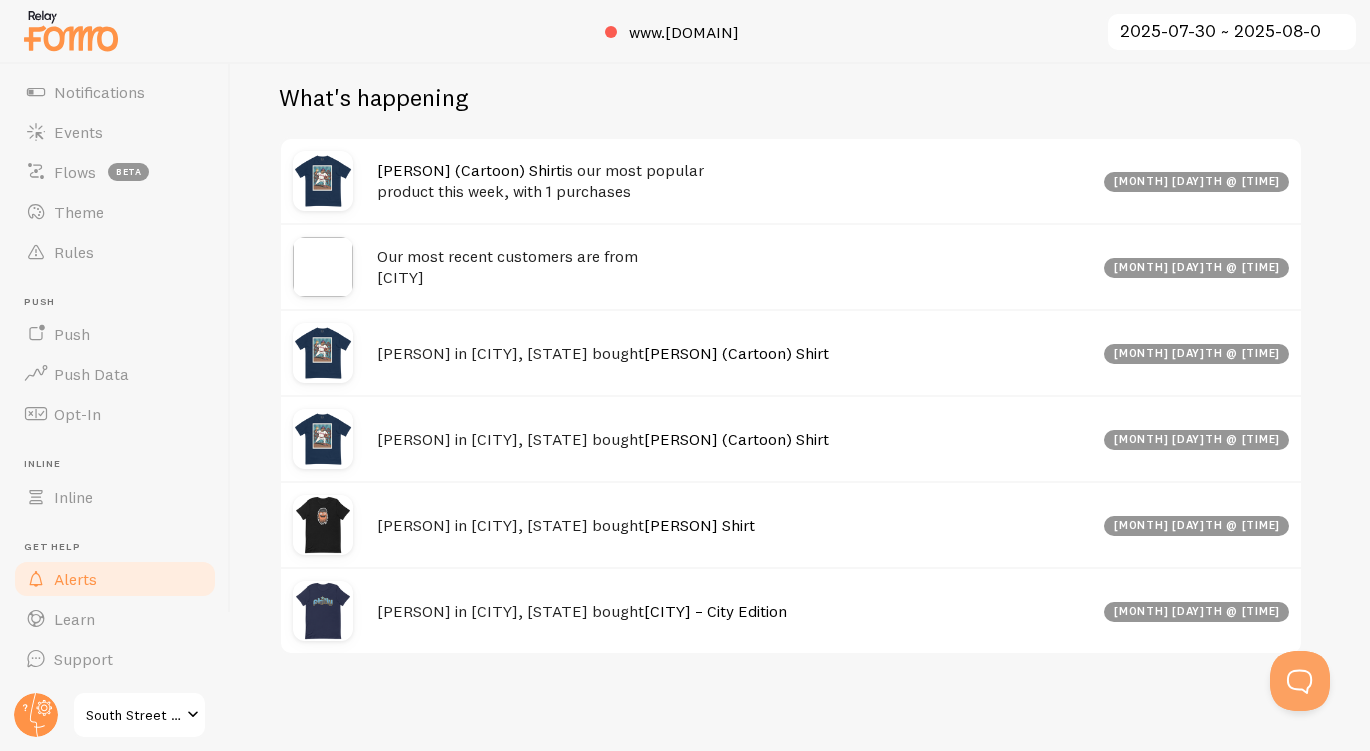 click on "Alerts" at bounding box center [115, 579] 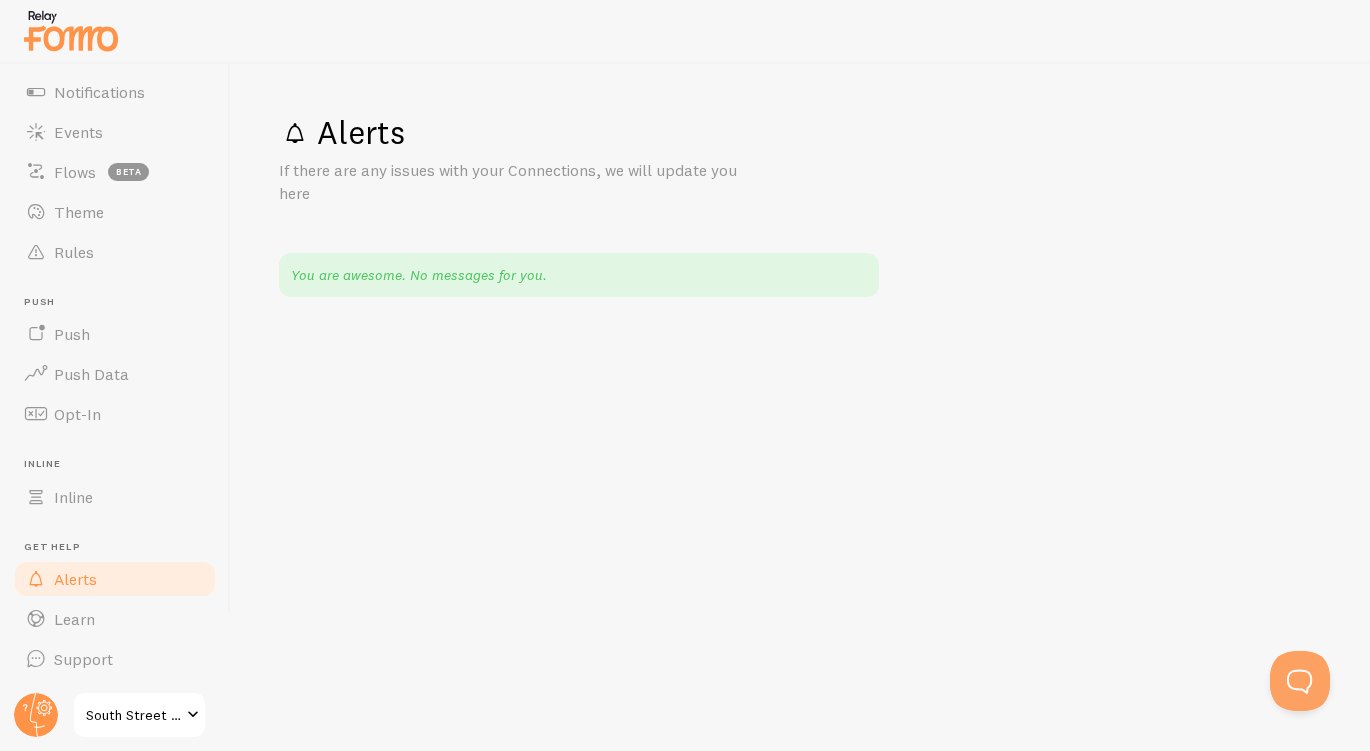 click on "Pop-ups
Dashboard
Settings
Notifications
Events
Flows
beta
Theme
Rules
Push
Push
Push Data
Opt-In
Inline
Inline
Get Help
Alerts
Learn
Support" at bounding box center (115, 326) 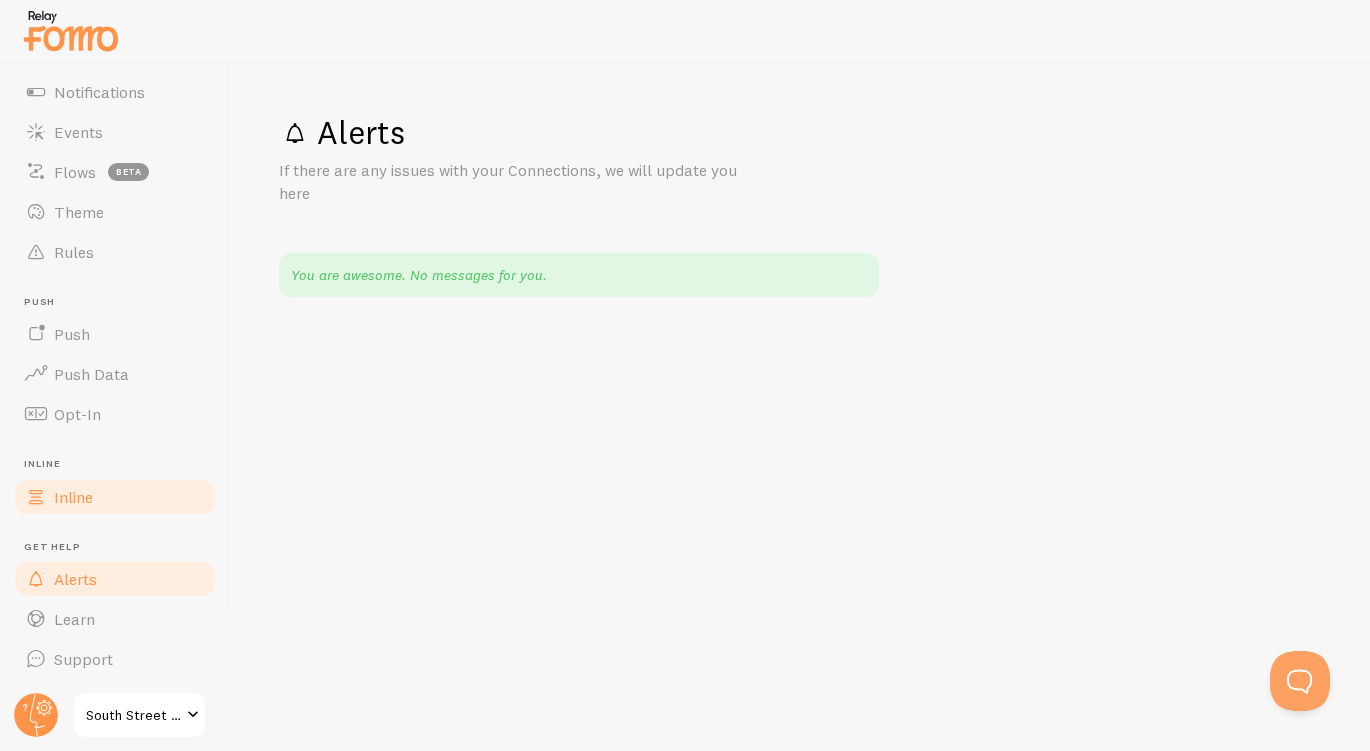 click on "Inline" at bounding box center [115, 497] 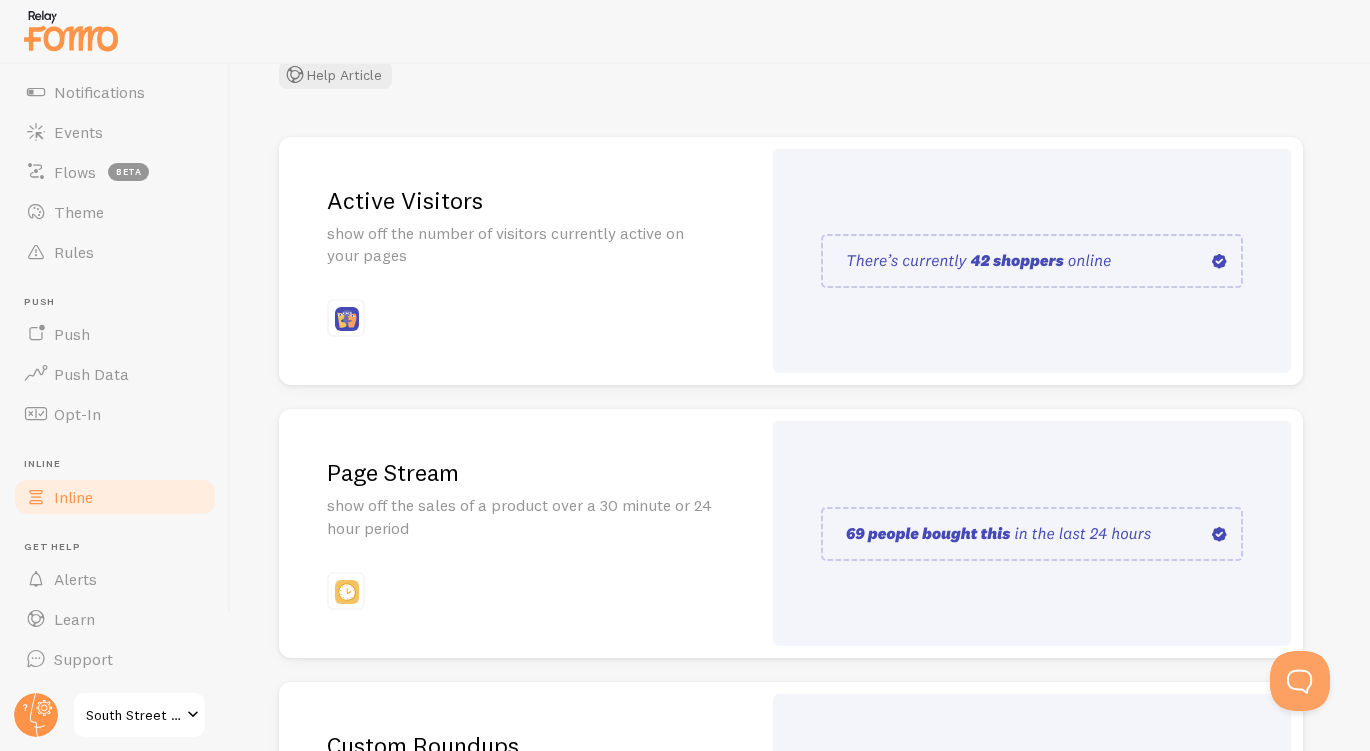 scroll, scrollTop: 328, scrollLeft: 0, axis: vertical 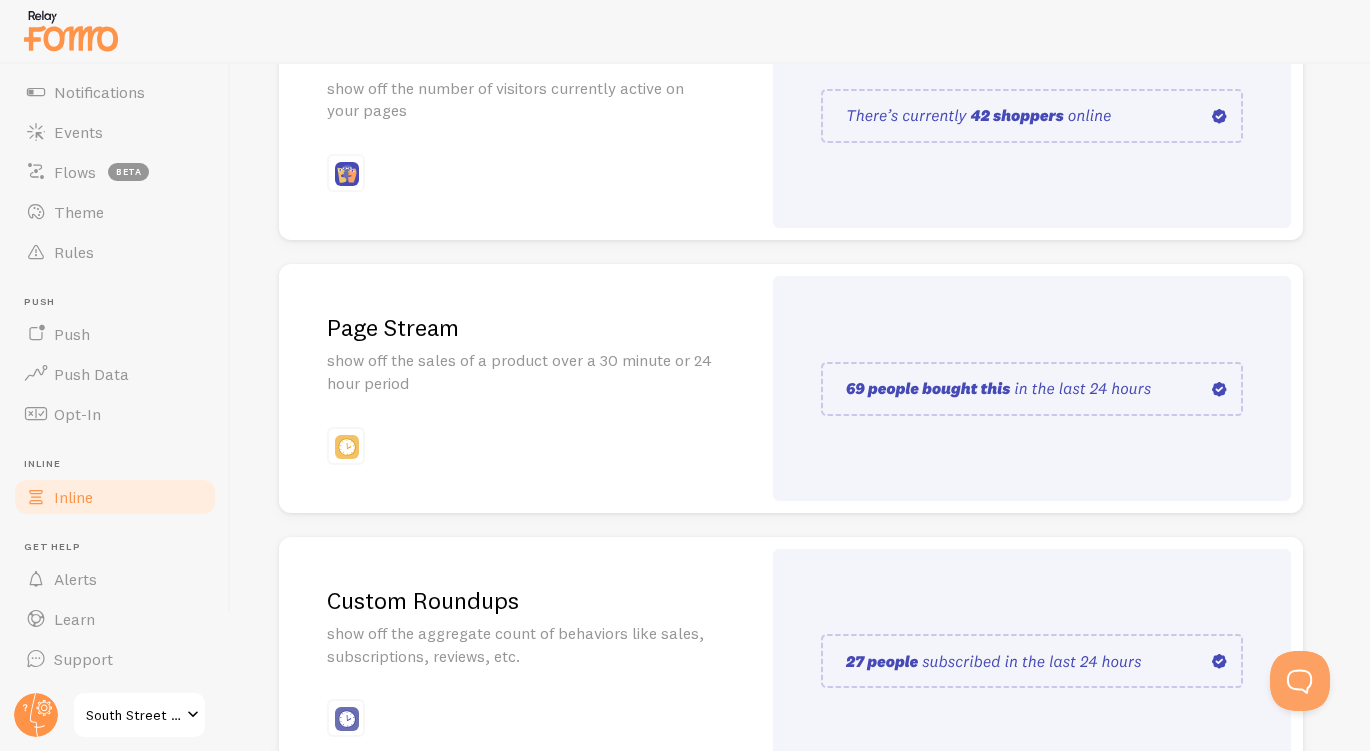click on "show off the sales of a product over a 30 minute or 24 hour period" at bounding box center [520, 372] 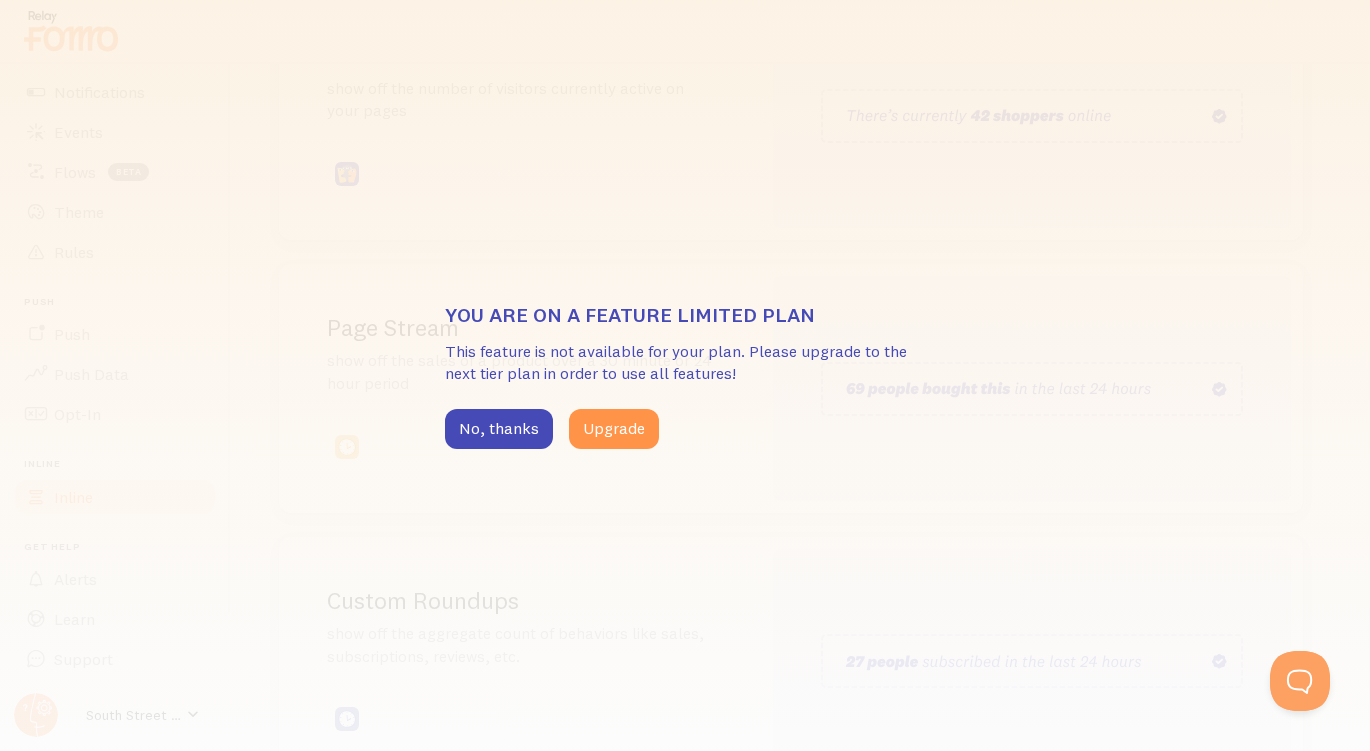 click on "This feature is not available for your plan. Please upgrade to the next tier plan in order to use all features!" at bounding box center [685, 363] 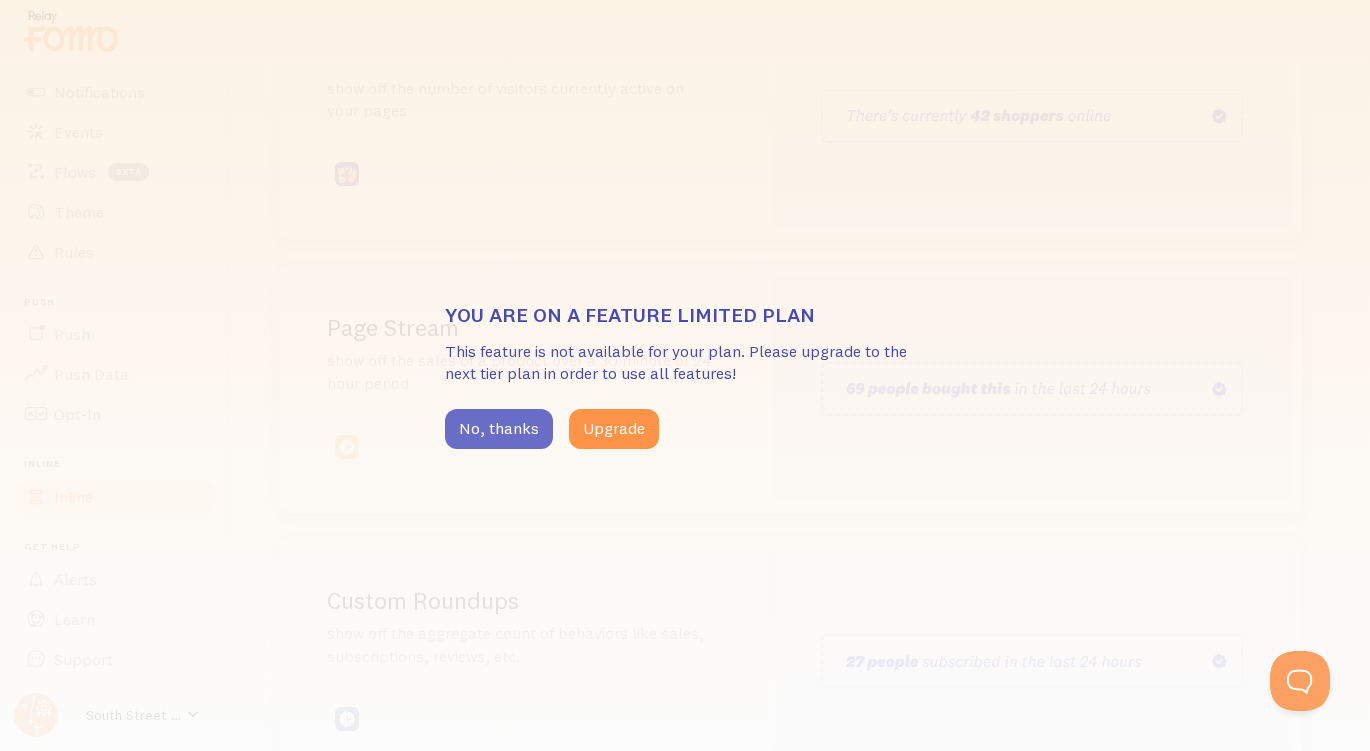 click on "No, thanks" at bounding box center (499, 429) 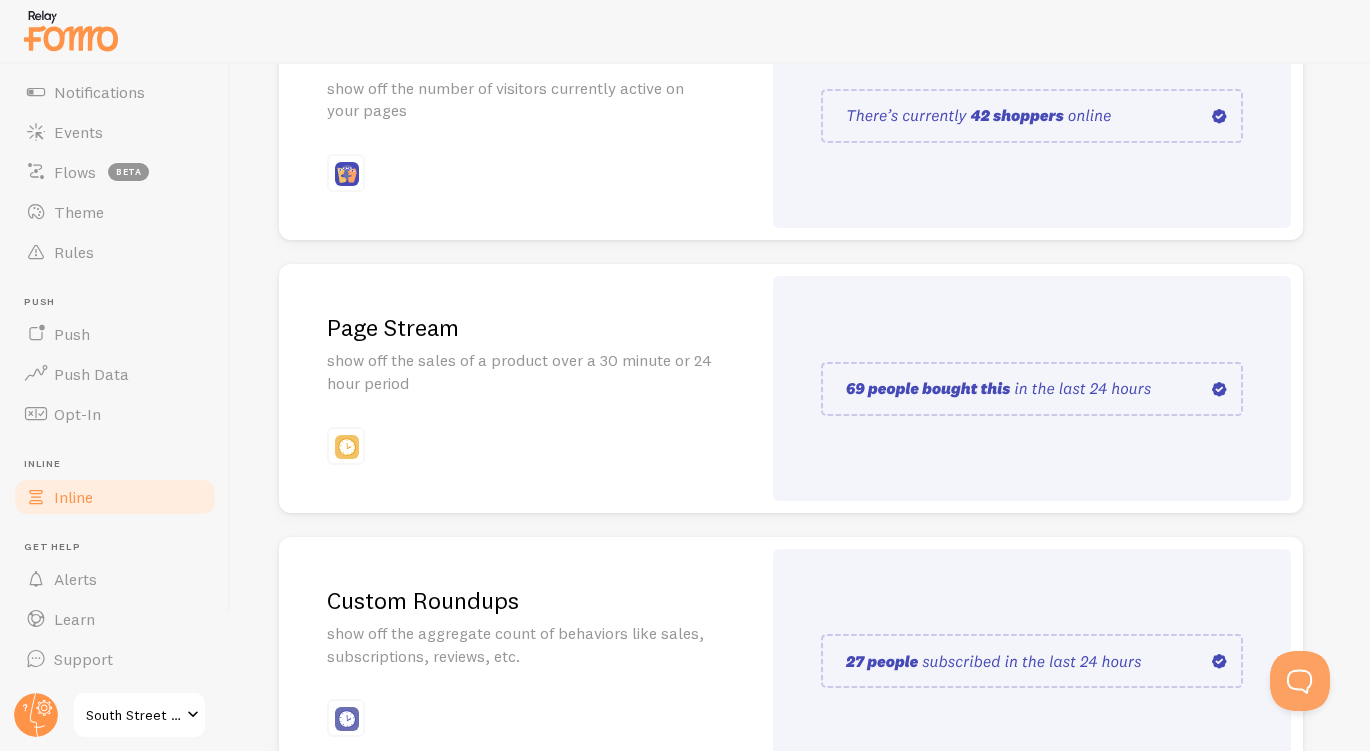 scroll, scrollTop: 0, scrollLeft: 0, axis: both 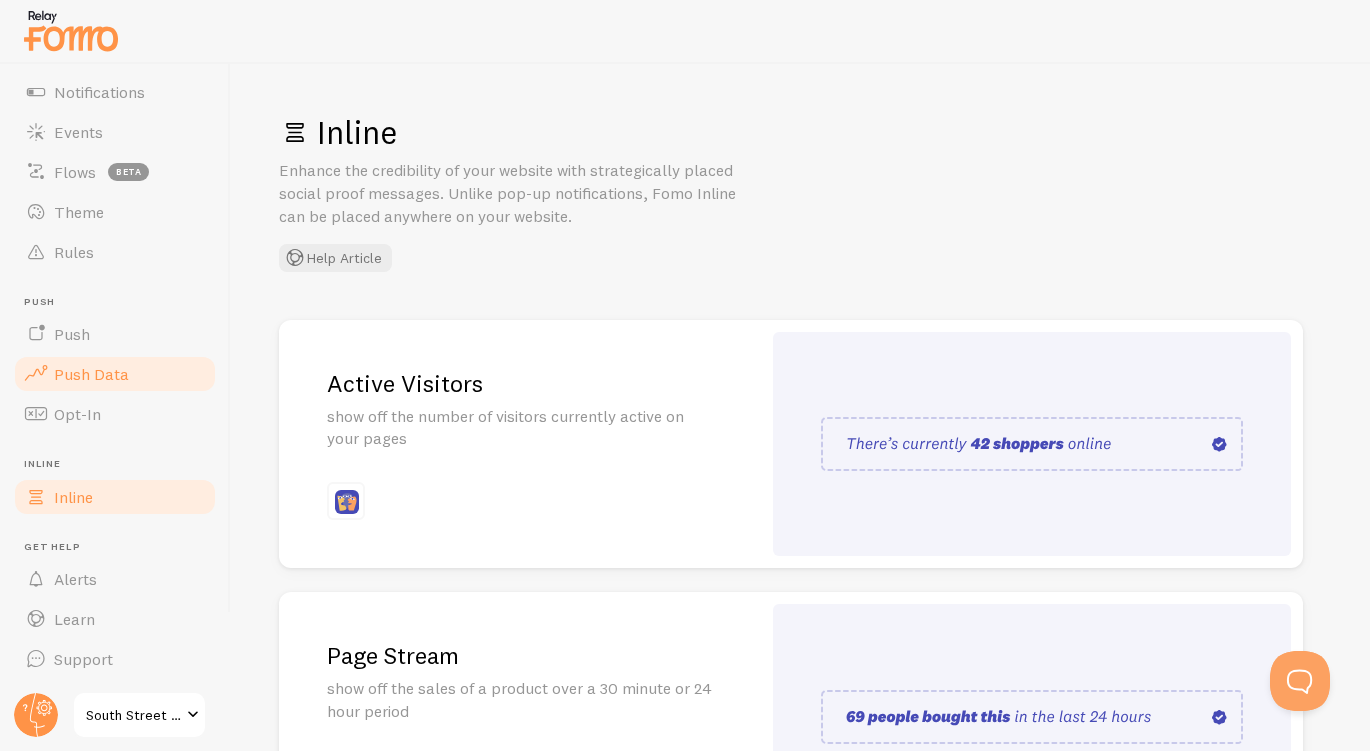 click at bounding box center [36, 374] 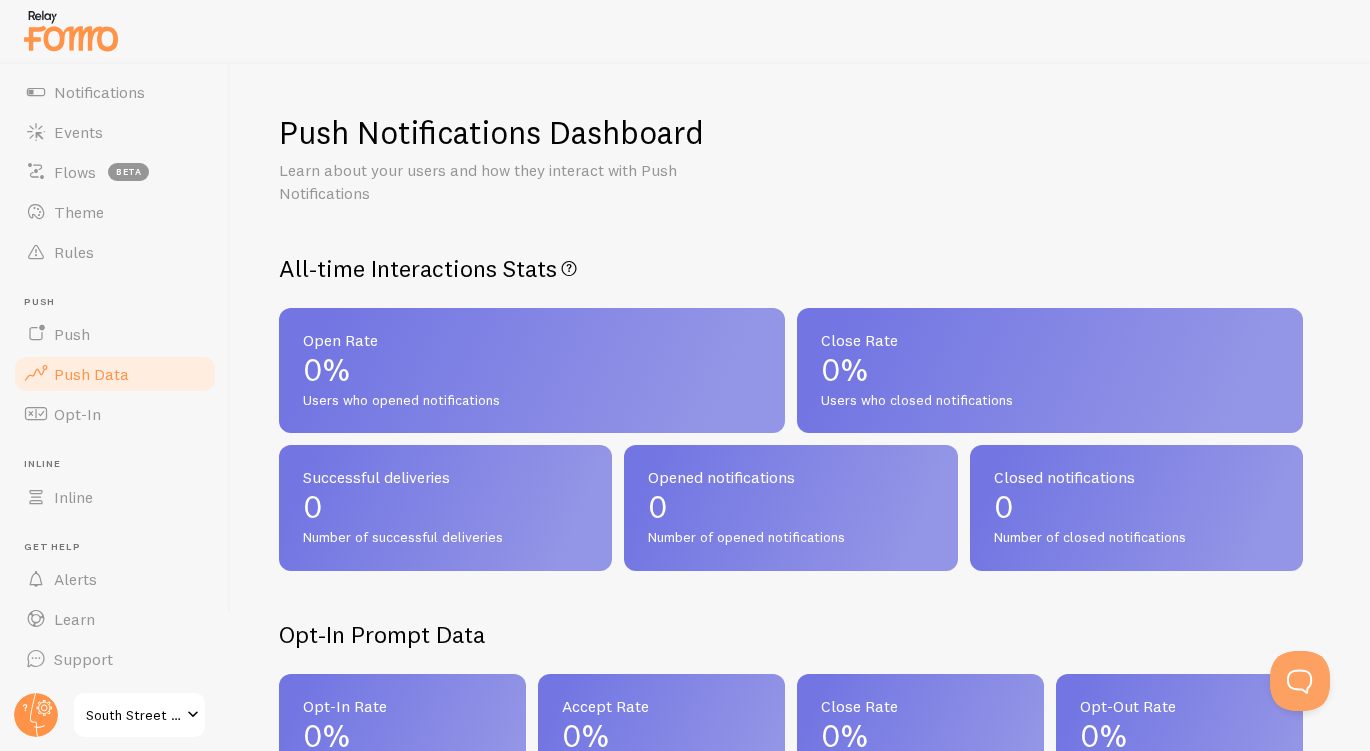 click on "Push Data" at bounding box center [115, 374] 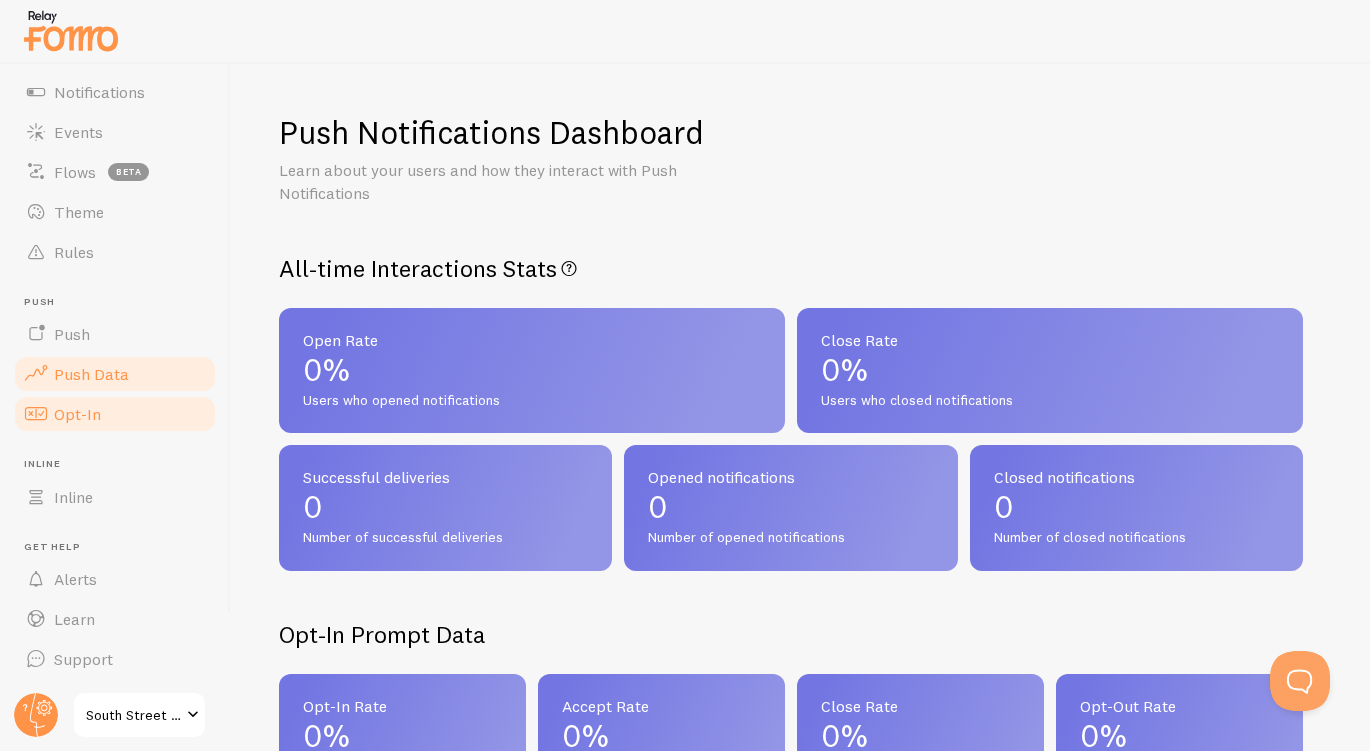click on "Opt-In" at bounding box center [77, 414] 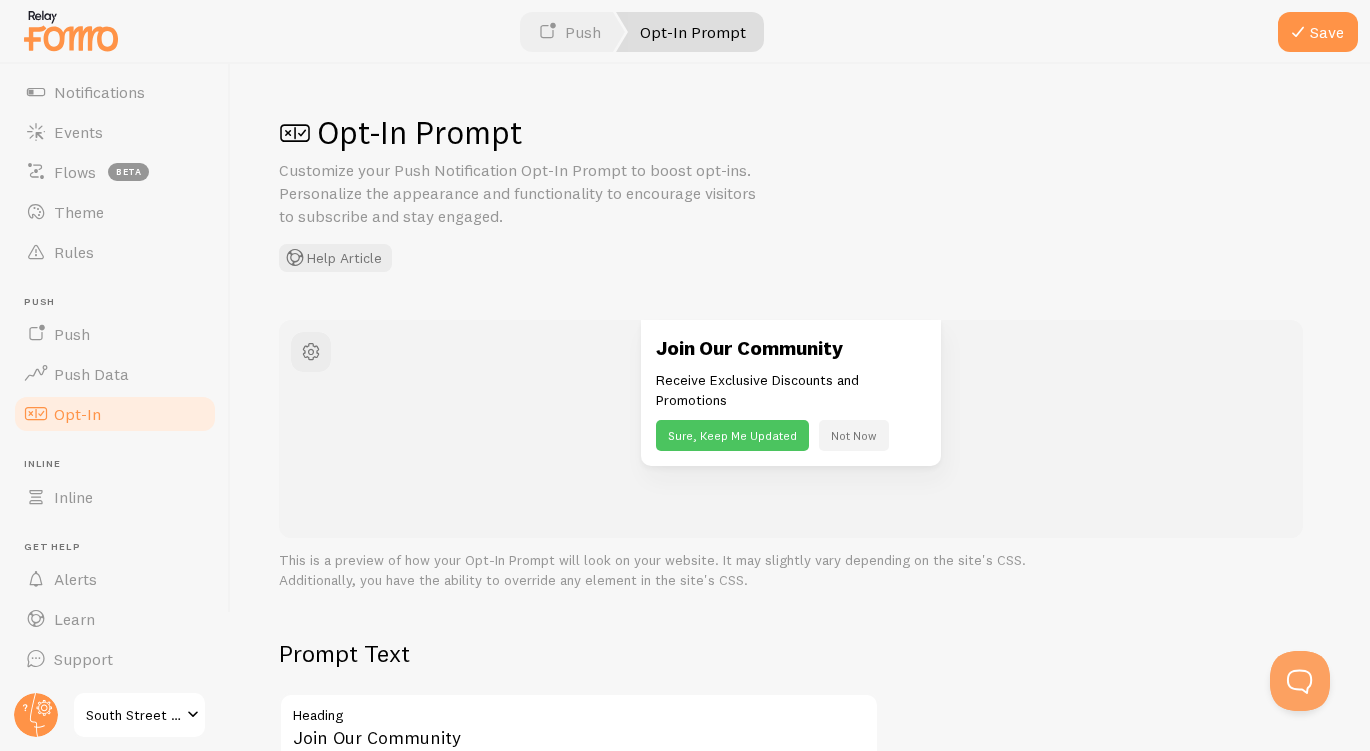 click on "Sure, Keep Me Updated" at bounding box center [732, 435] 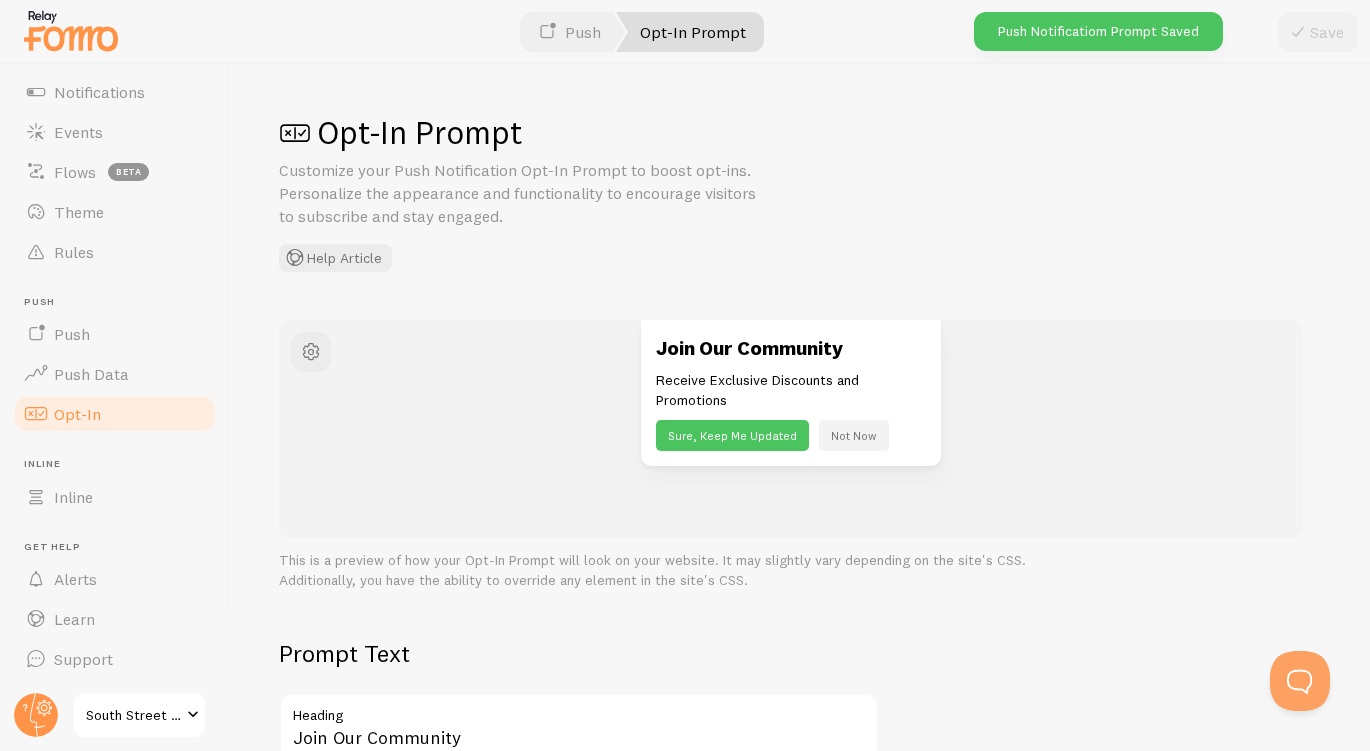 click on "Sure, Keep Me Updated" at bounding box center [732, 435] 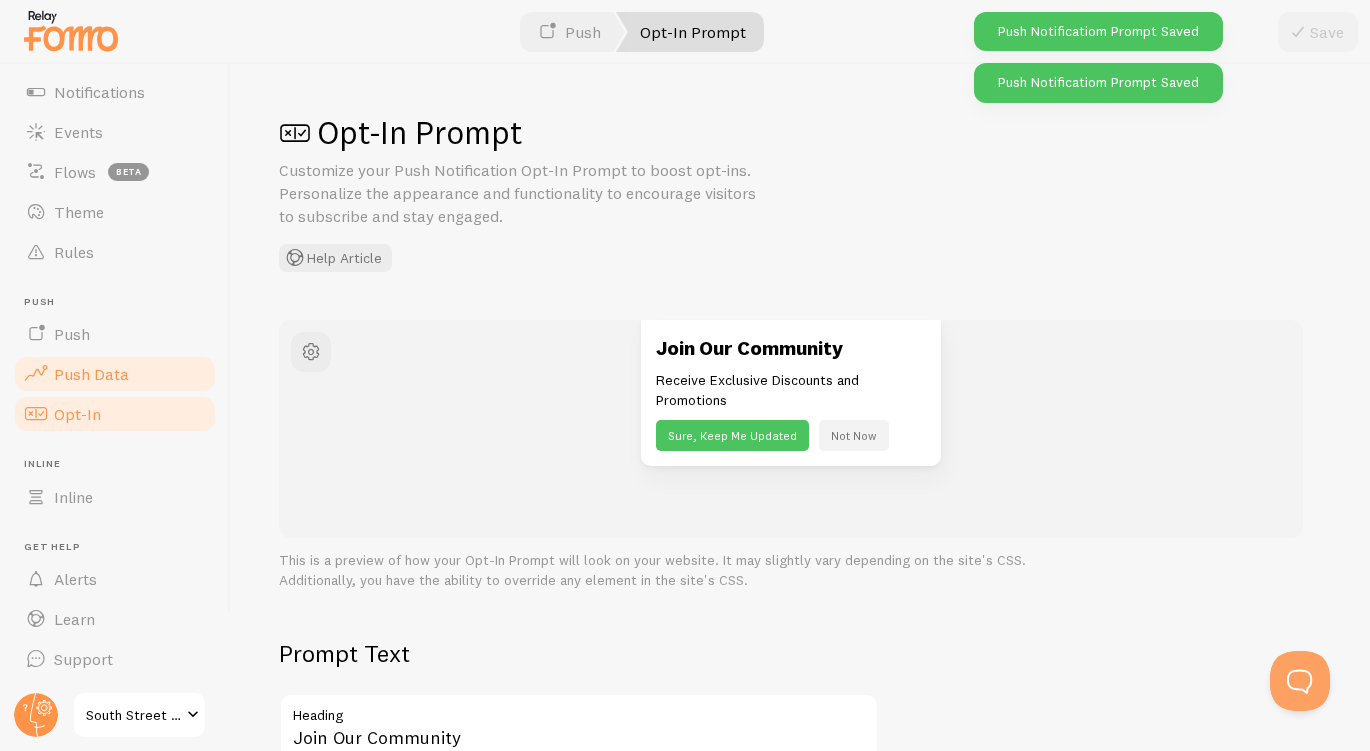 click on "Push Data" at bounding box center (91, 374) 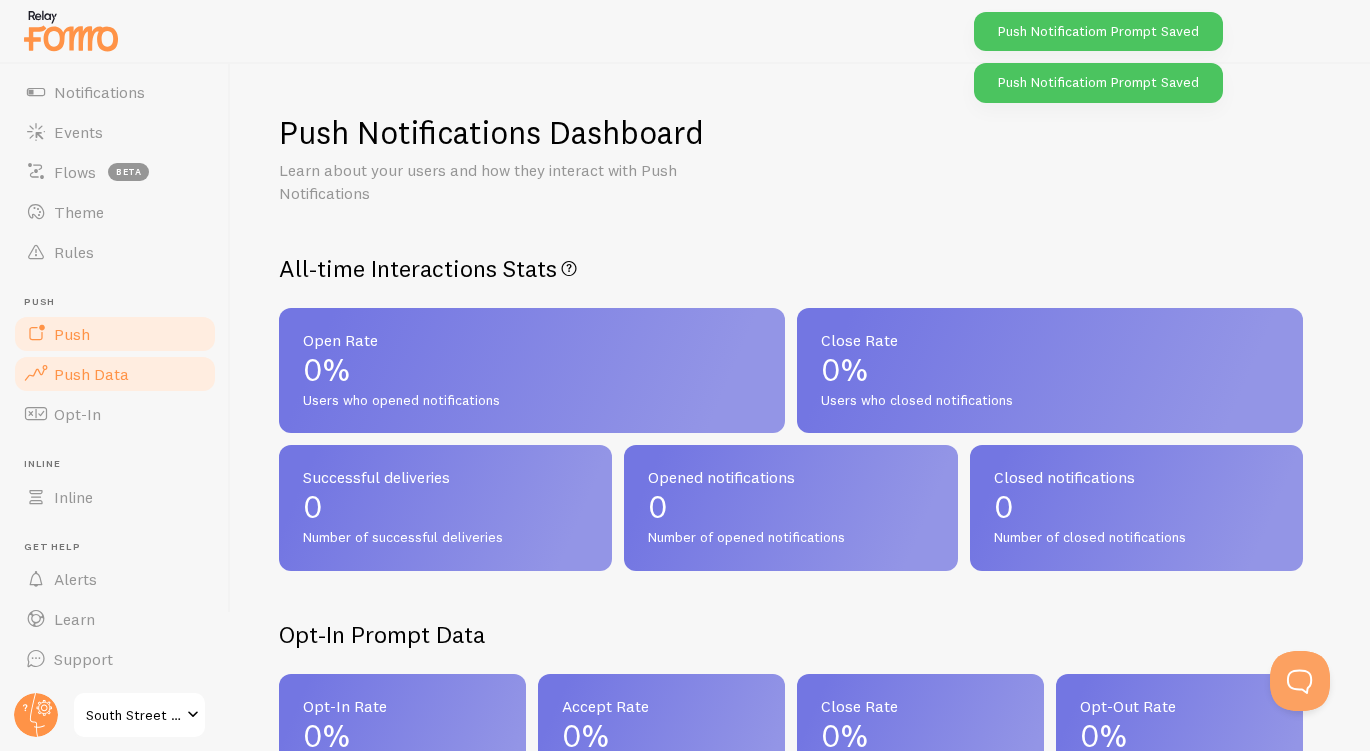 click on "Push" at bounding box center (115, 334) 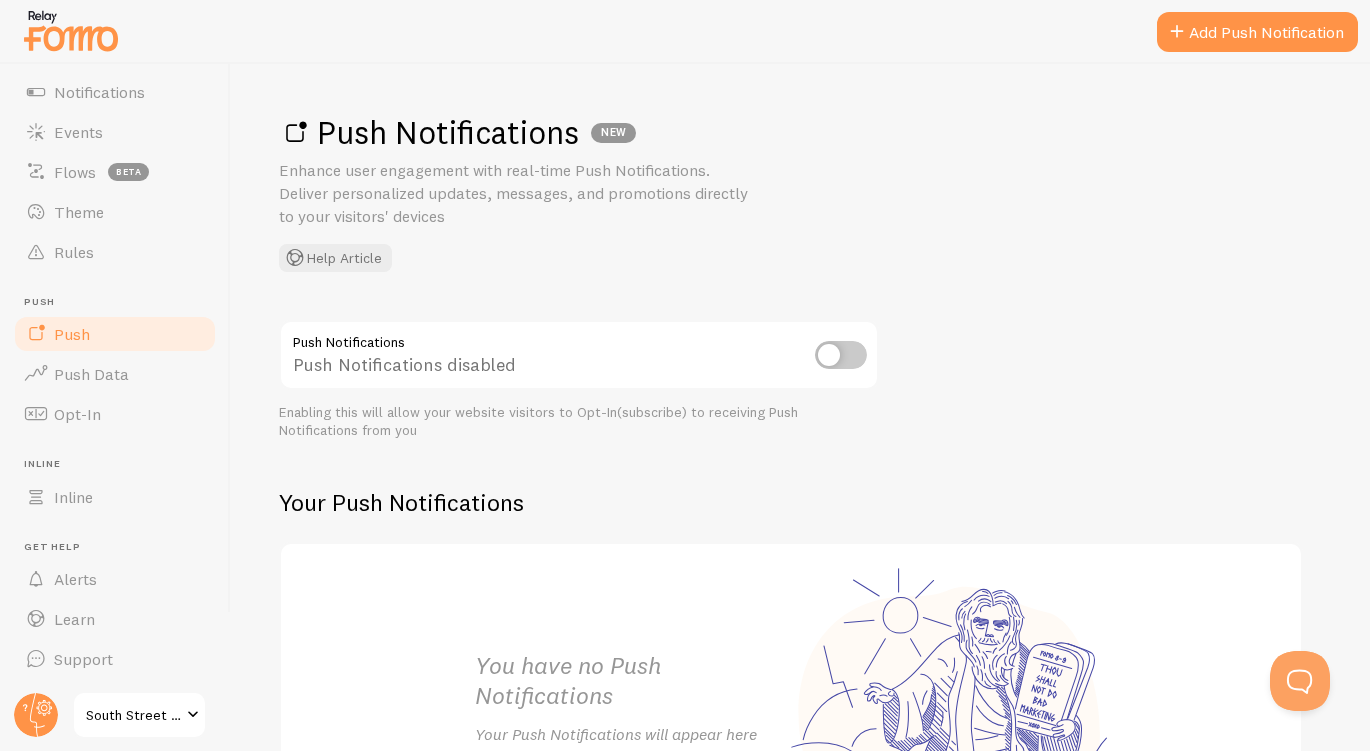click at bounding box center (841, 355) 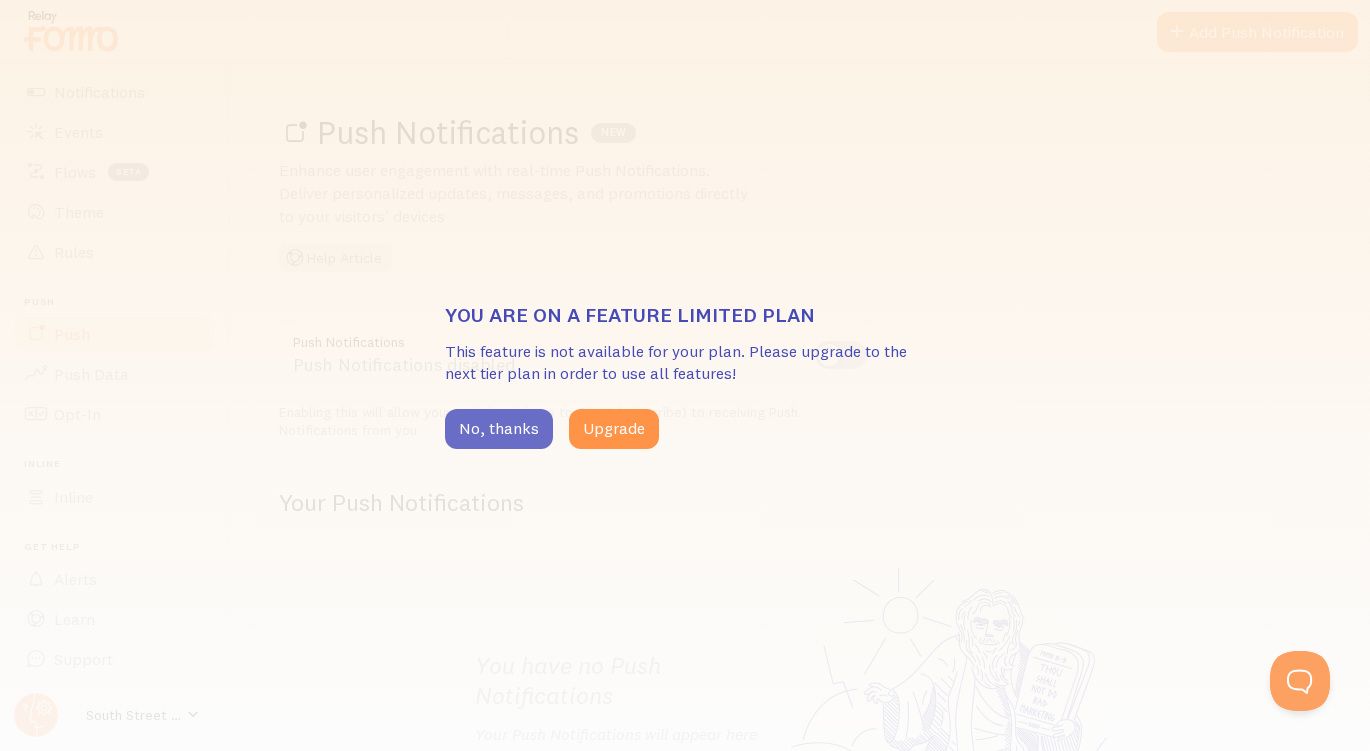 click on "No, thanks" at bounding box center [499, 429] 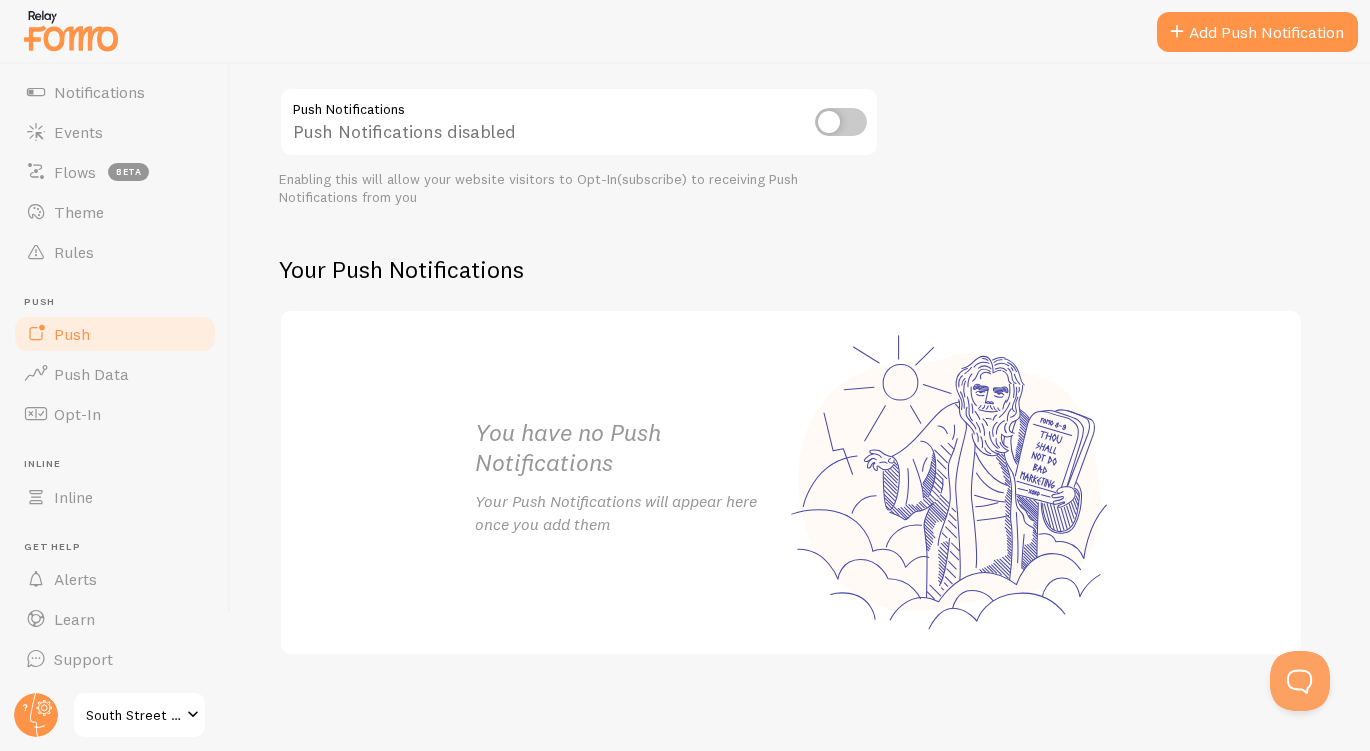 scroll, scrollTop: 0, scrollLeft: 0, axis: both 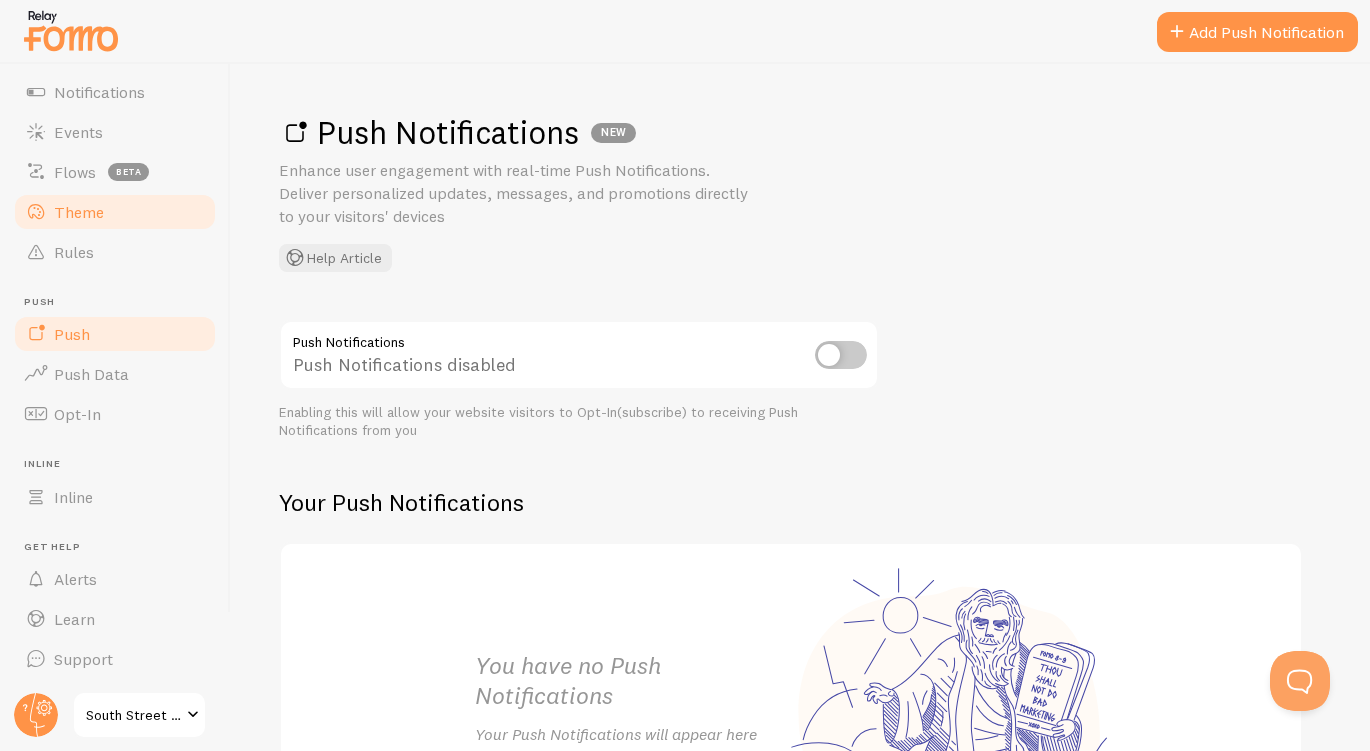 click on "Theme" at bounding box center [115, 212] 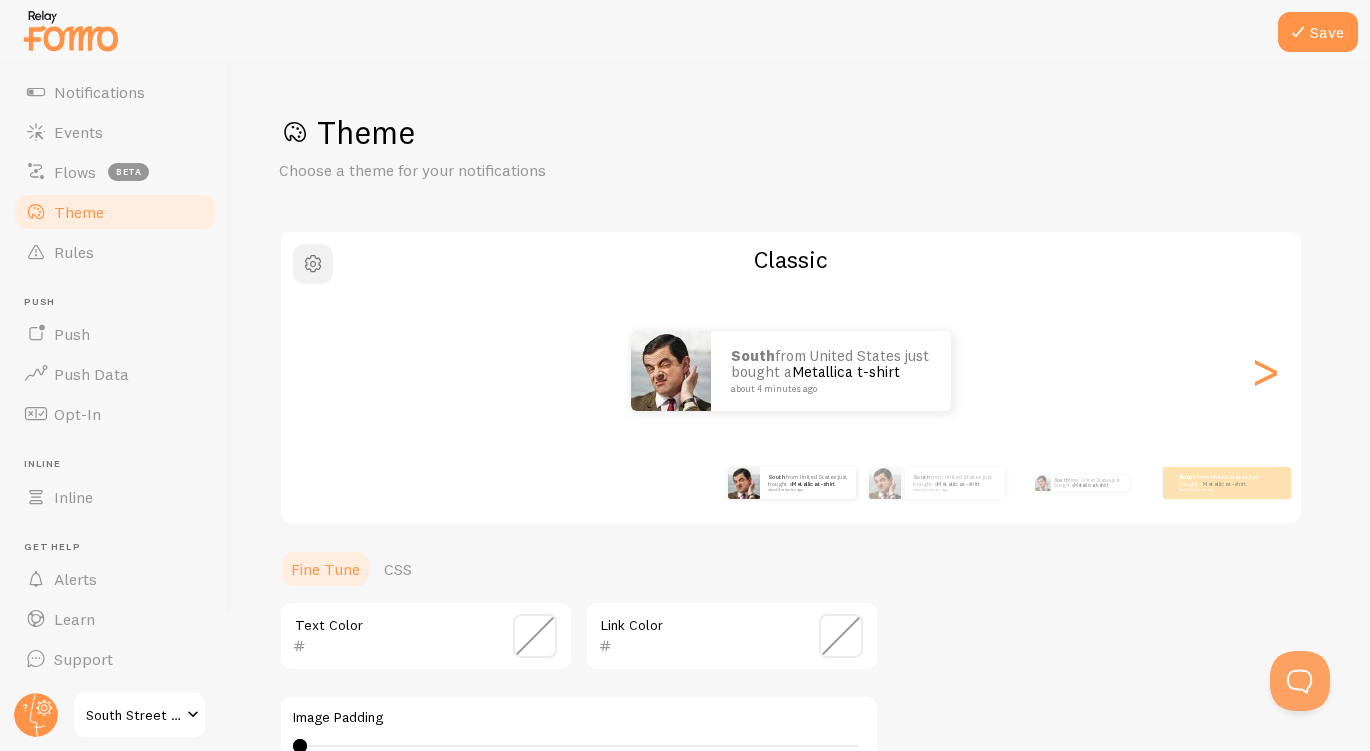 click at bounding box center (313, 264) 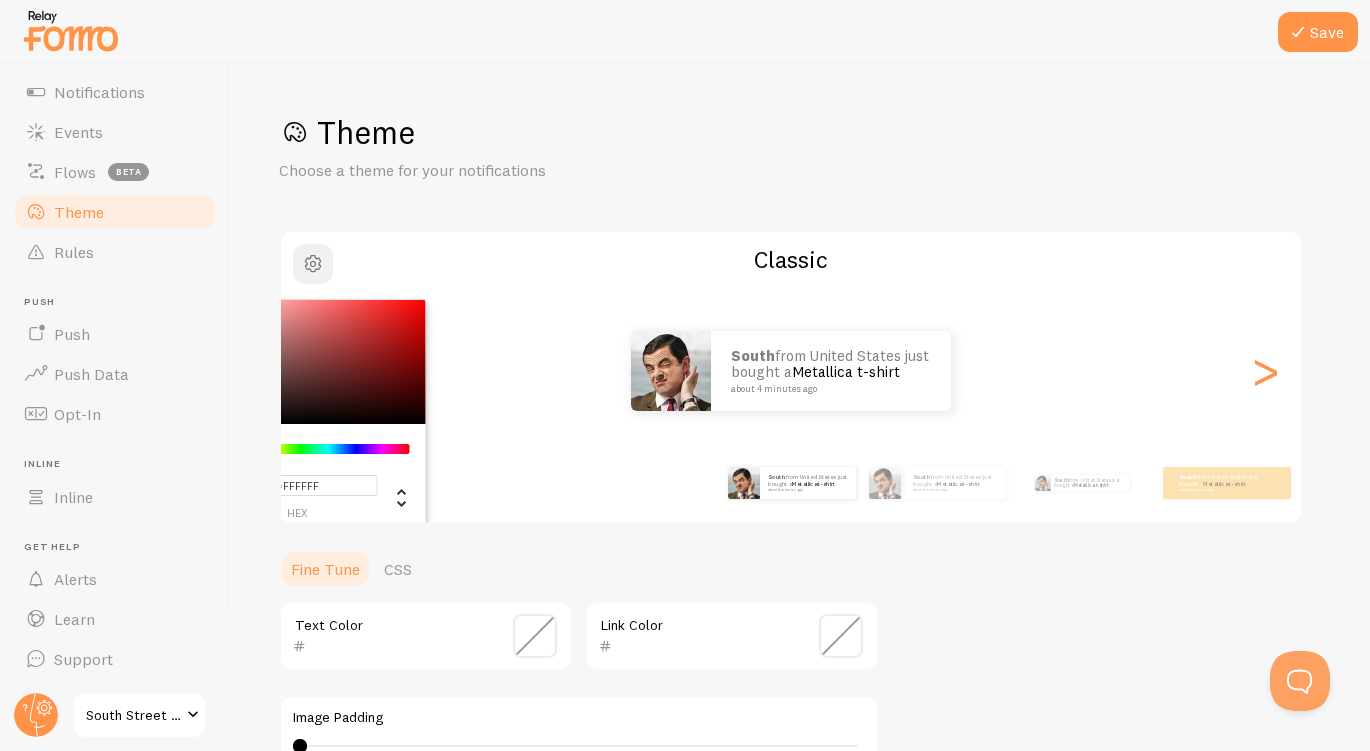 click at bounding box center [313, 264] 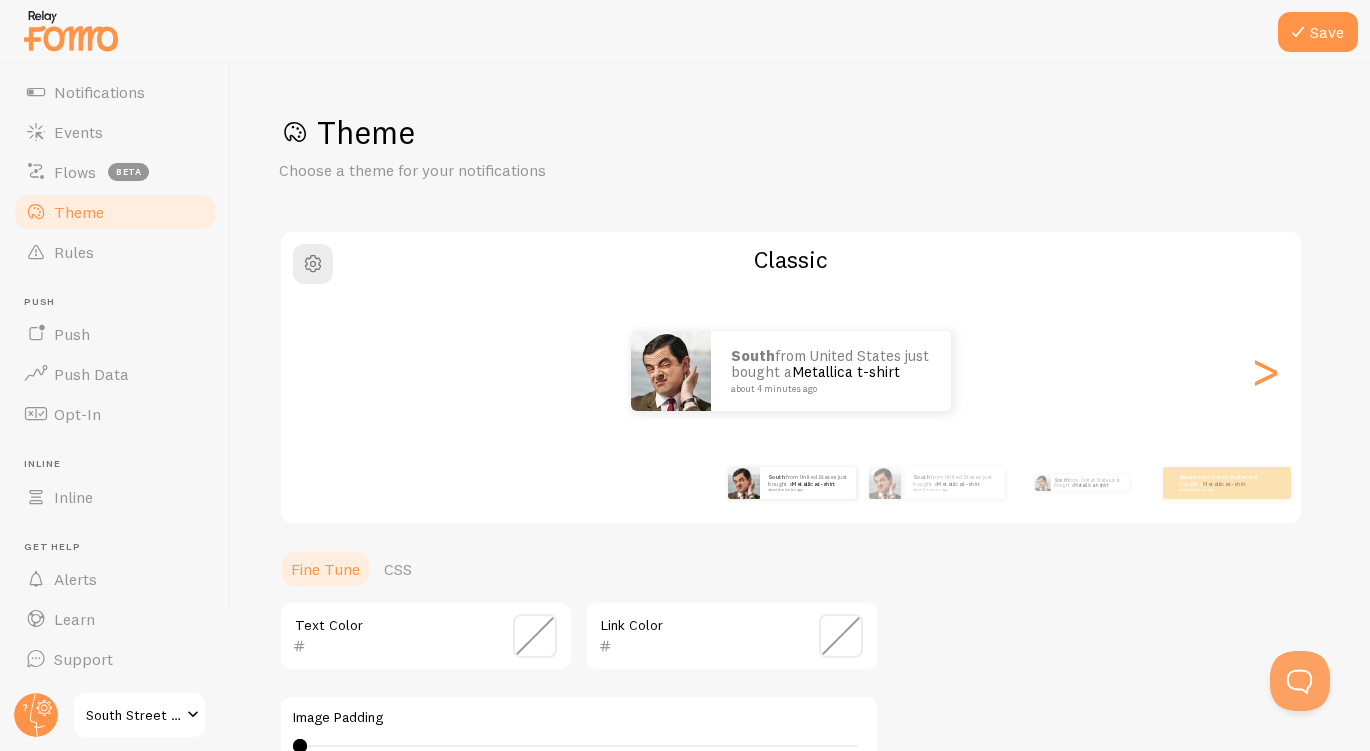 click at bounding box center (397, 646) 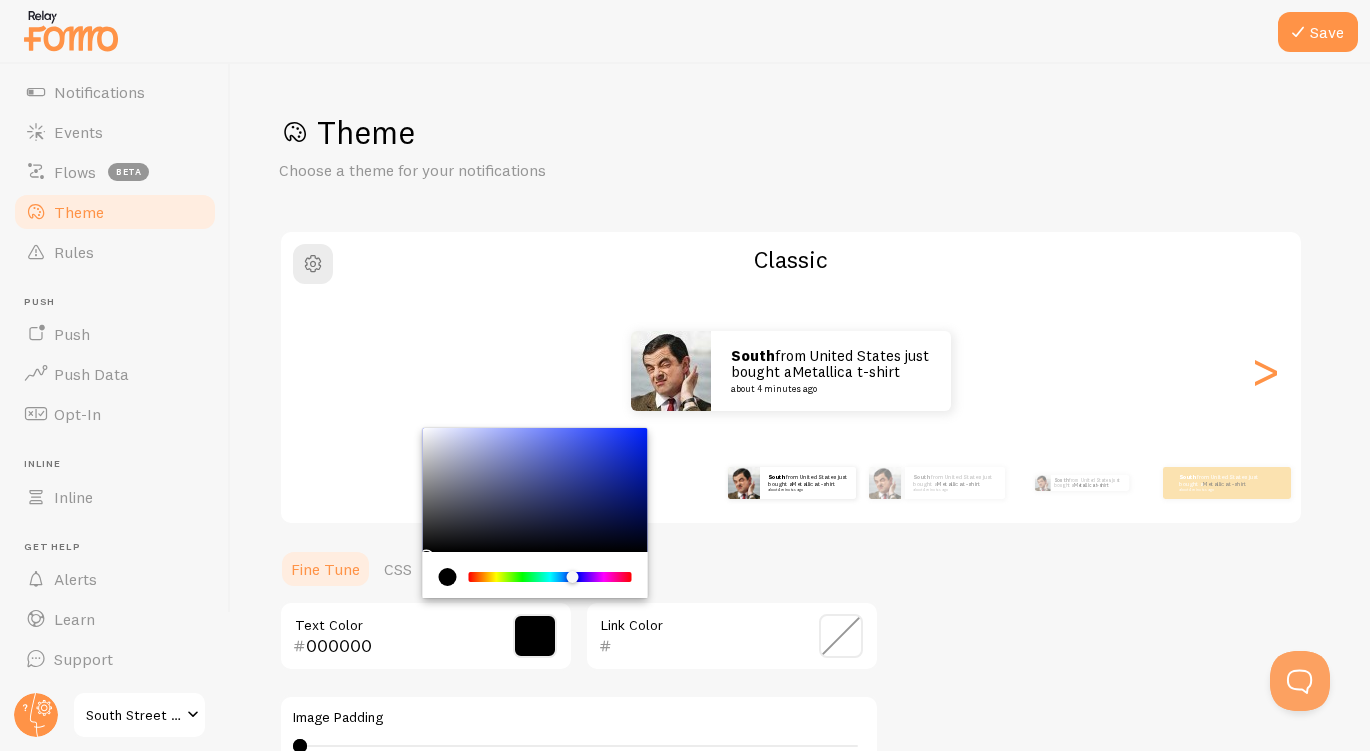 drag, startPoint x: 487, startPoint y: 574, endPoint x: 575, endPoint y: 577, distance: 88.051125 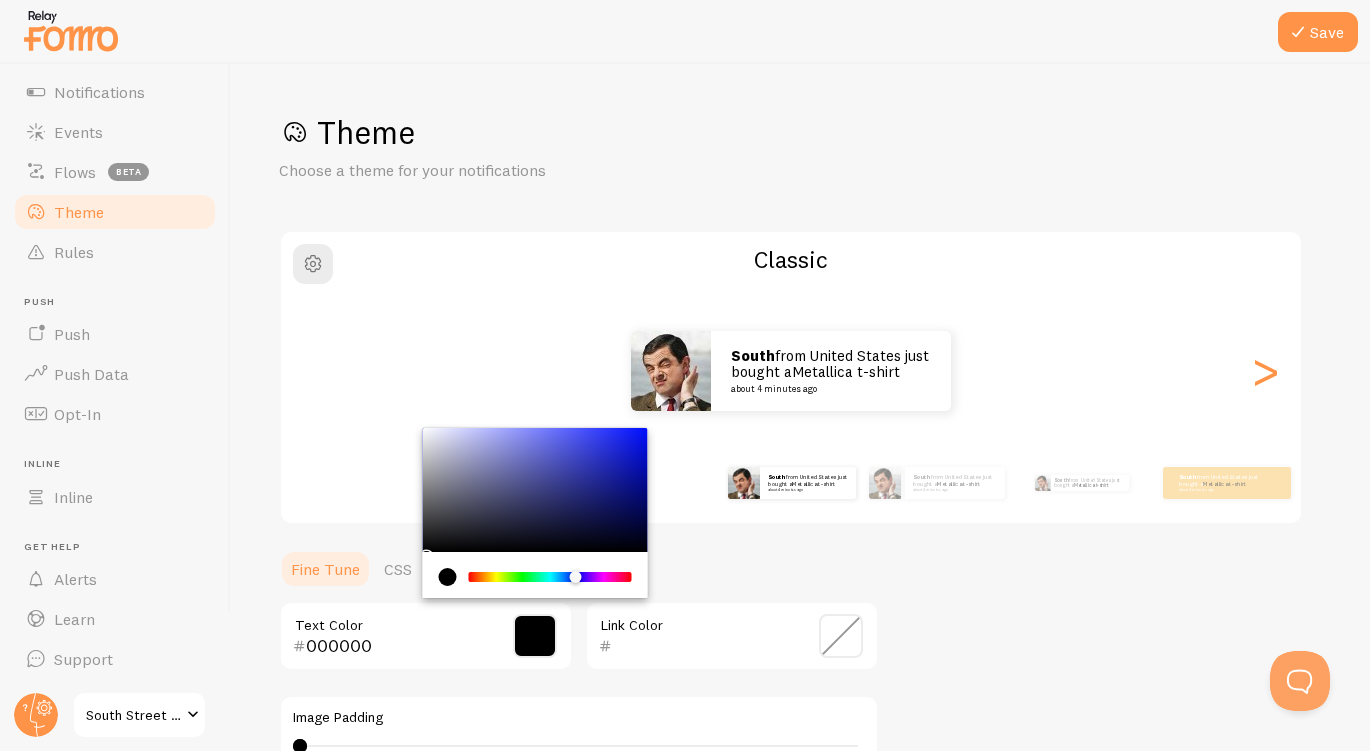 click on "000000                     Text Color" at bounding box center [426, 636] 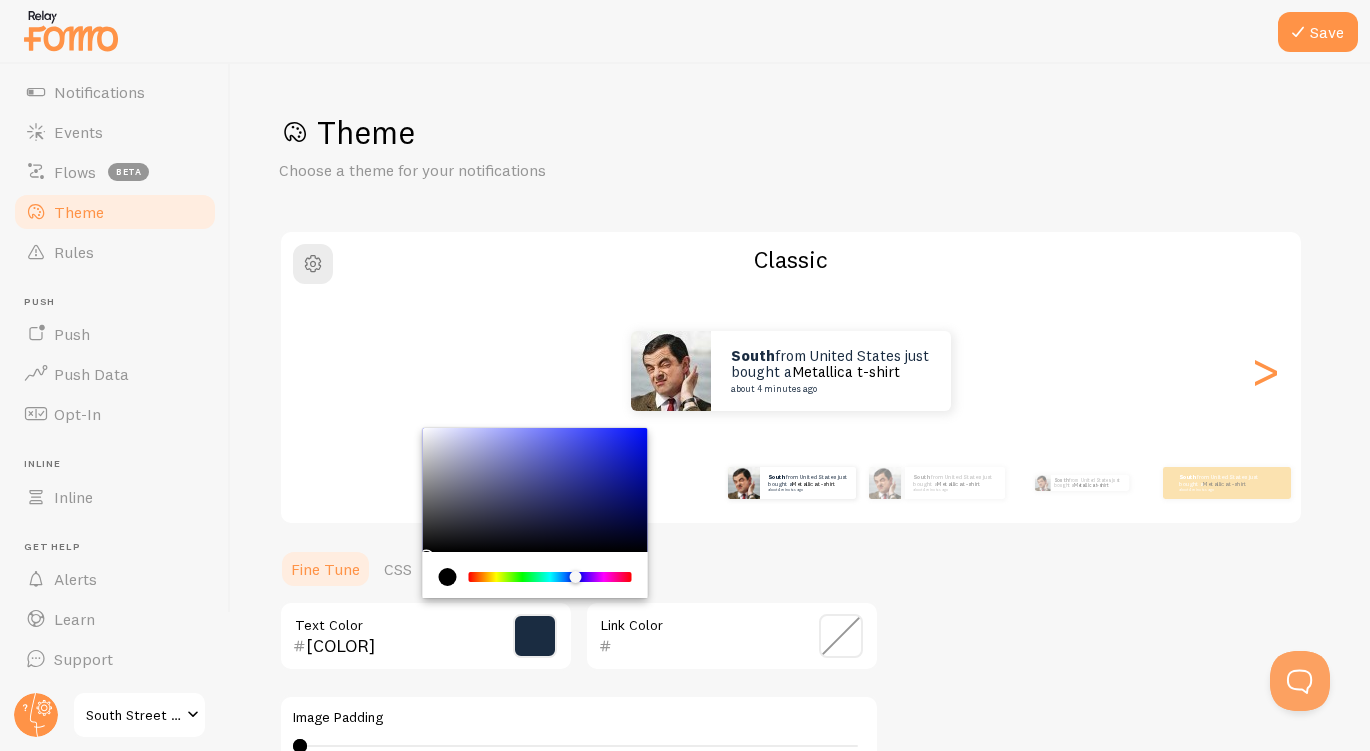 type on "[COLOR]" 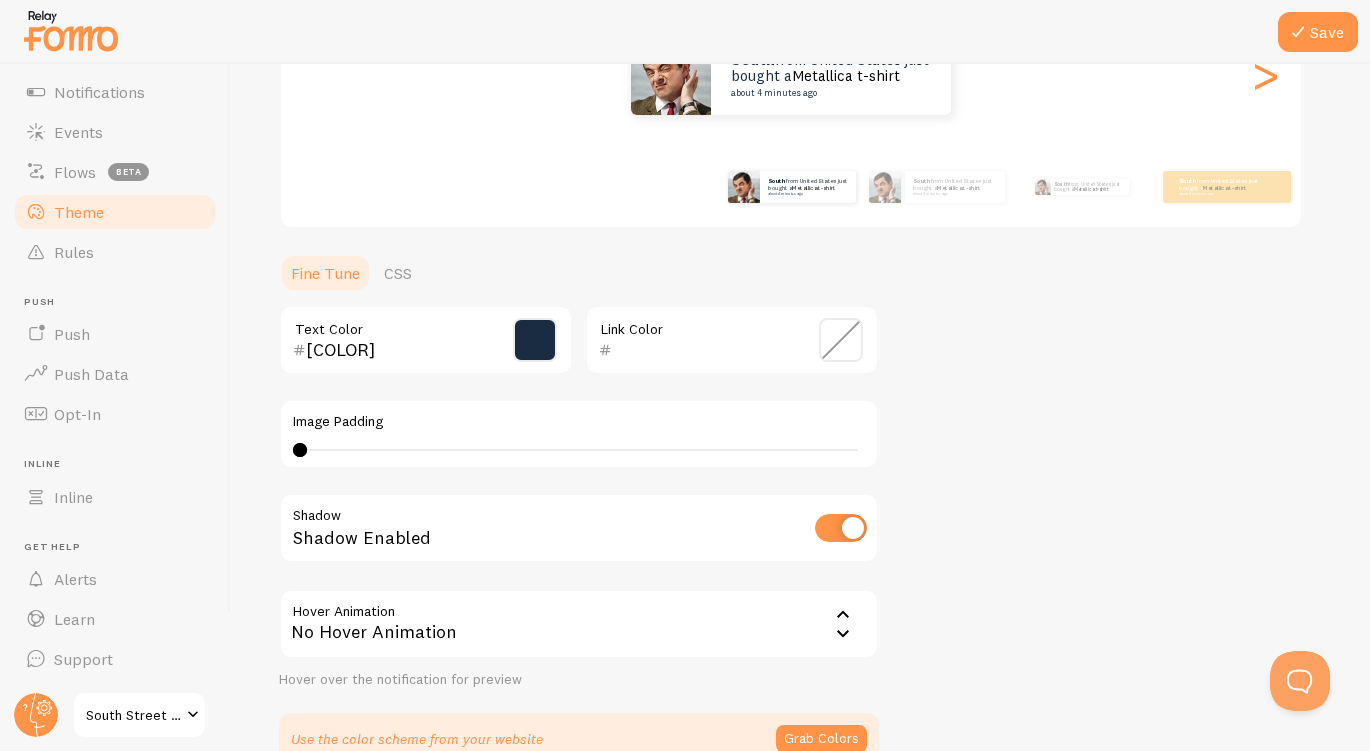 scroll, scrollTop: 326, scrollLeft: 0, axis: vertical 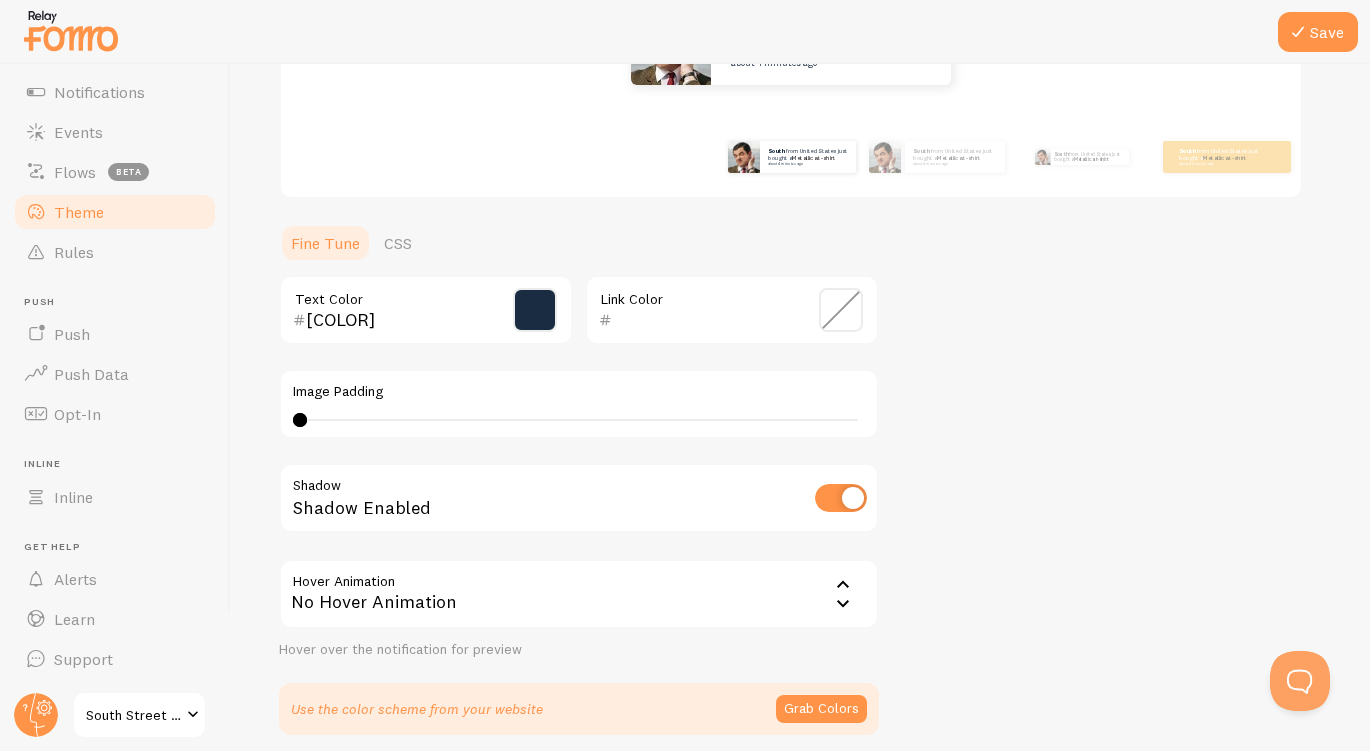 click on "No Hover Animation" at bounding box center (579, 594) 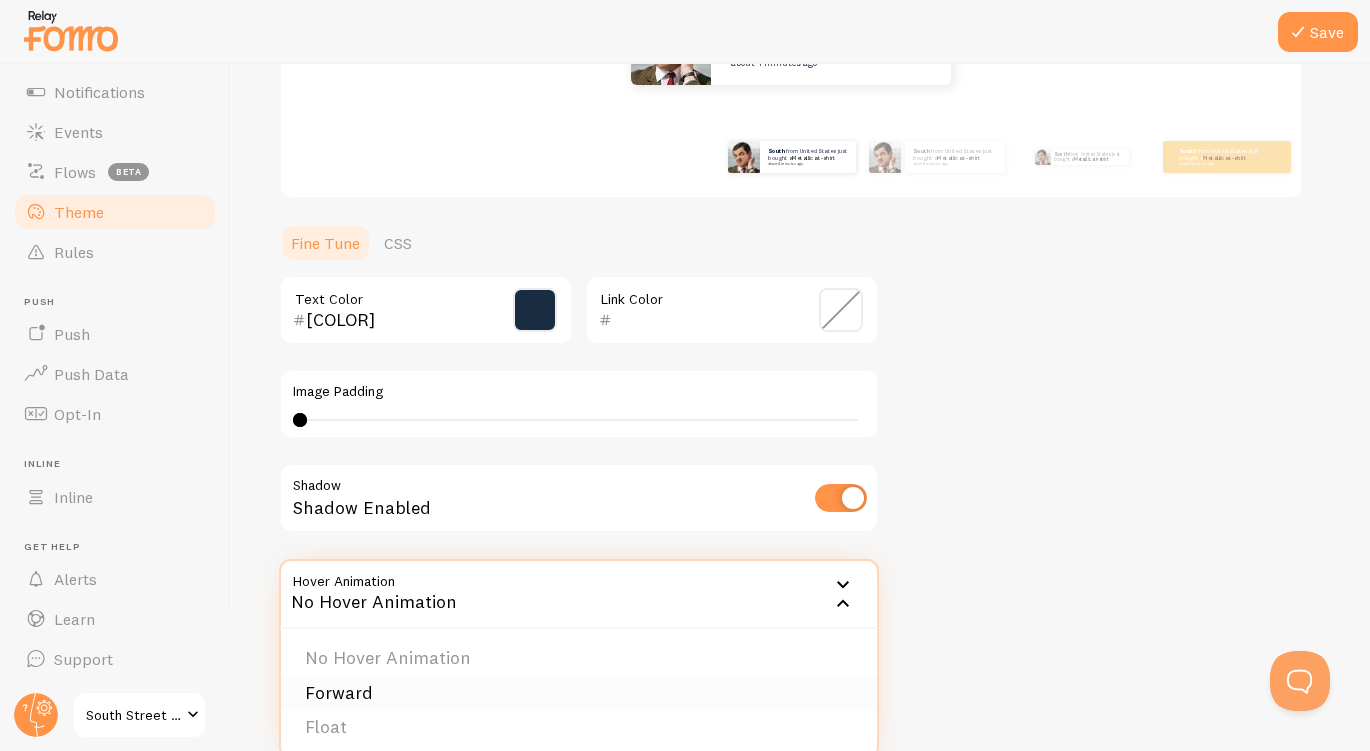 click on "Forward" at bounding box center [579, 693] 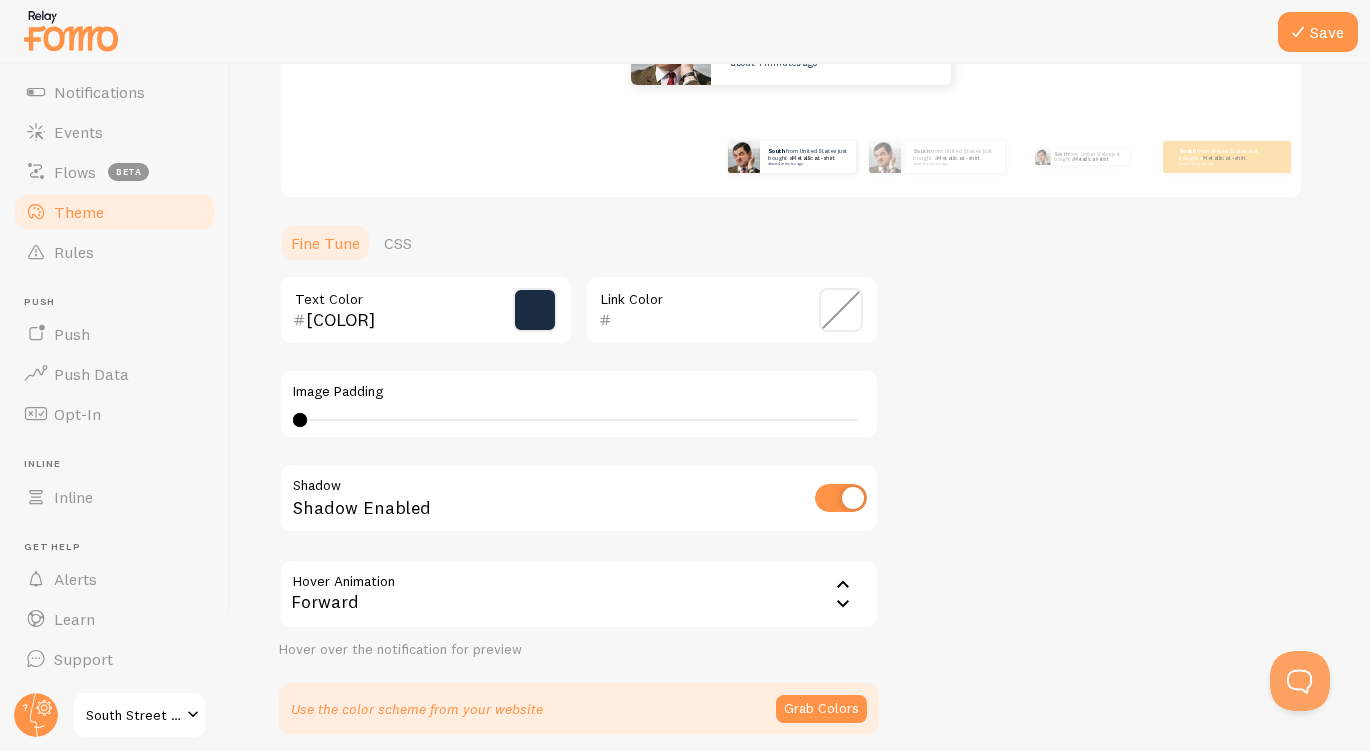 click on "Forward" at bounding box center [579, 594] 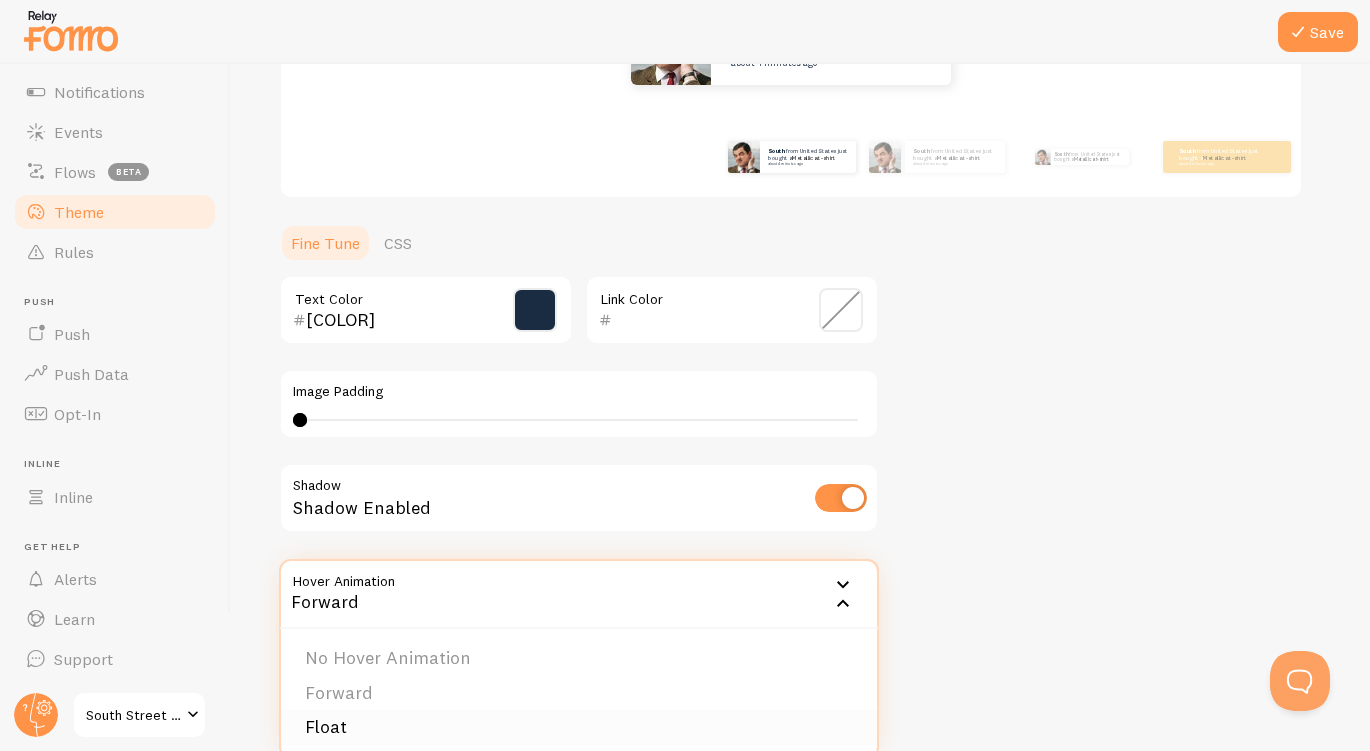 click on "Float" at bounding box center (579, 727) 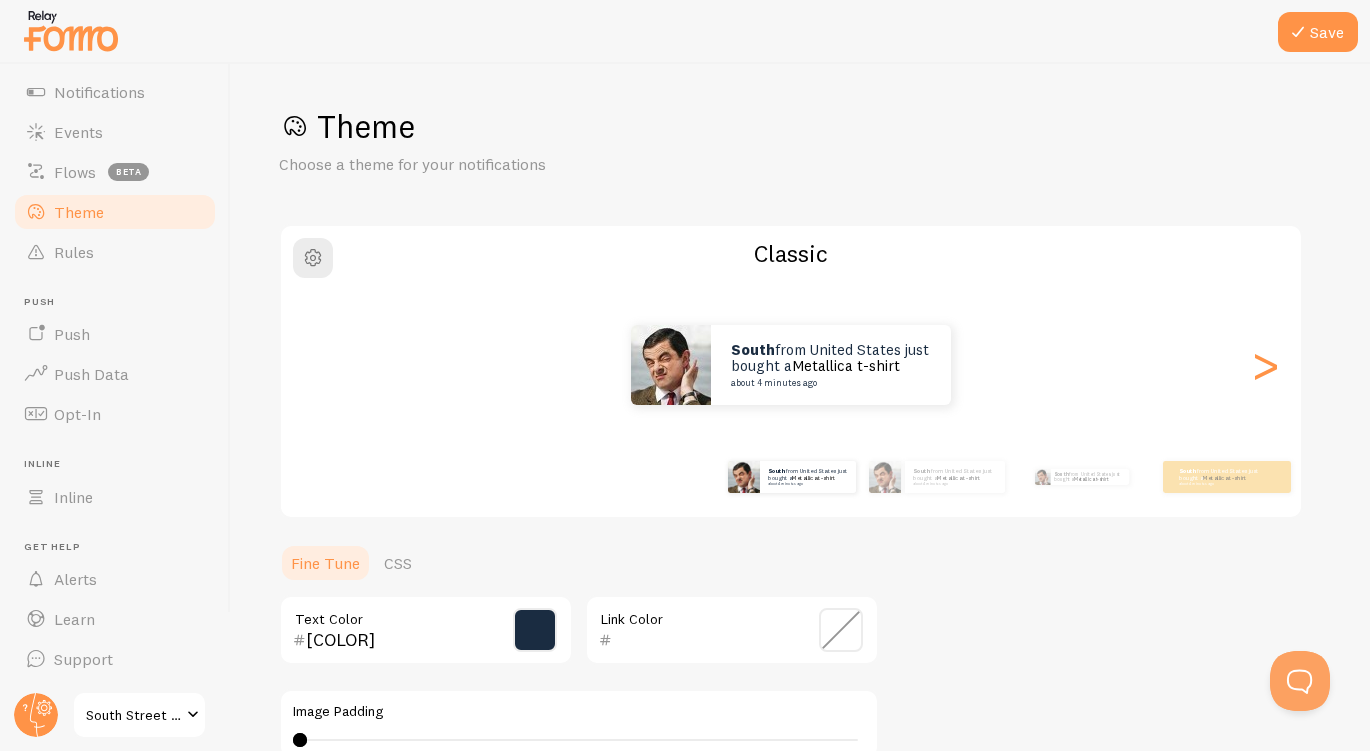 scroll, scrollTop: 0, scrollLeft: 0, axis: both 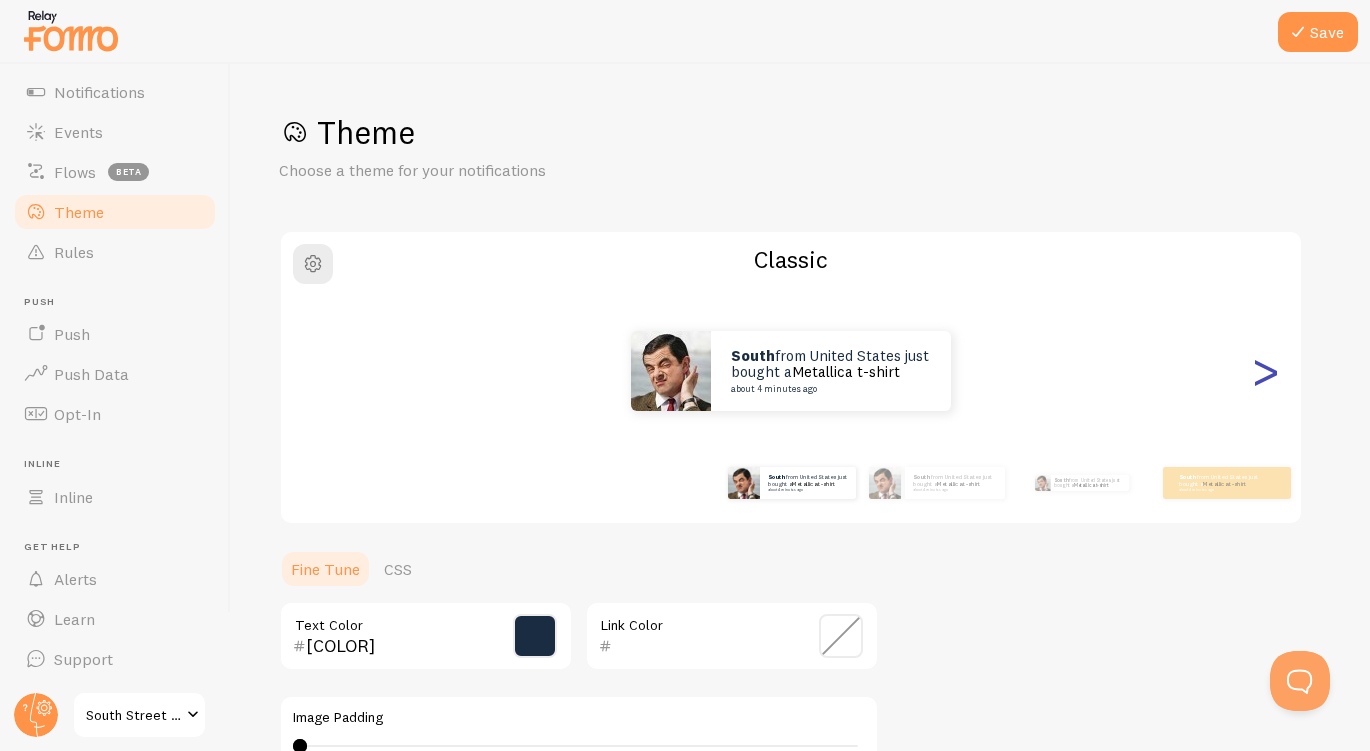 click on ">" at bounding box center [1265, 371] 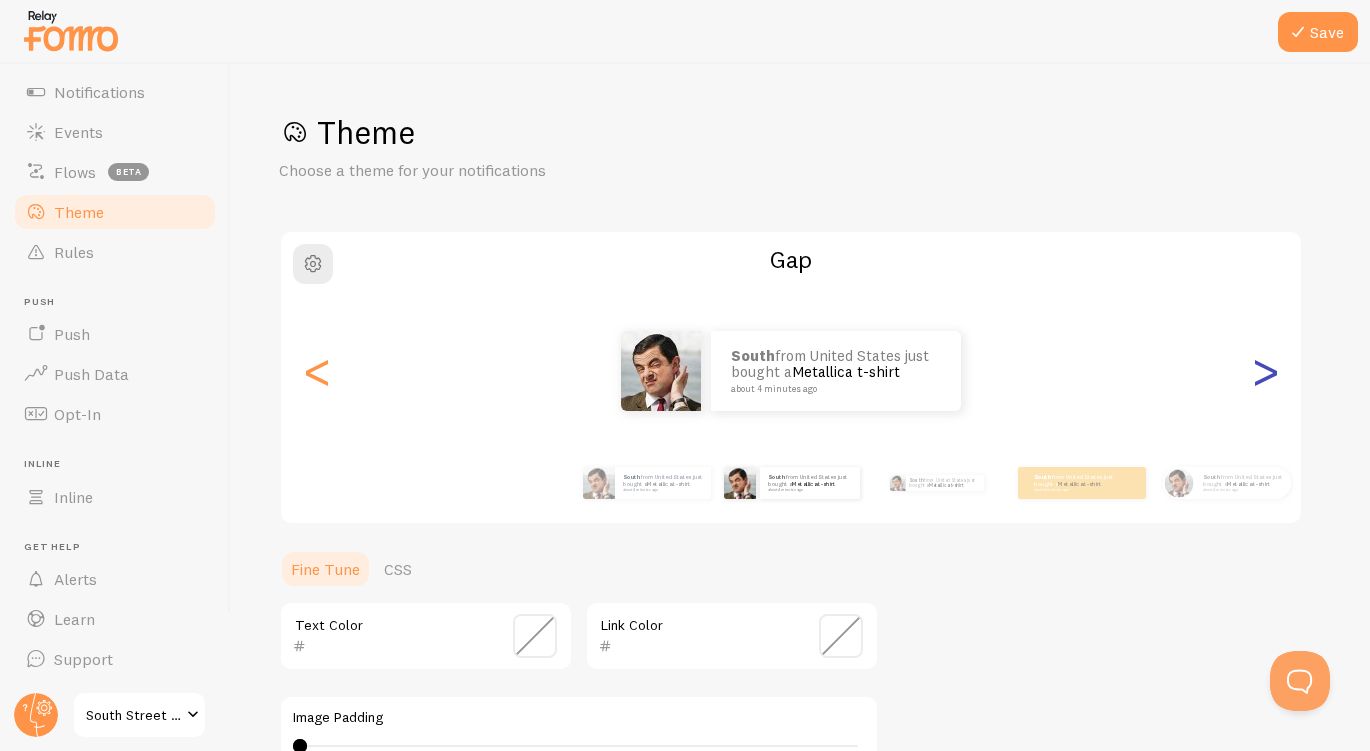 click on ">" at bounding box center (1265, 371) 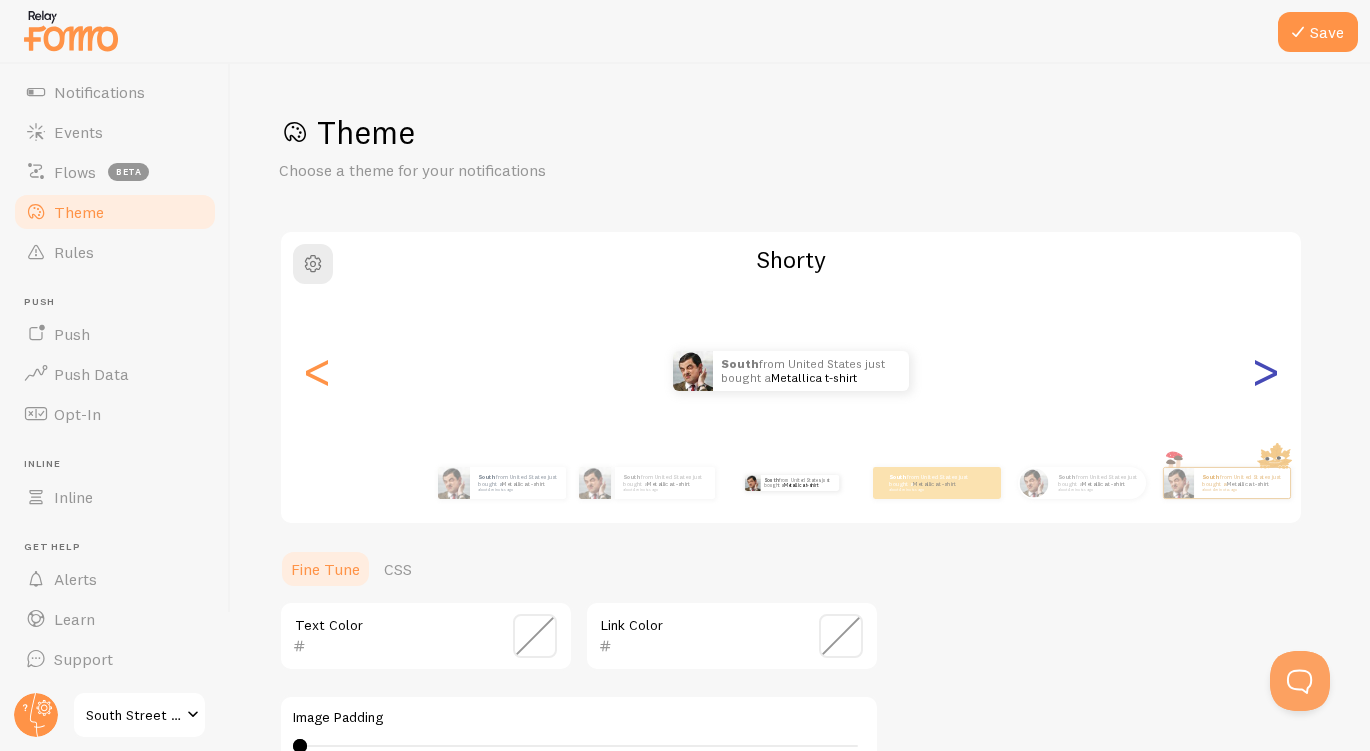 click on ">" at bounding box center [1265, 371] 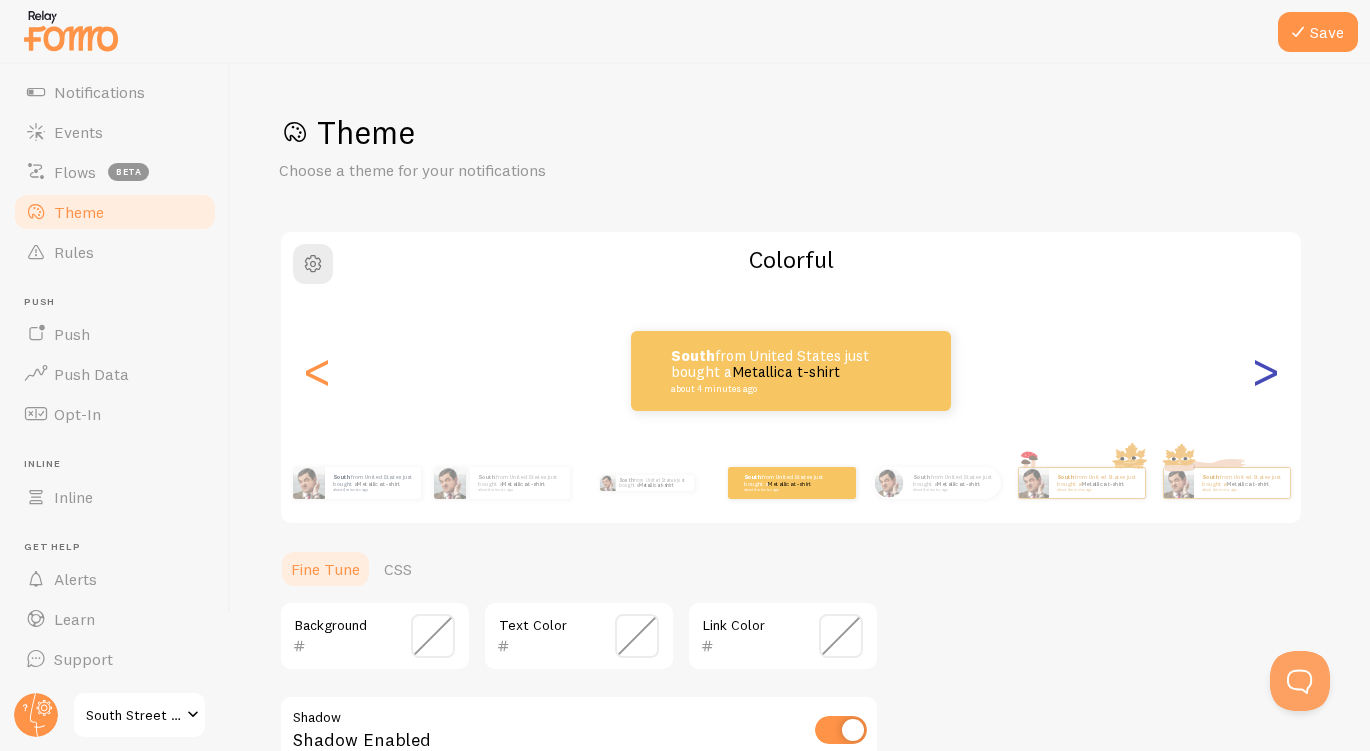 click on ">" at bounding box center [1265, 371] 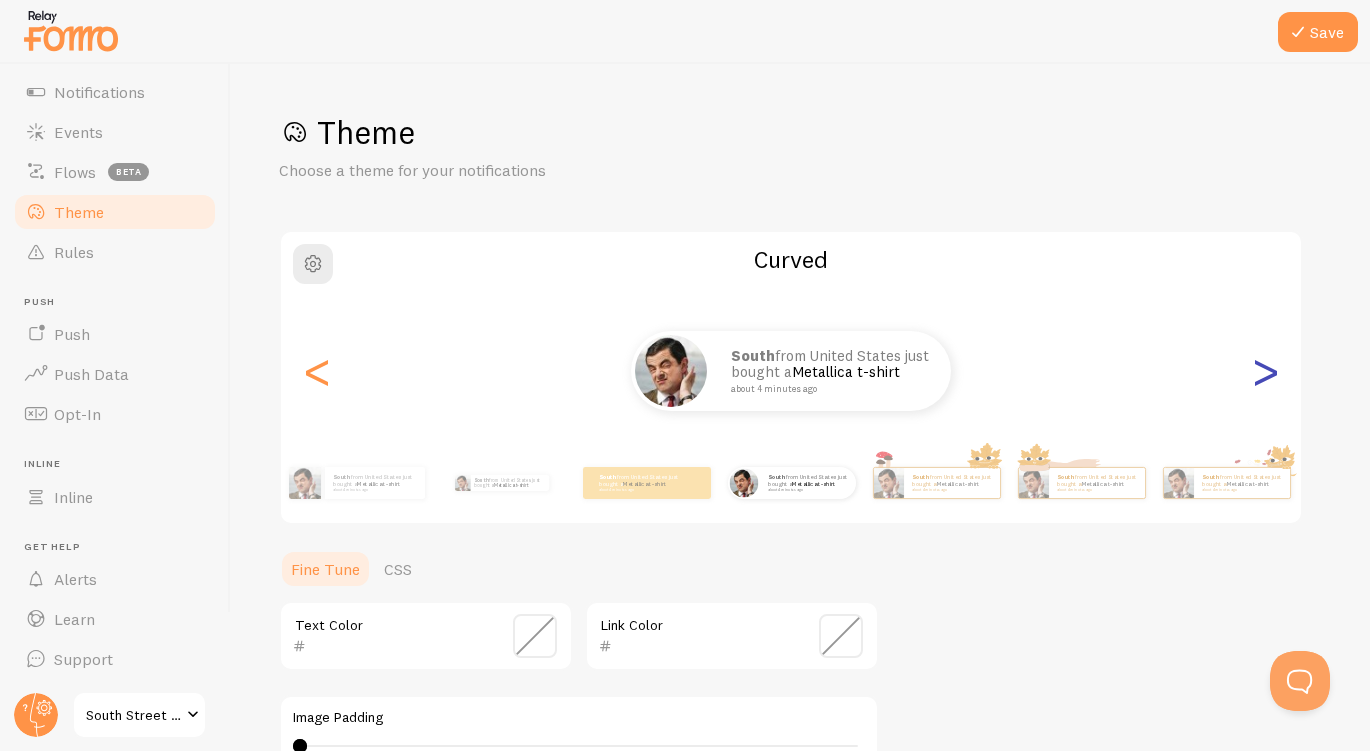 click on ">" at bounding box center (1265, 371) 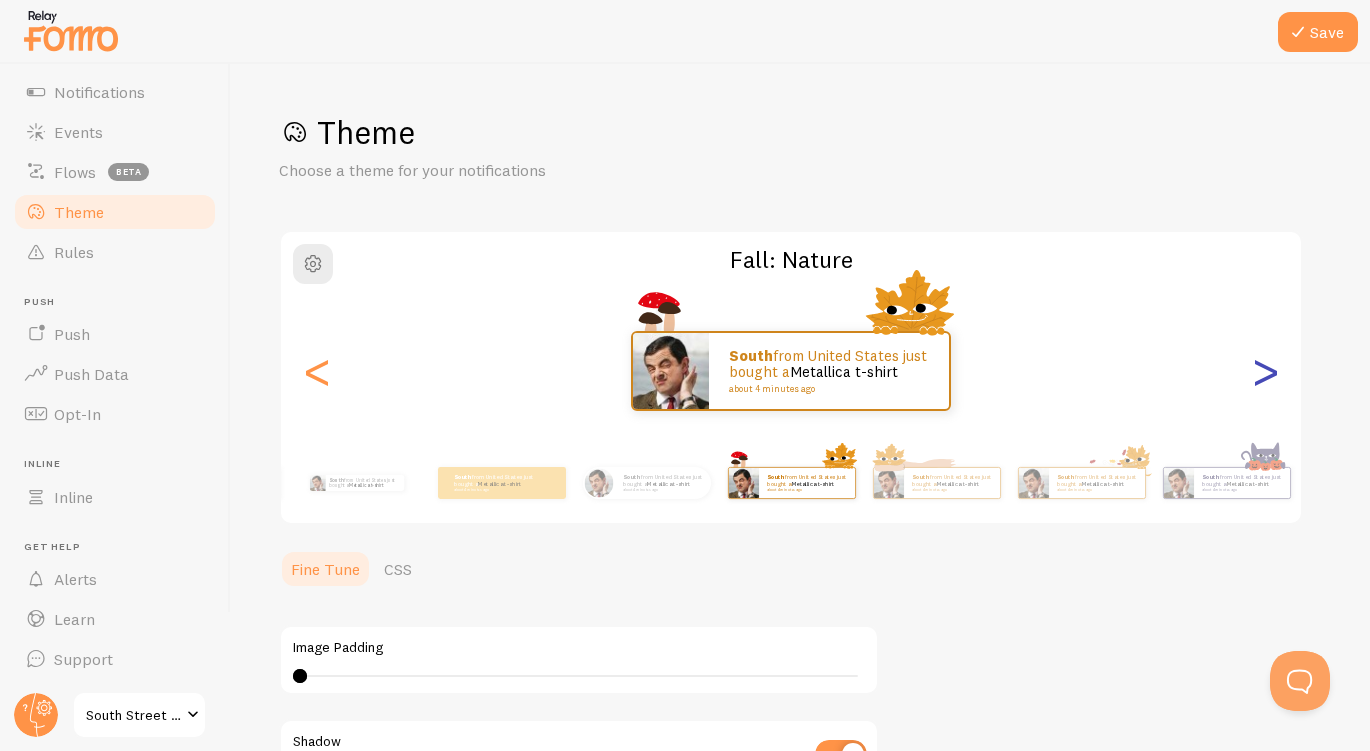 click on ">" at bounding box center [1265, 371] 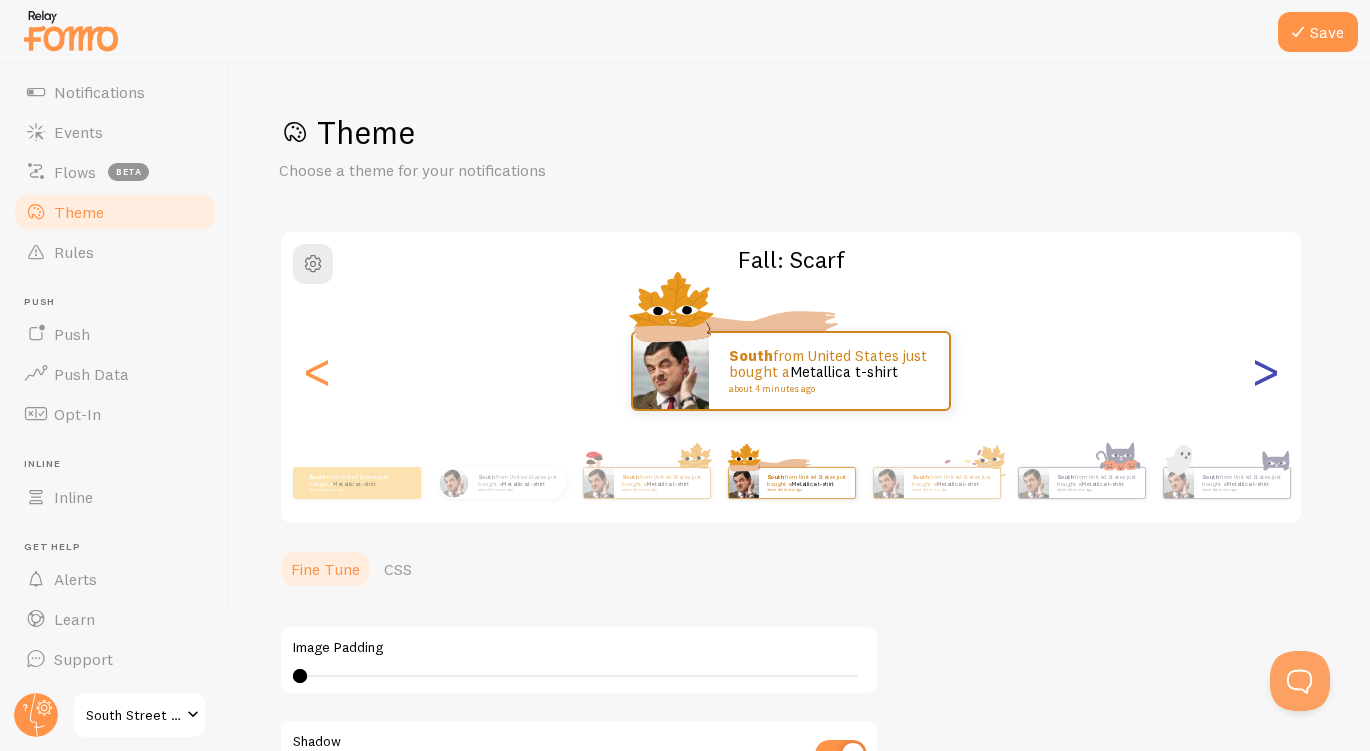 click on ">" at bounding box center (1265, 371) 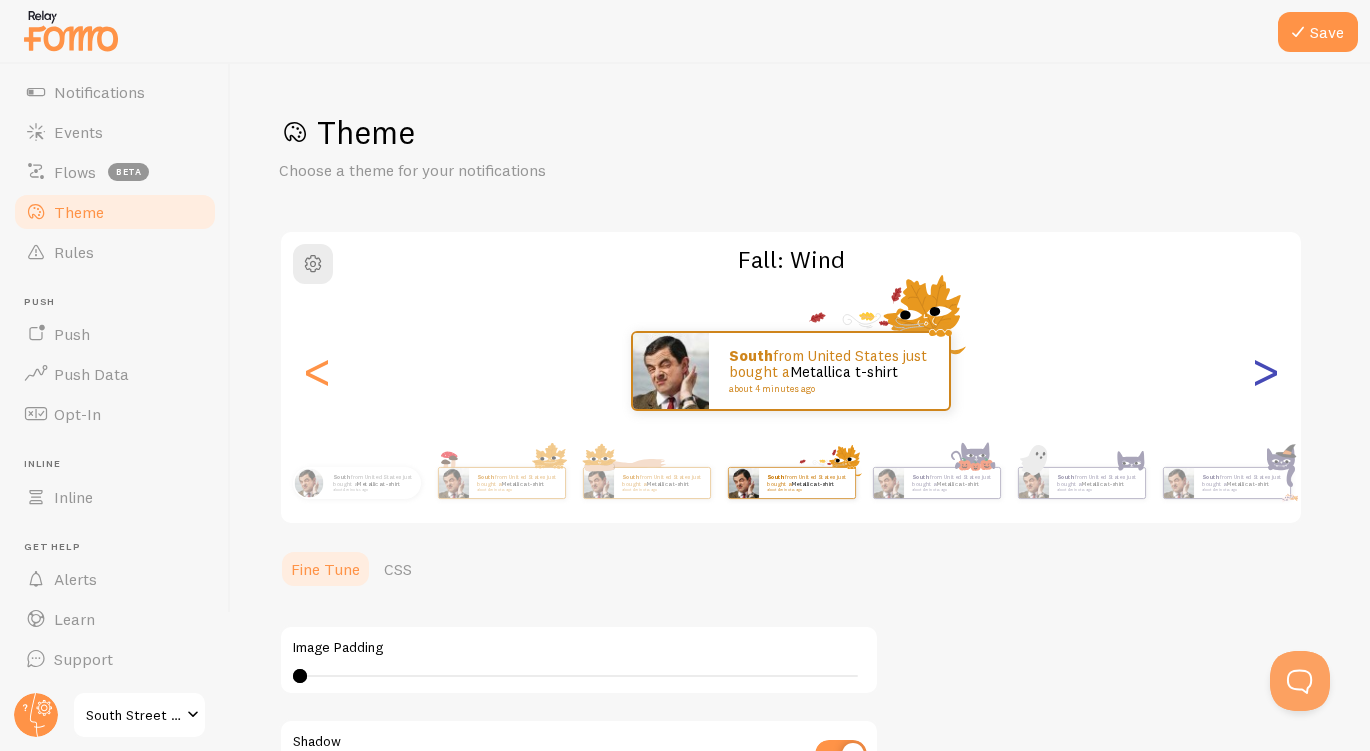 click on ">" at bounding box center (1265, 371) 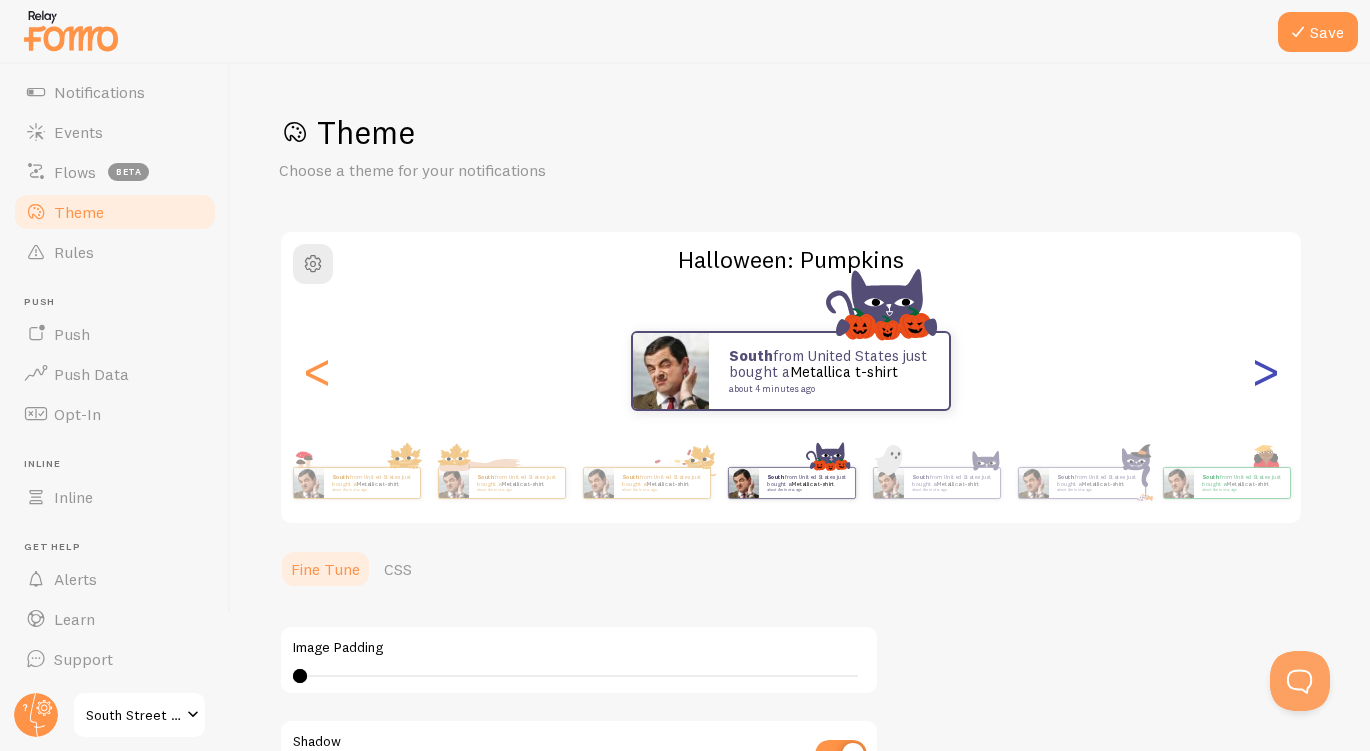 click on ">" at bounding box center [1265, 371] 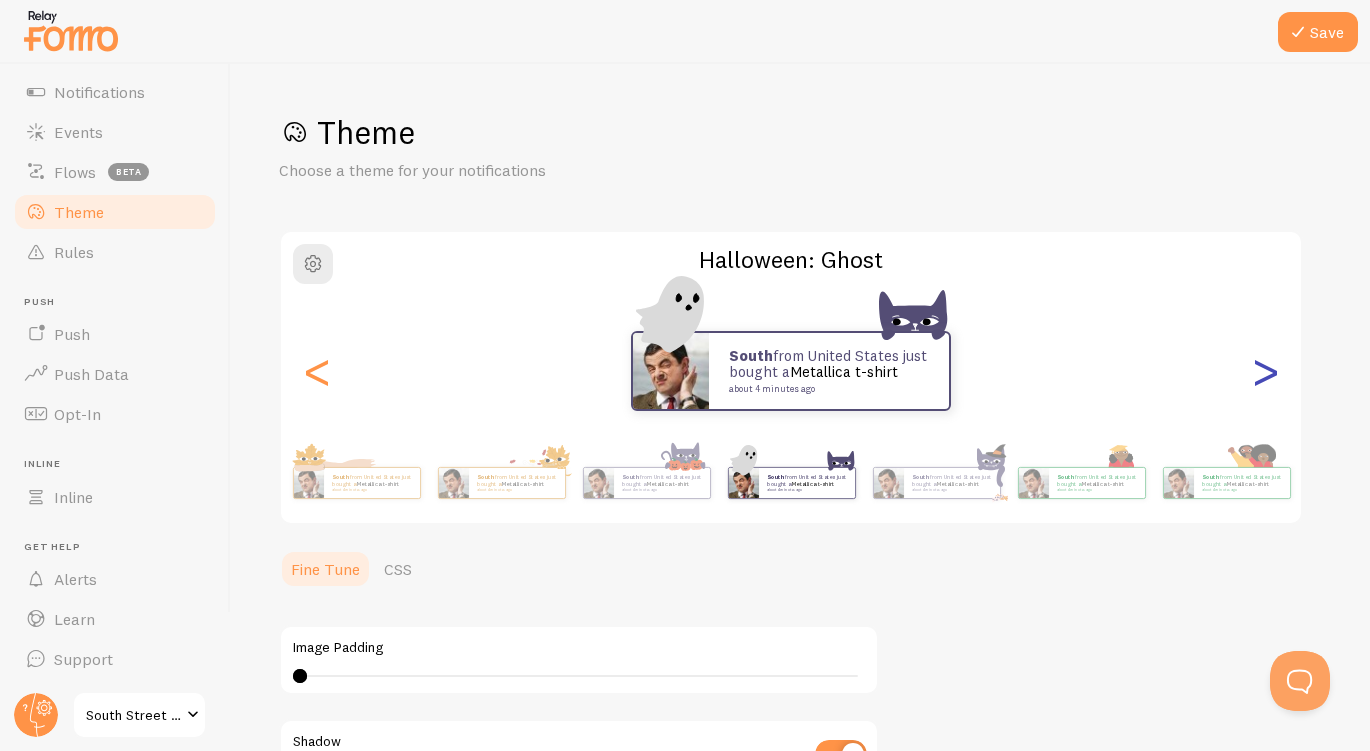 click on ">" at bounding box center [1265, 371] 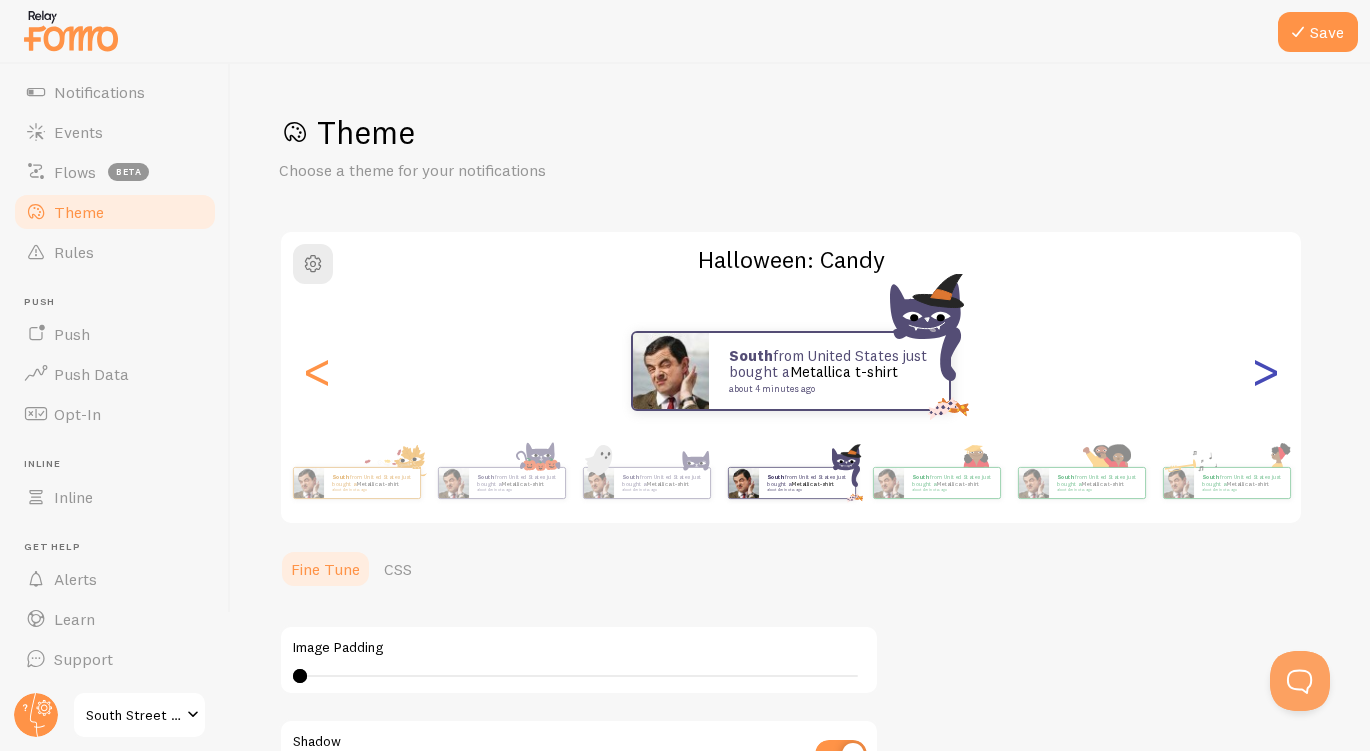 click on ">" at bounding box center [1265, 371] 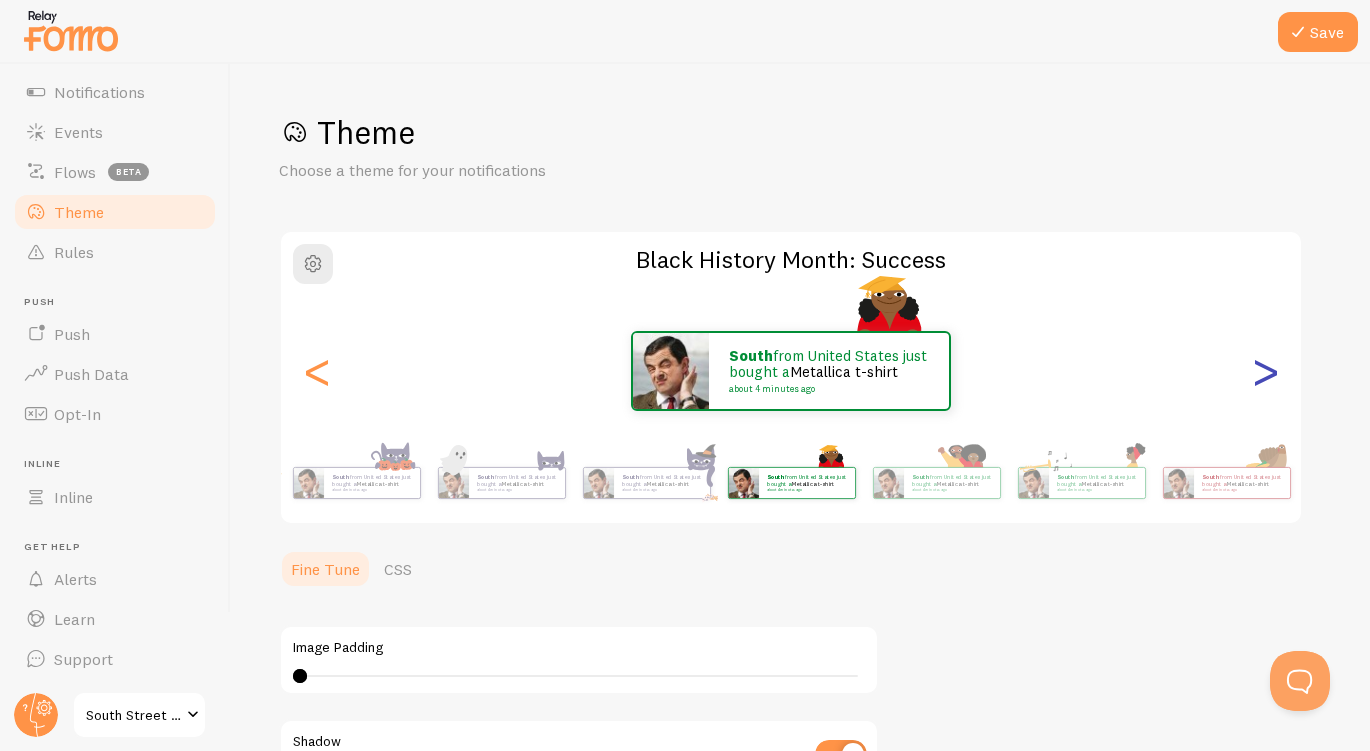 click on ">" at bounding box center [1265, 371] 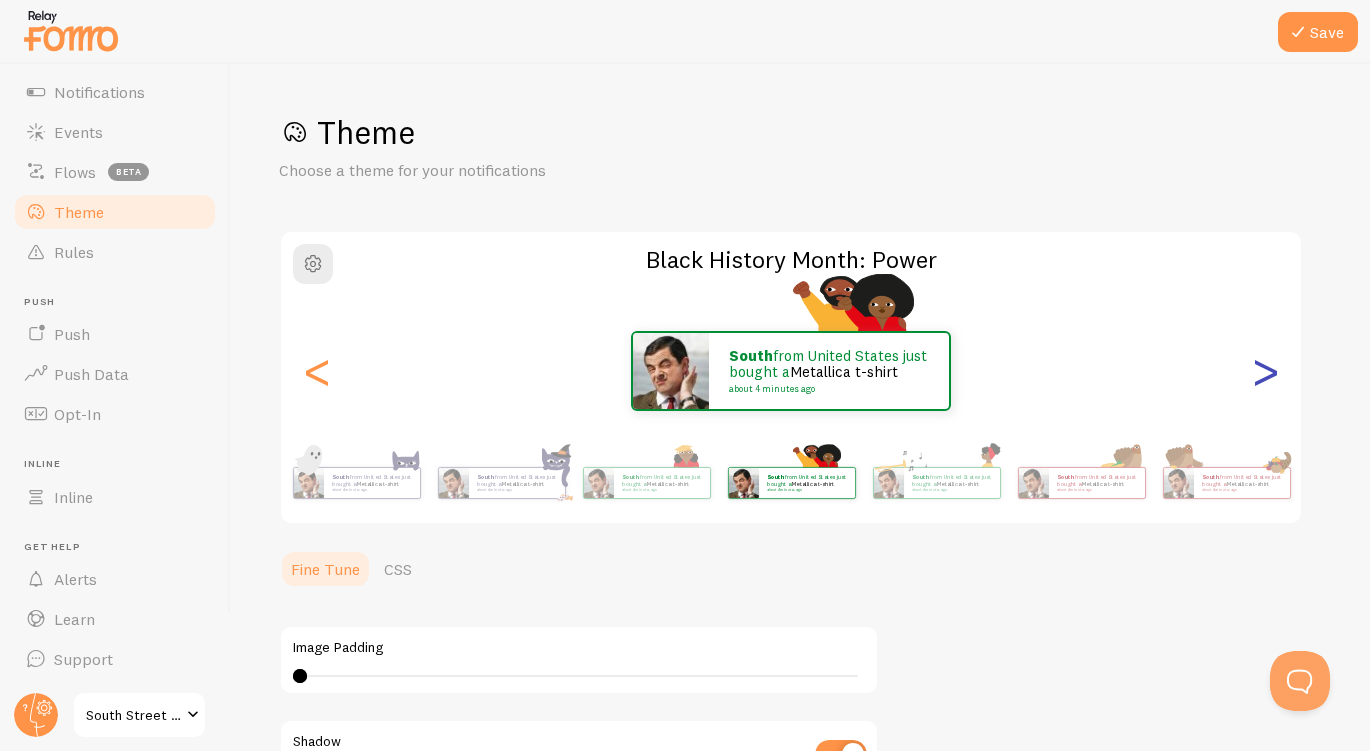 click on ">" at bounding box center (1265, 371) 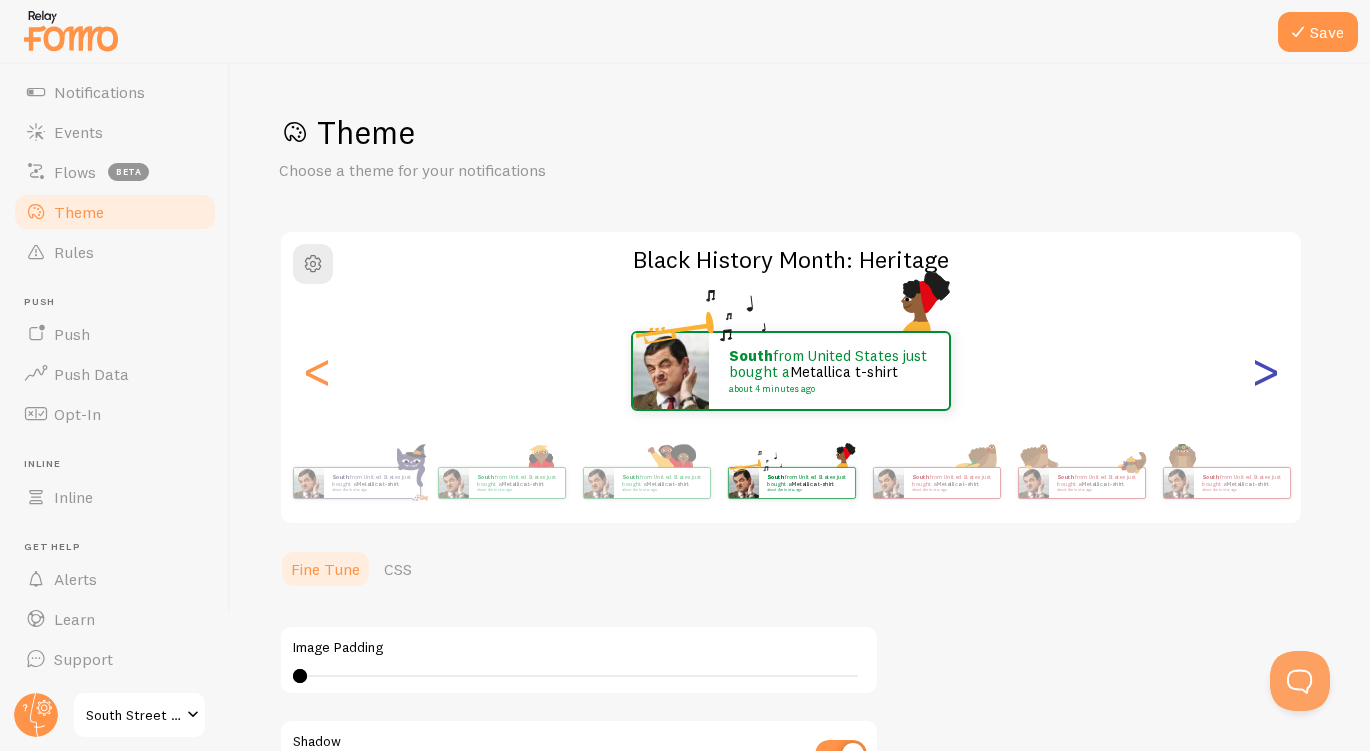 click on ">" at bounding box center [1265, 371] 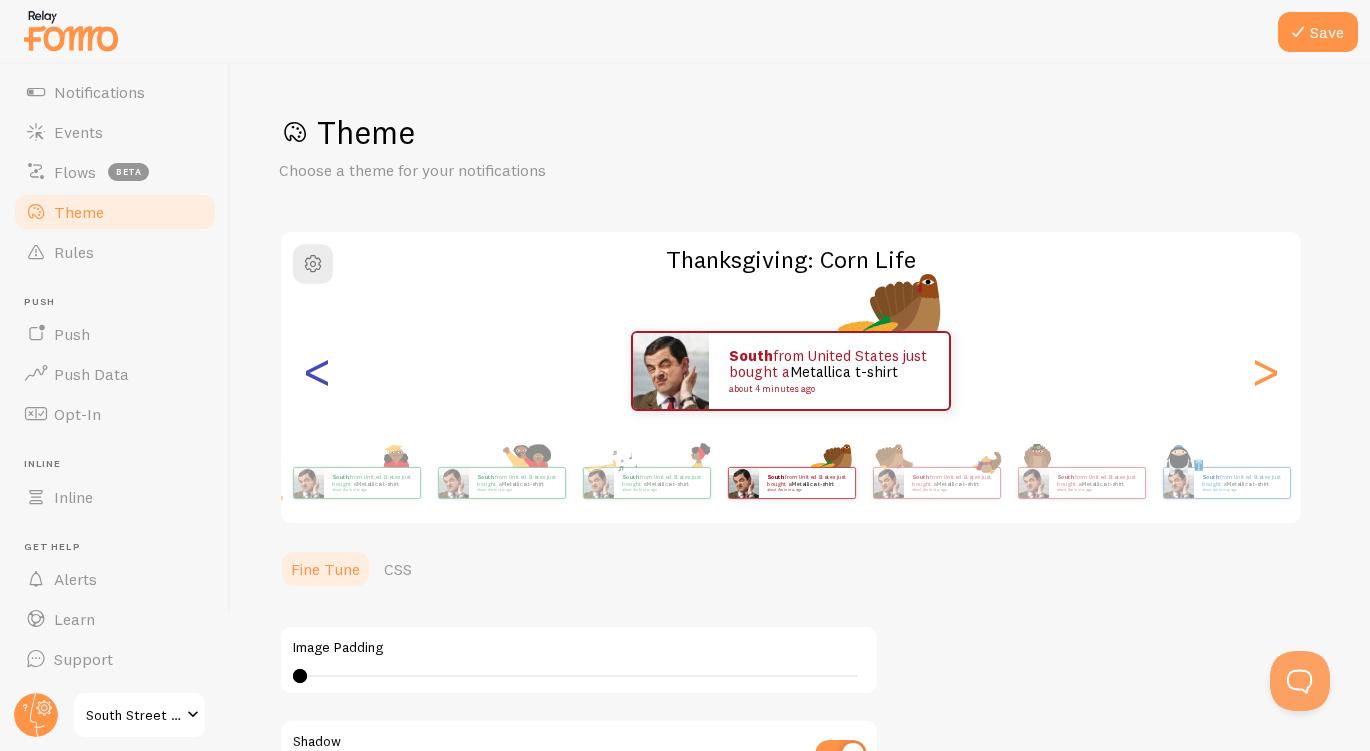click on "<" at bounding box center (317, 371) 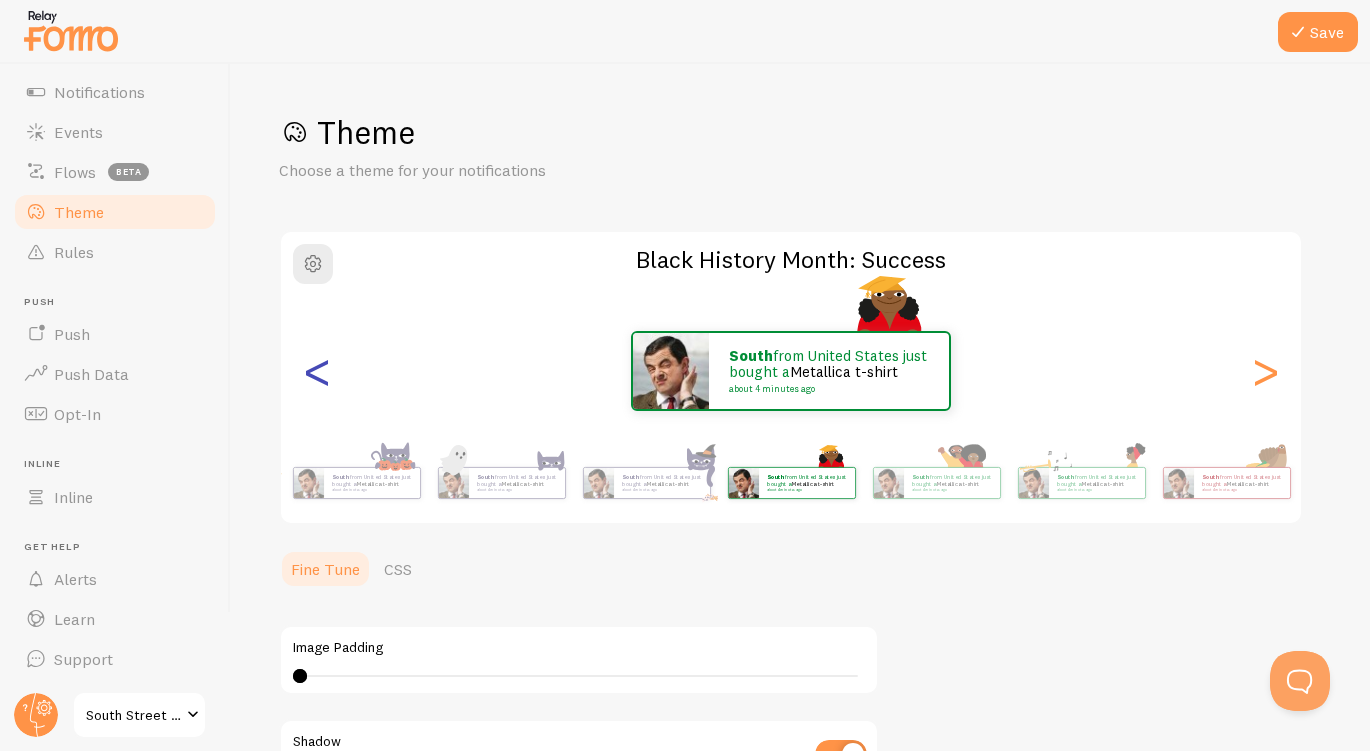 click on "<" at bounding box center (317, 371) 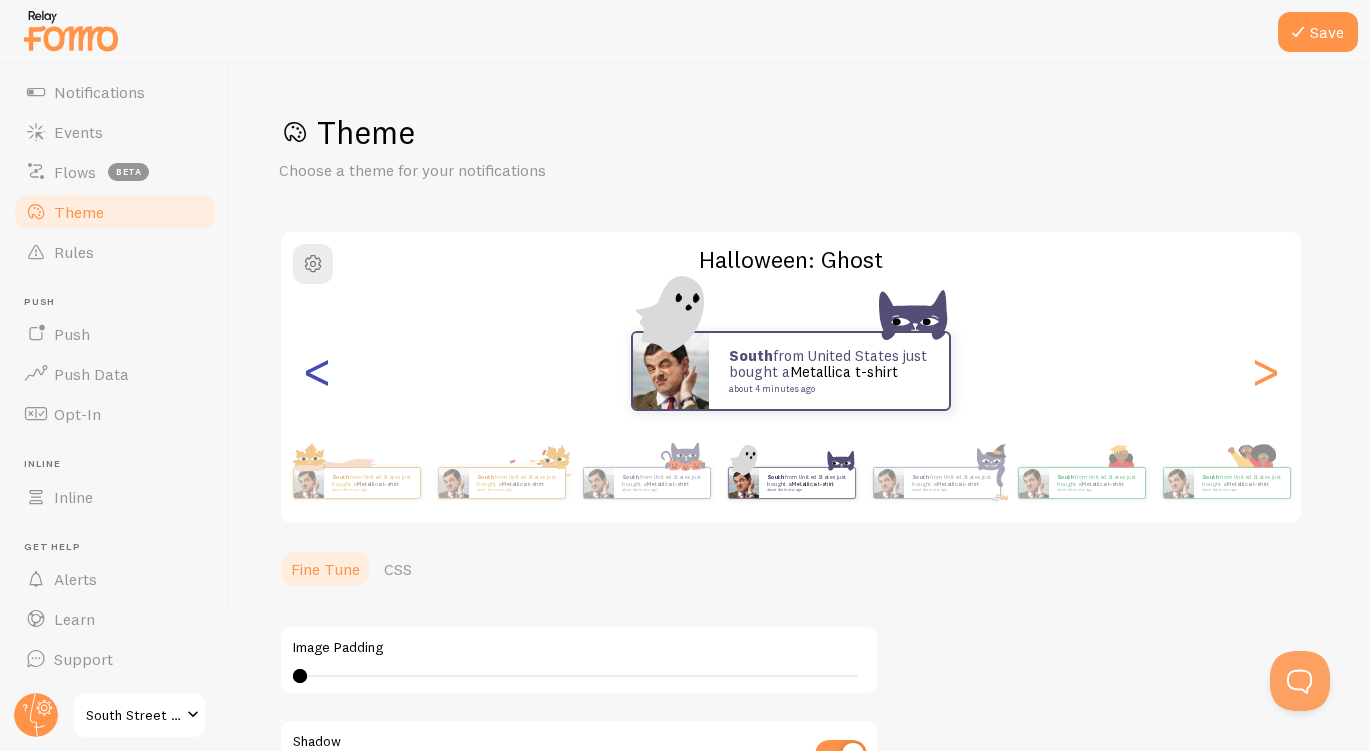 click on "<" at bounding box center (317, 371) 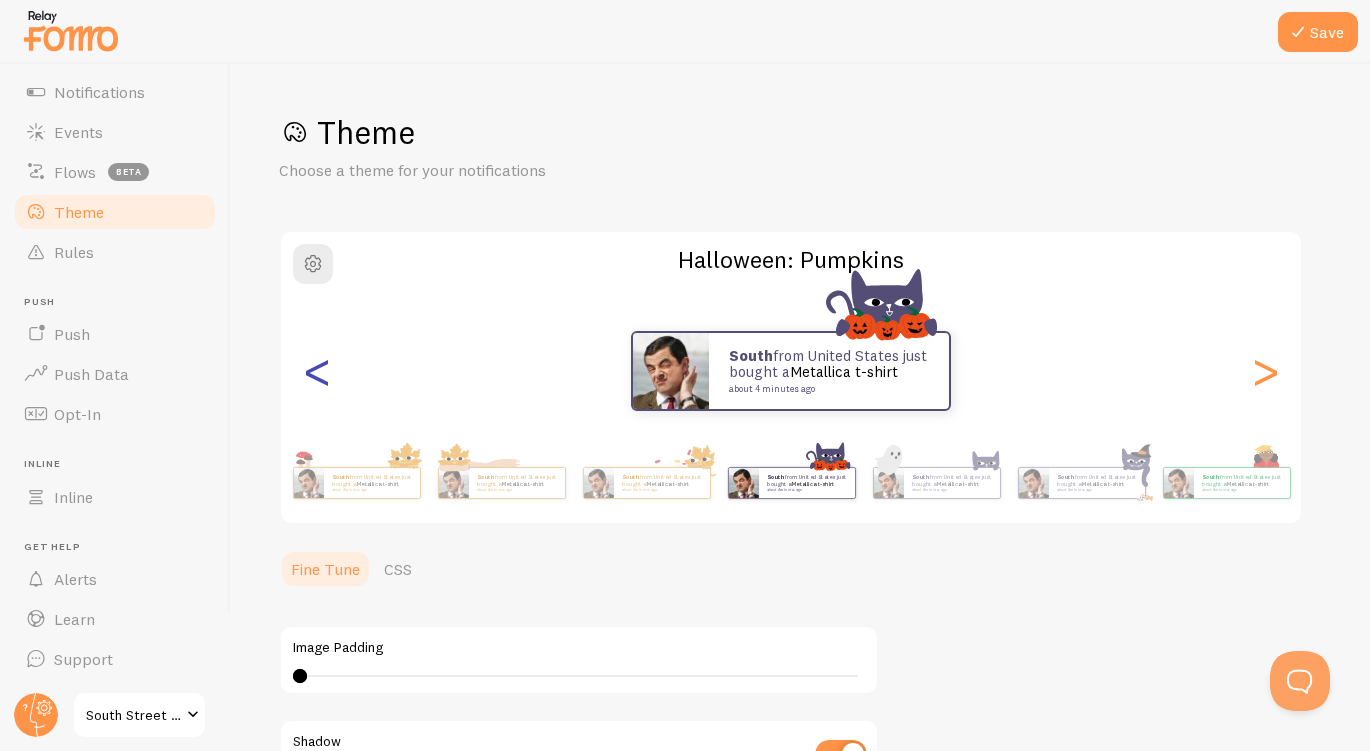 click on "<" at bounding box center [317, 371] 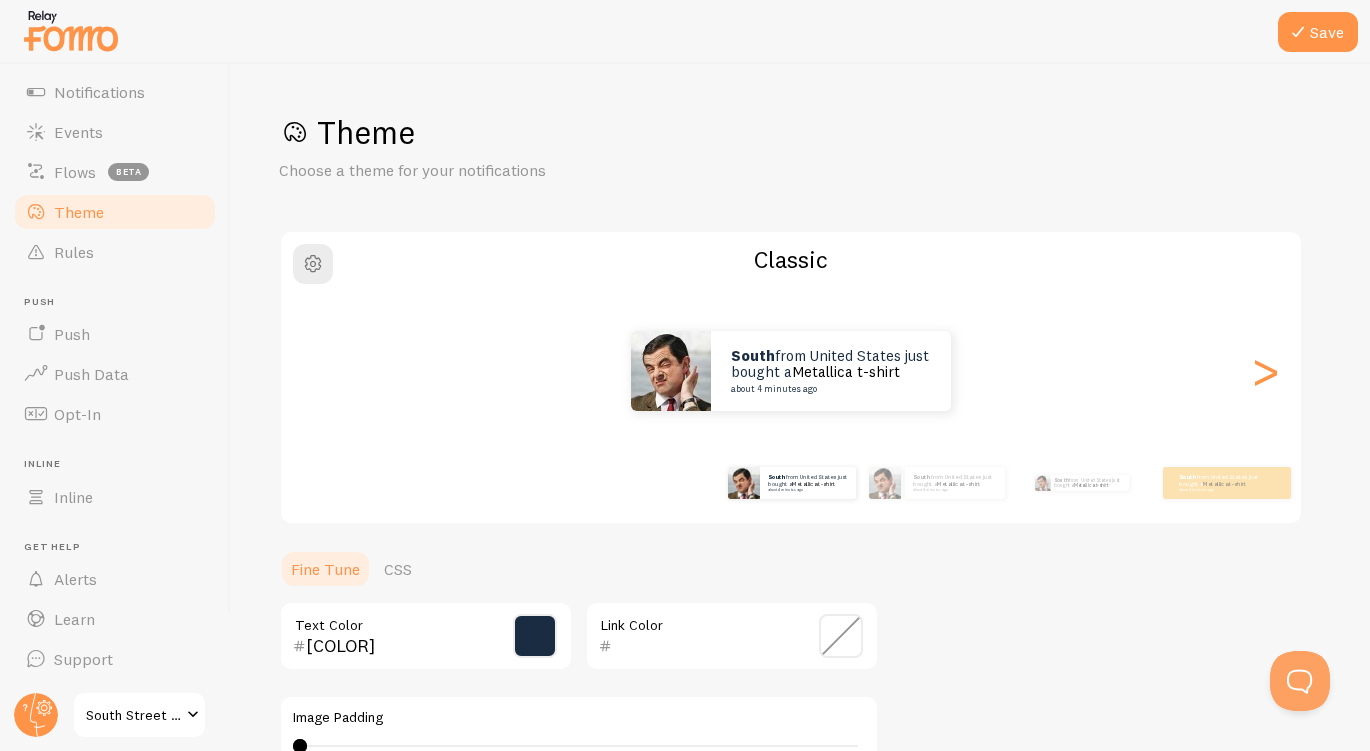 click on "<" at bounding box center (317, 371) 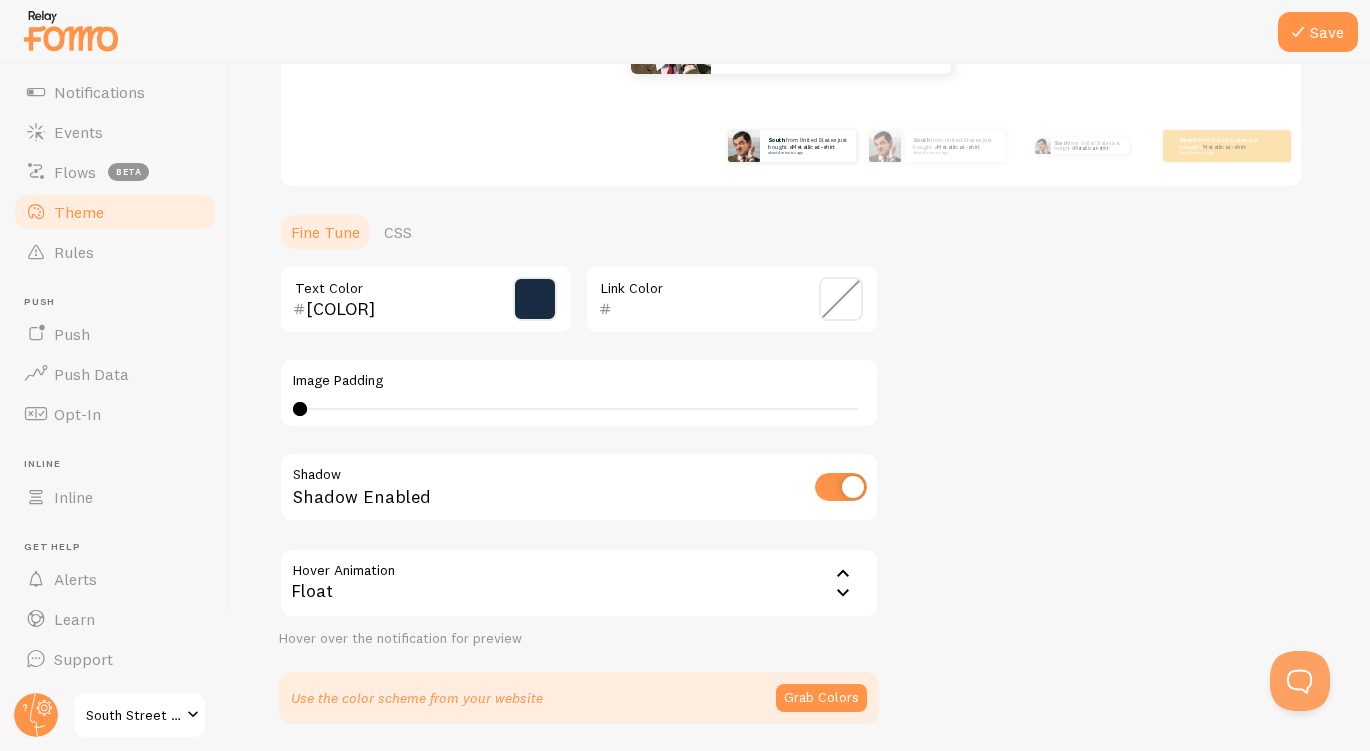 scroll, scrollTop: 406, scrollLeft: 0, axis: vertical 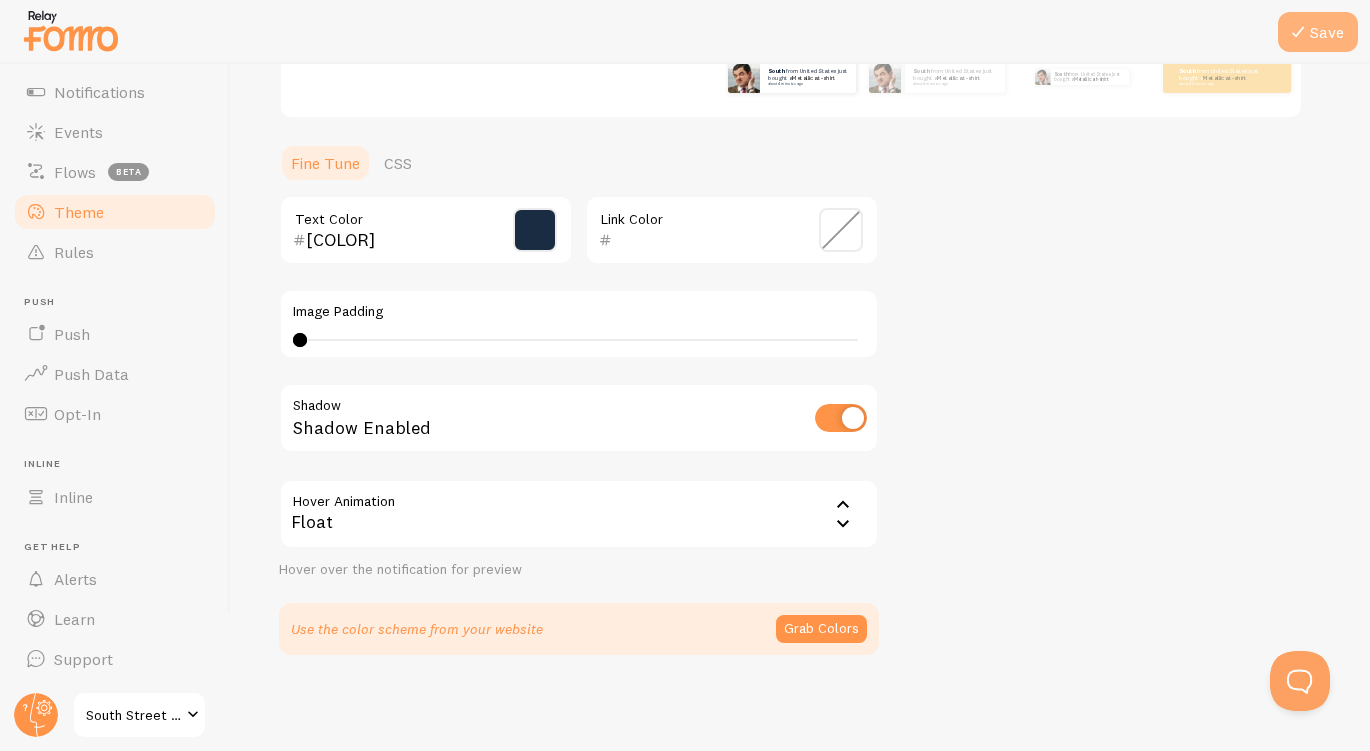 click on "Save" at bounding box center (1318, 32) 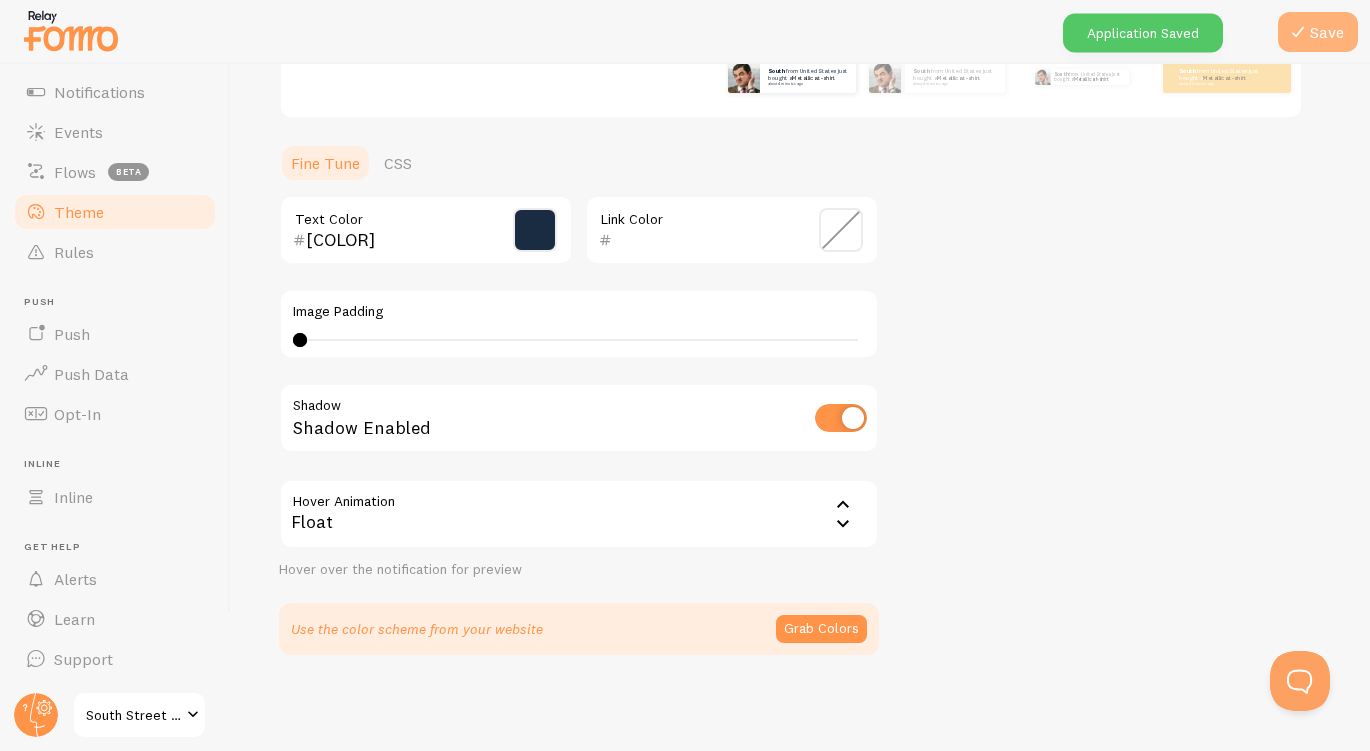 click on "Save" at bounding box center [1318, 32] 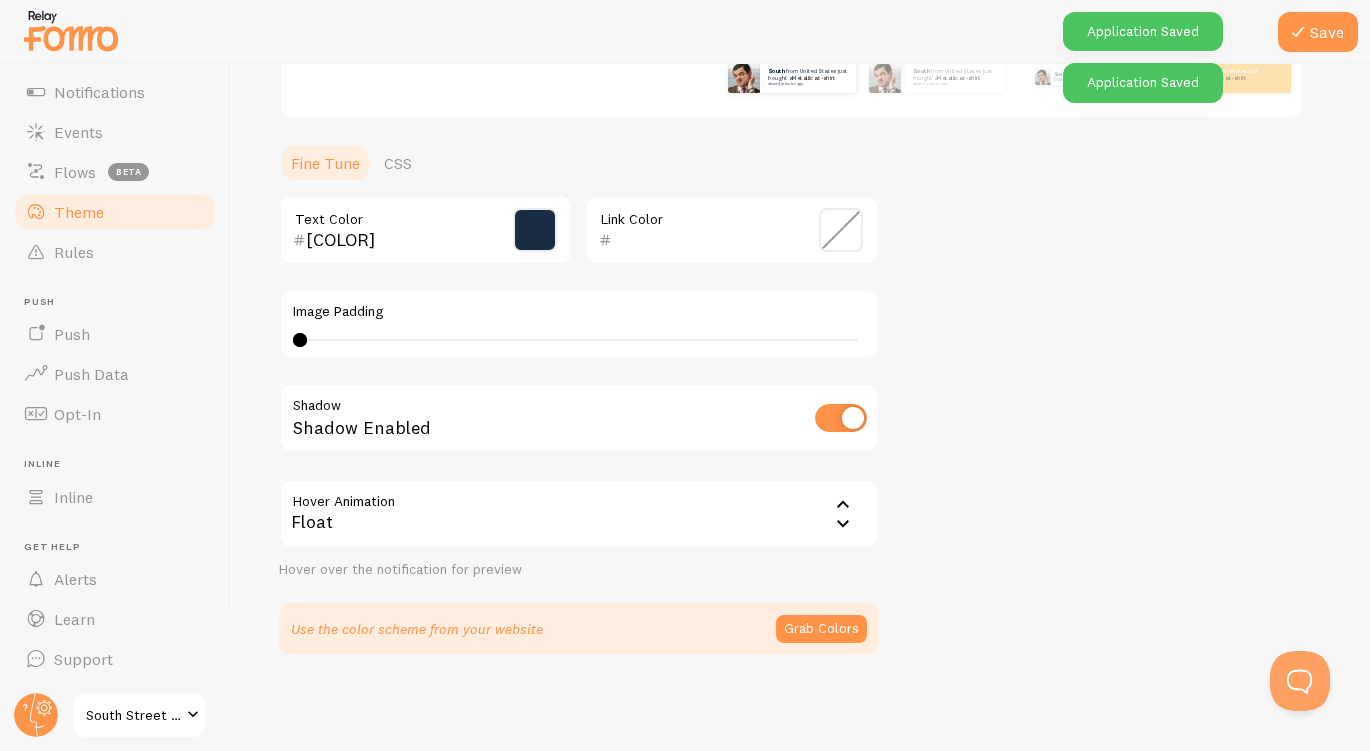 scroll, scrollTop: 0, scrollLeft: 0, axis: both 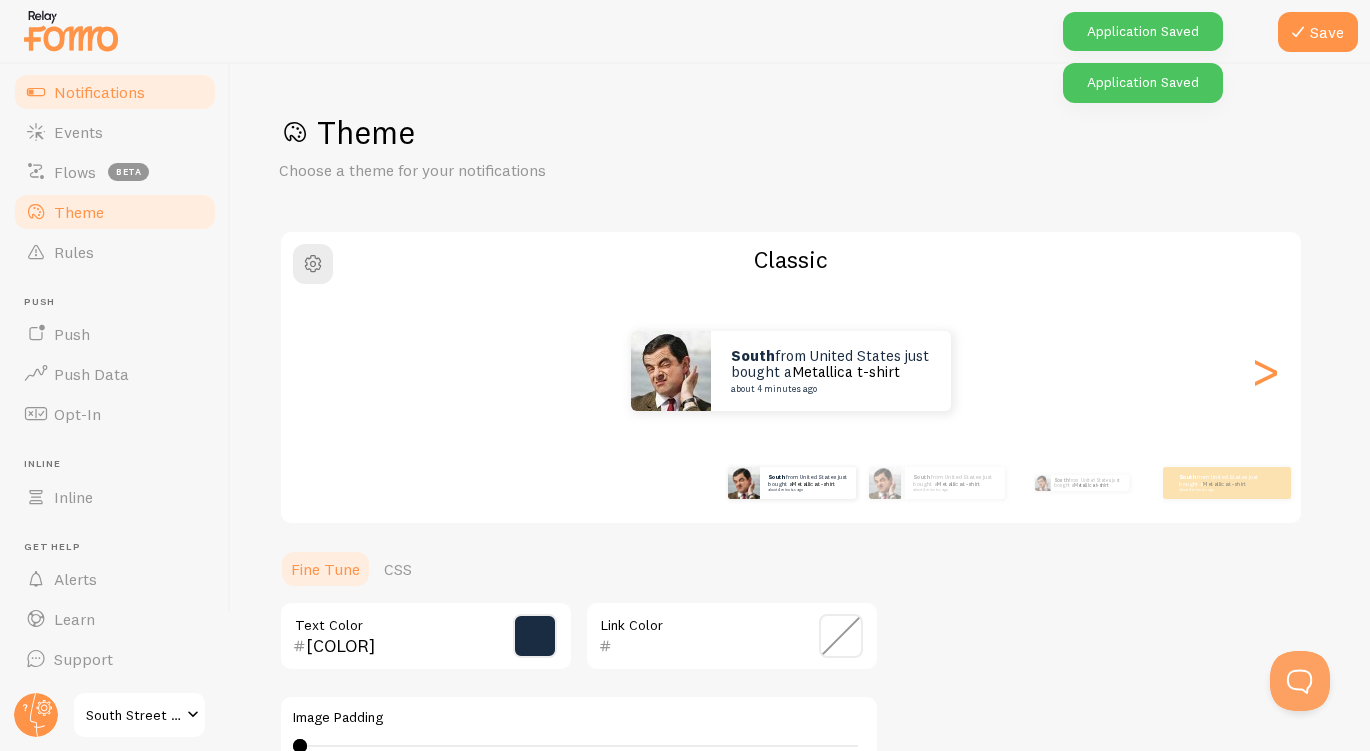 click on "Notifications" at bounding box center [115, 92] 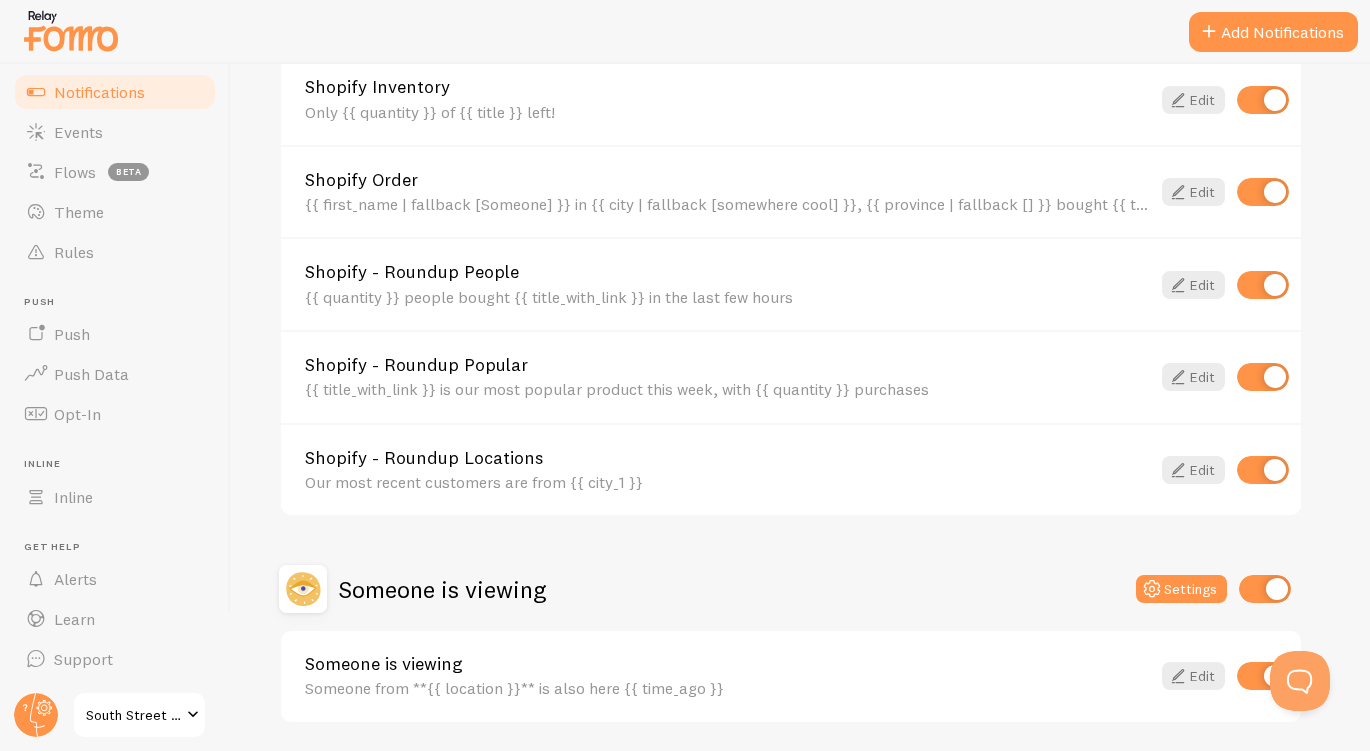 scroll, scrollTop: 1067, scrollLeft: 0, axis: vertical 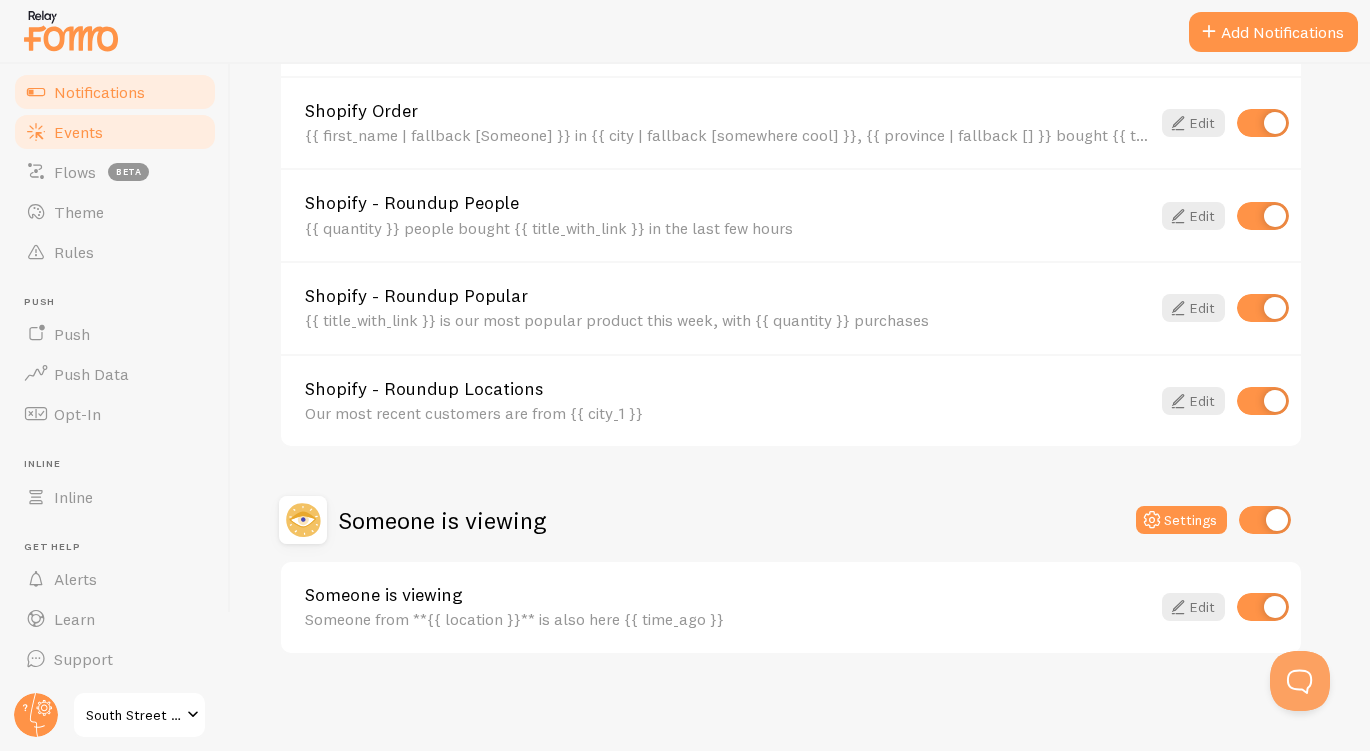 click on "Events" at bounding box center [78, 132] 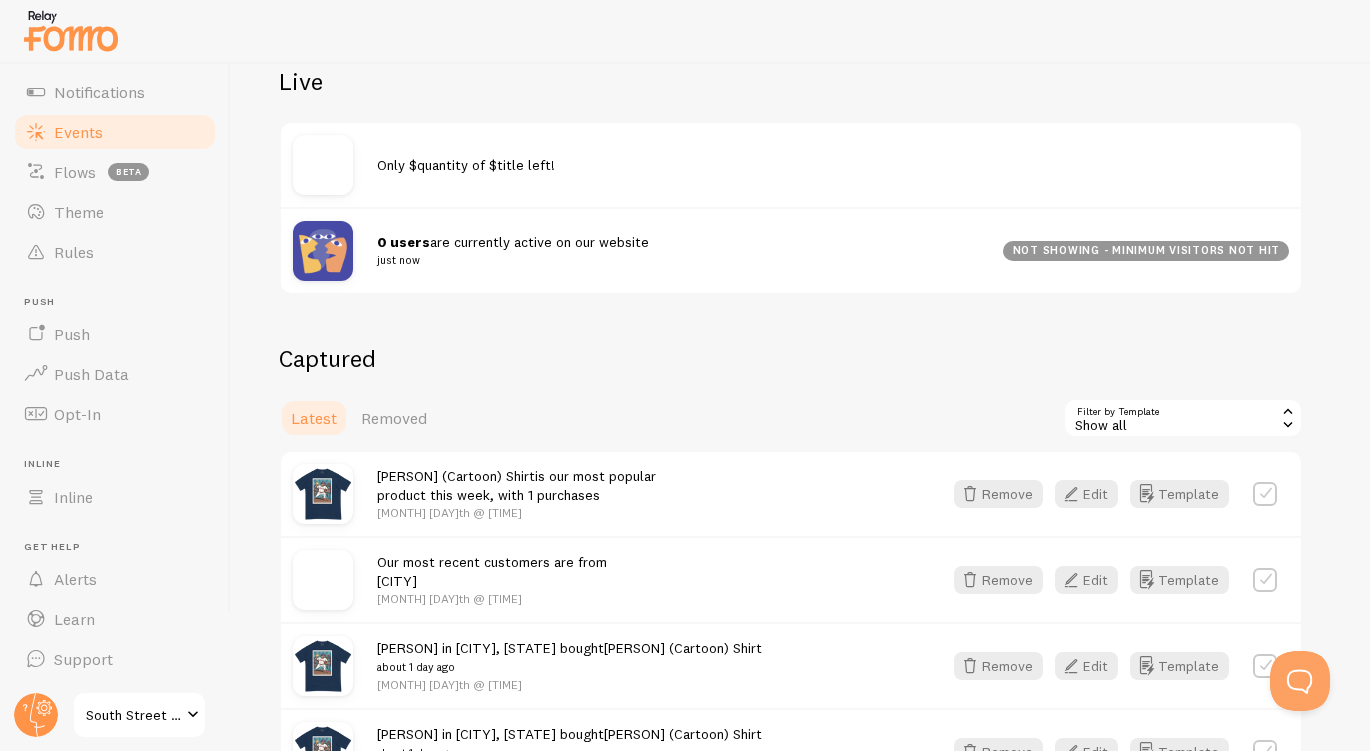 scroll, scrollTop: 249, scrollLeft: 0, axis: vertical 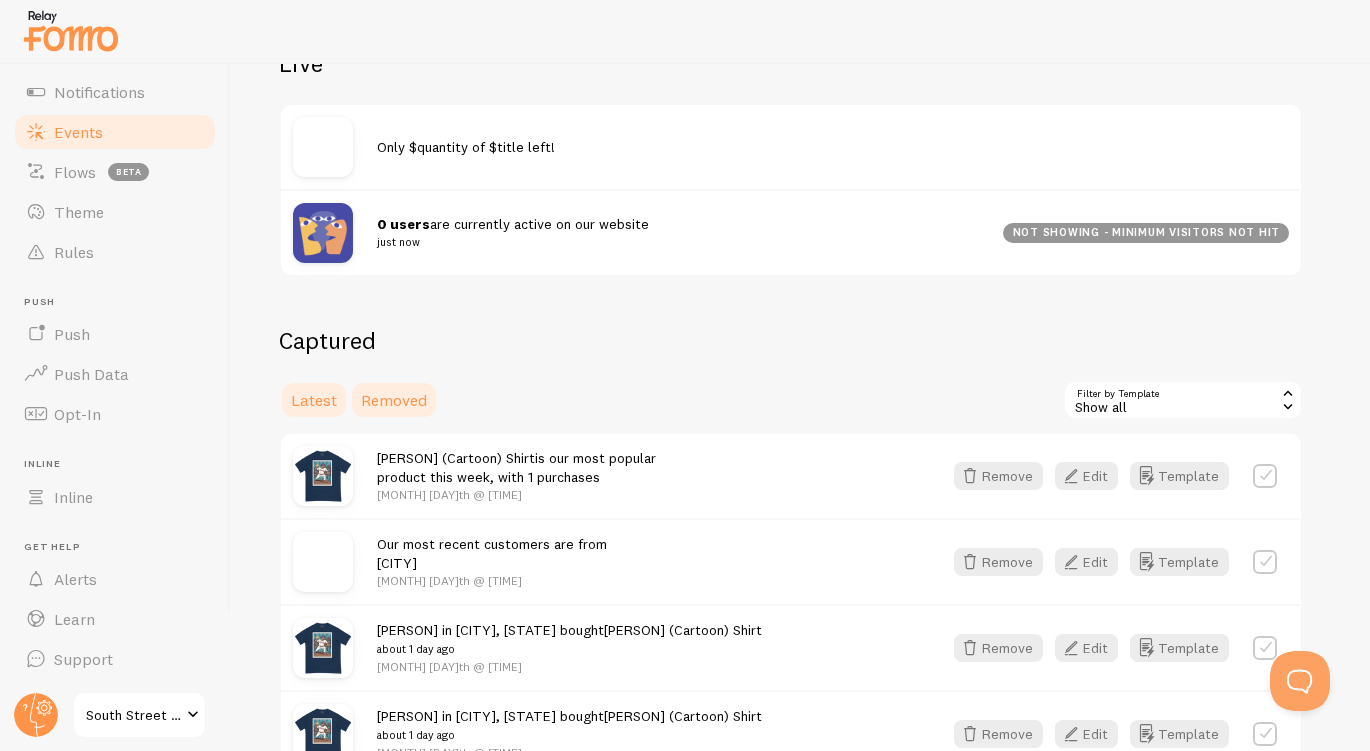 click on "Removed" at bounding box center [394, 400] 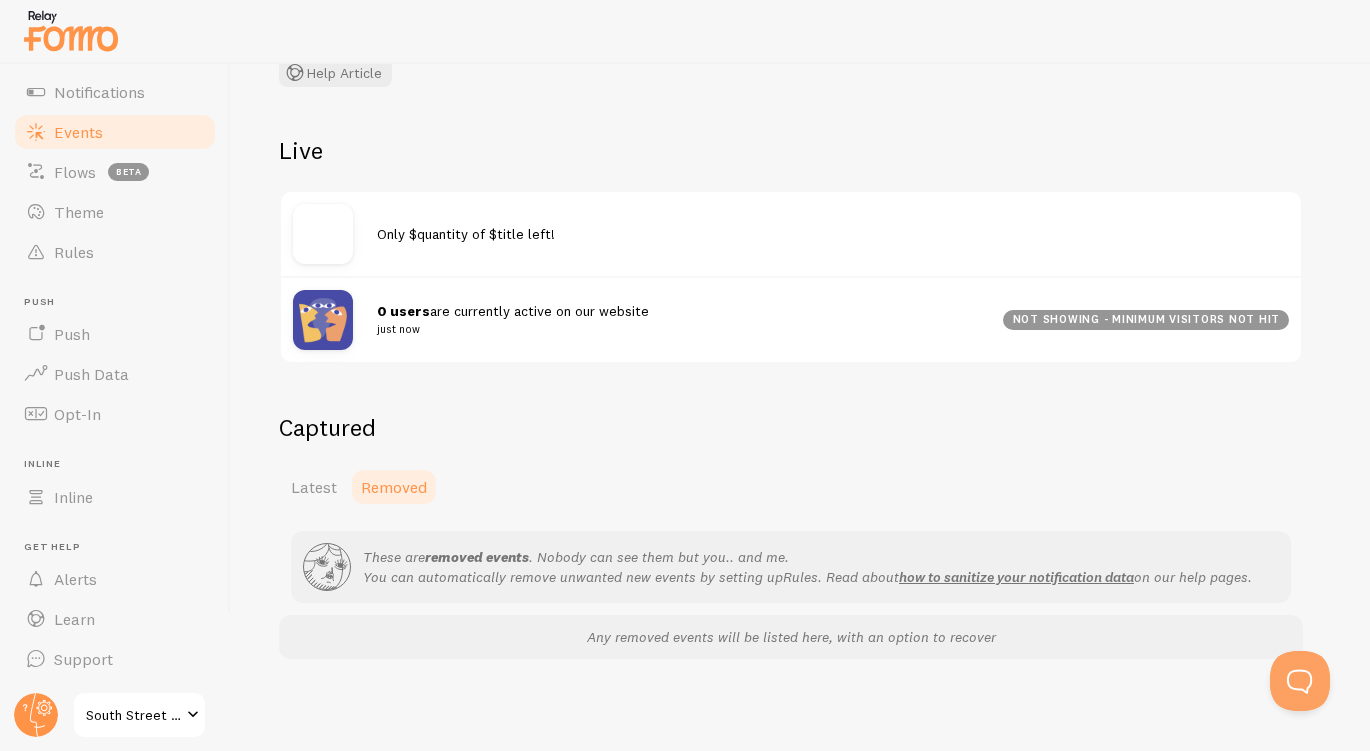 scroll, scrollTop: 165, scrollLeft: 0, axis: vertical 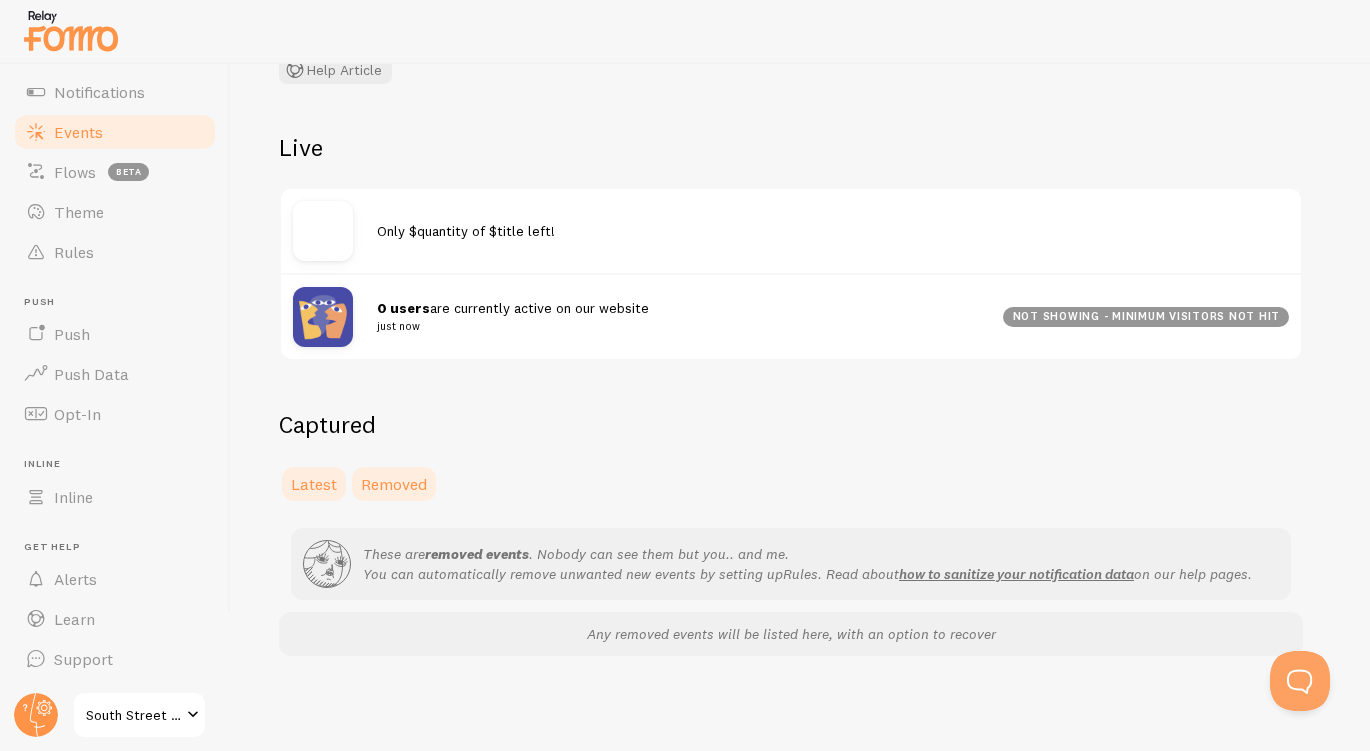 click on "Latest" at bounding box center [314, 484] 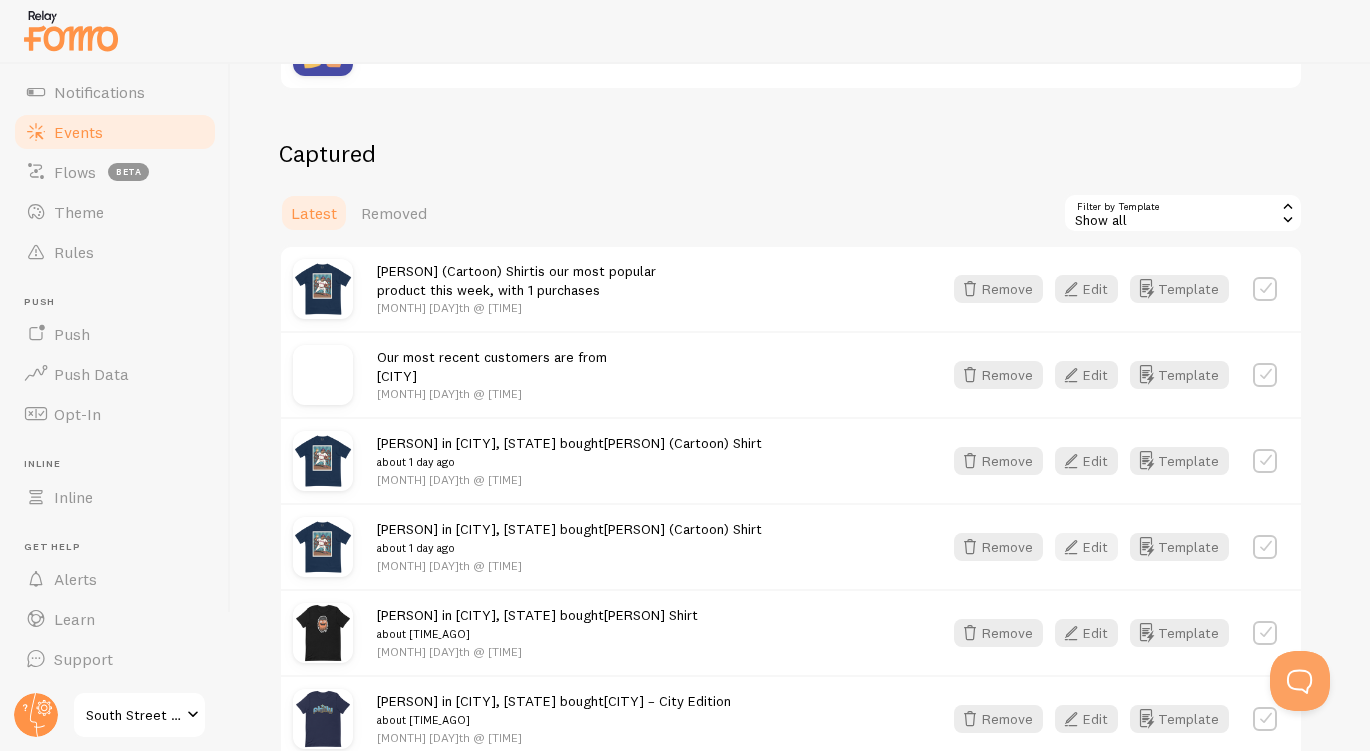 scroll, scrollTop: 397, scrollLeft: 0, axis: vertical 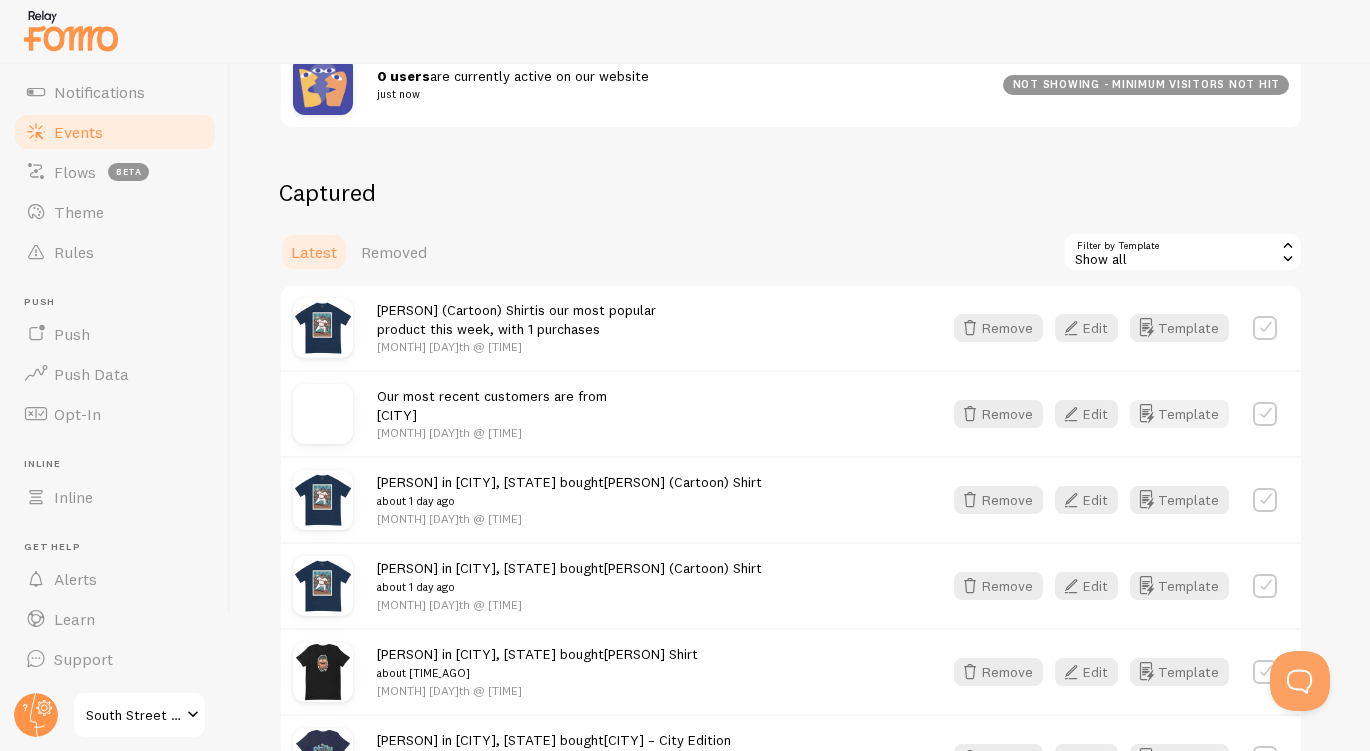 click on "Template" at bounding box center (1179, 414) 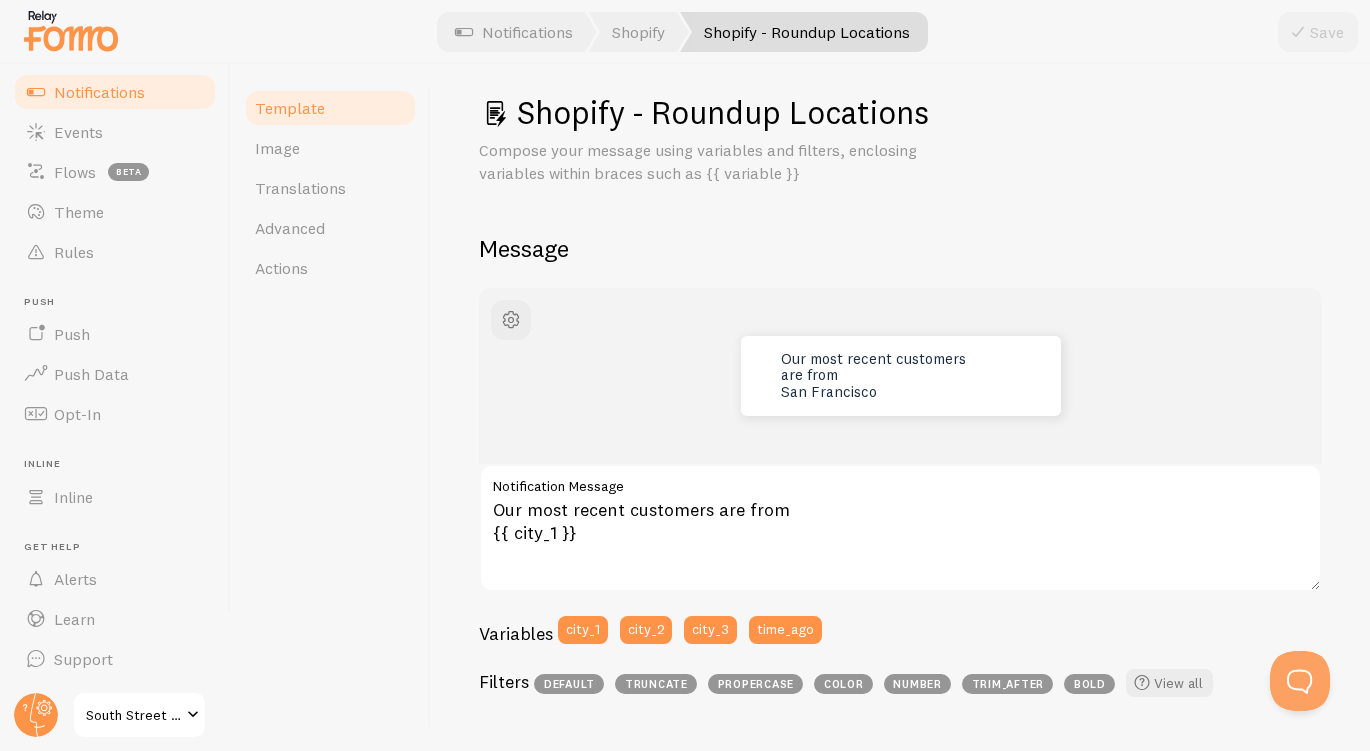scroll, scrollTop: 0, scrollLeft: 0, axis: both 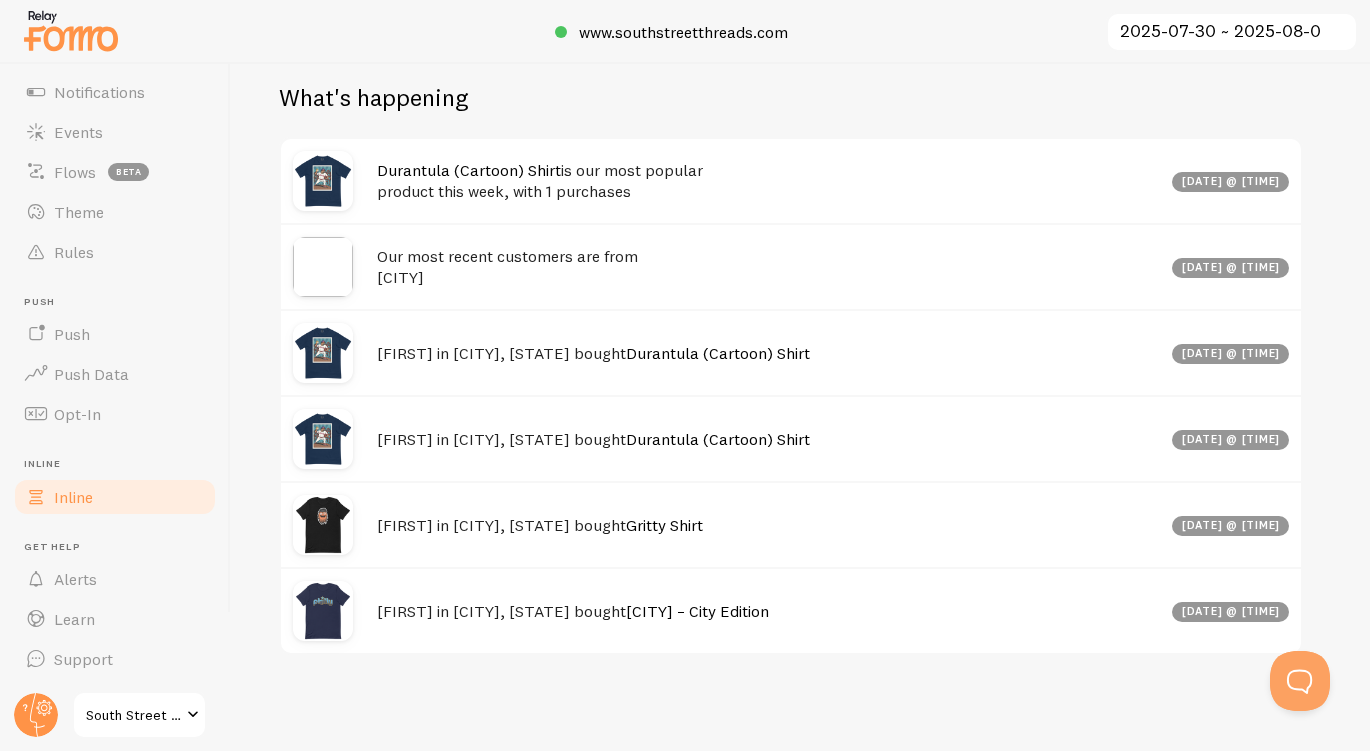 click on "Inline" at bounding box center [115, 497] 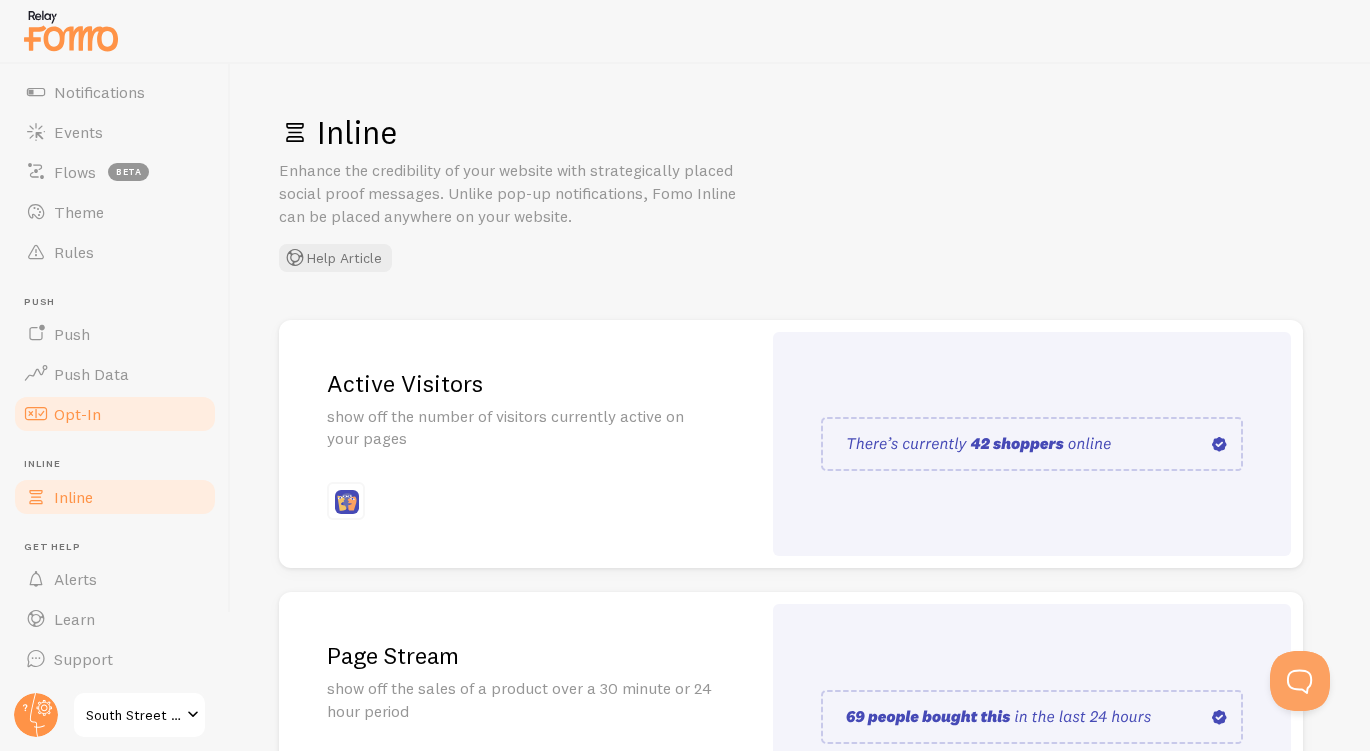 click on "Opt-In" at bounding box center (77, 414) 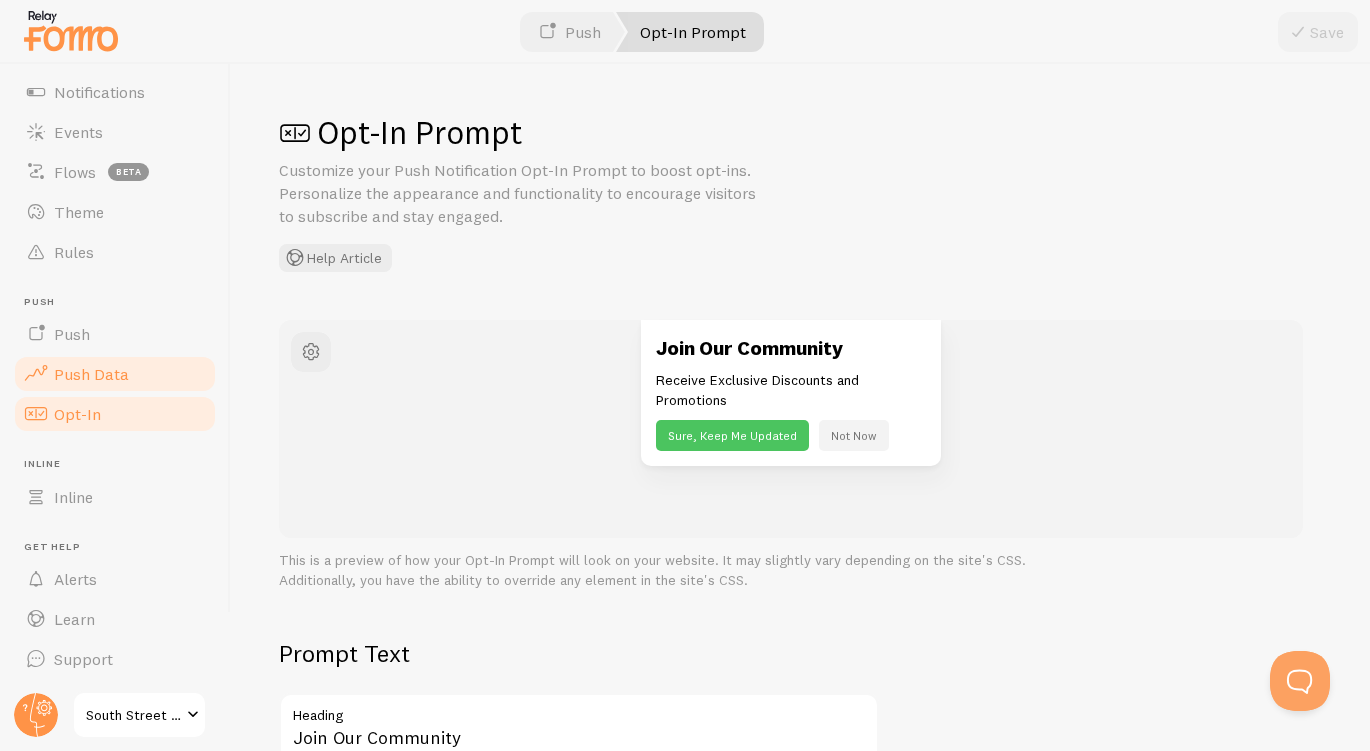 click on "Push Data" at bounding box center (91, 374) 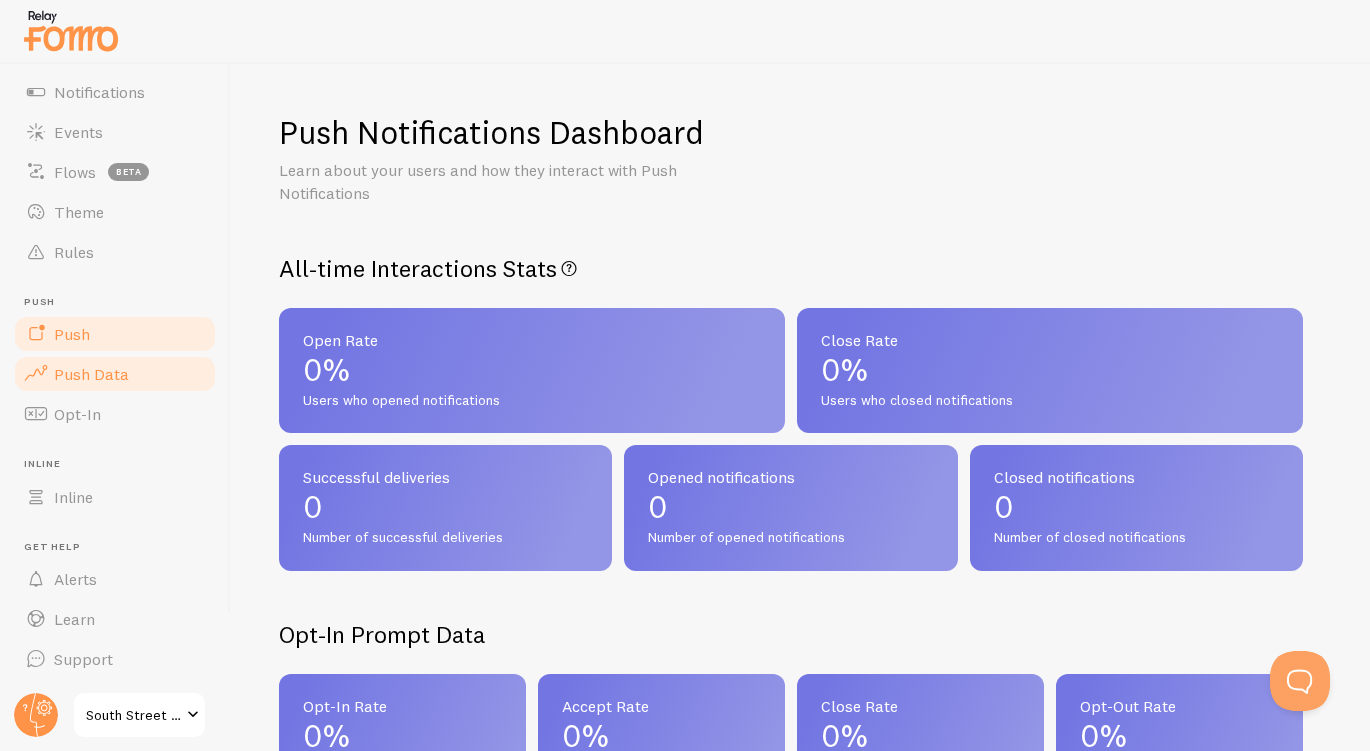 click on "Push" at bounding box center [115, 334] 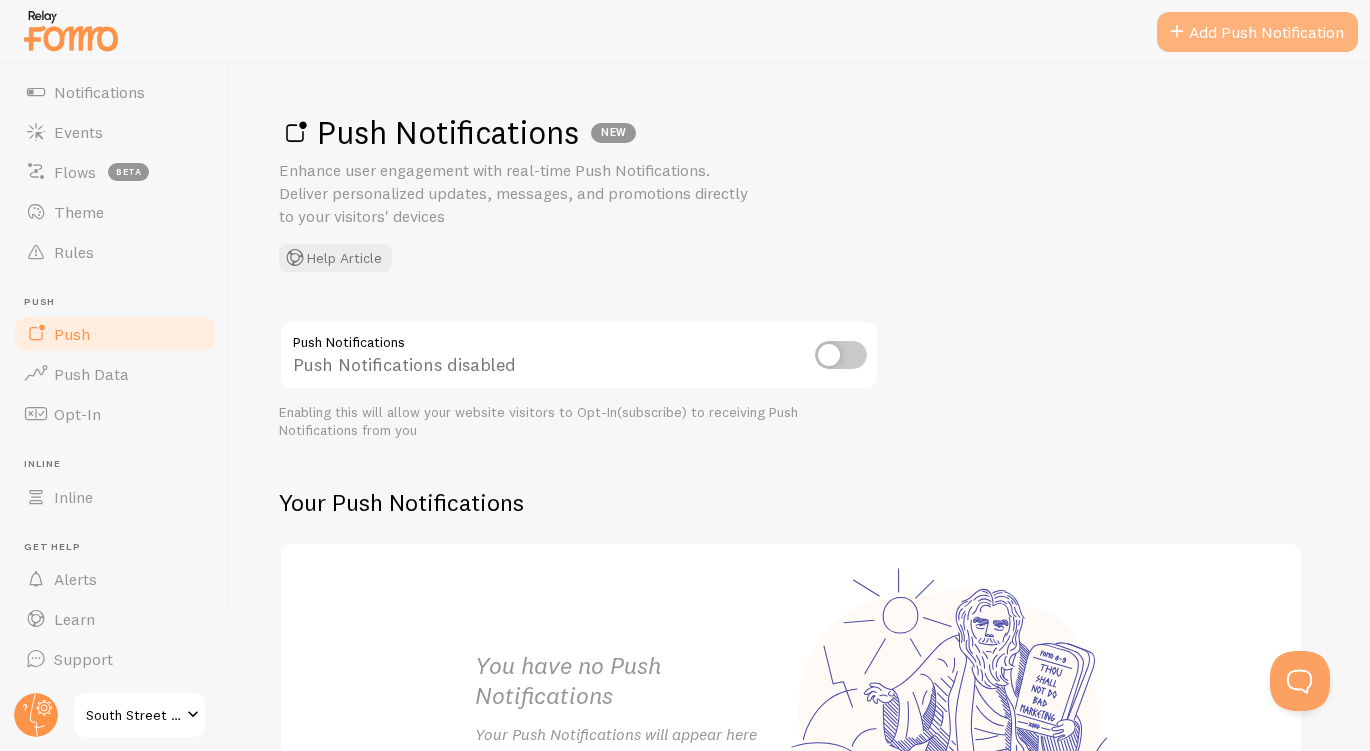 click on "Add Push Notification" at bounding box center (1257, 32) 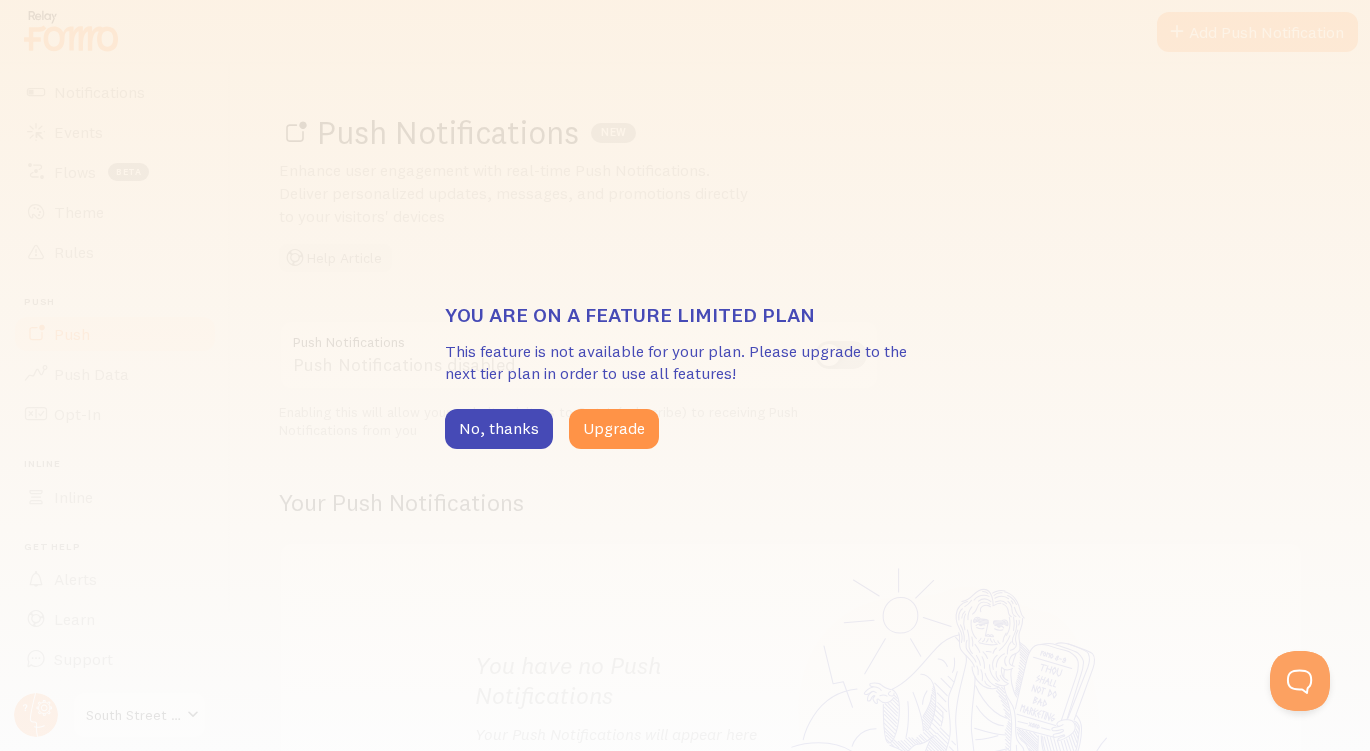 click on "This feature is not available for your plan. Please upgrade to the next tier plan in order to use all features!" at bounding box center (685, 363) 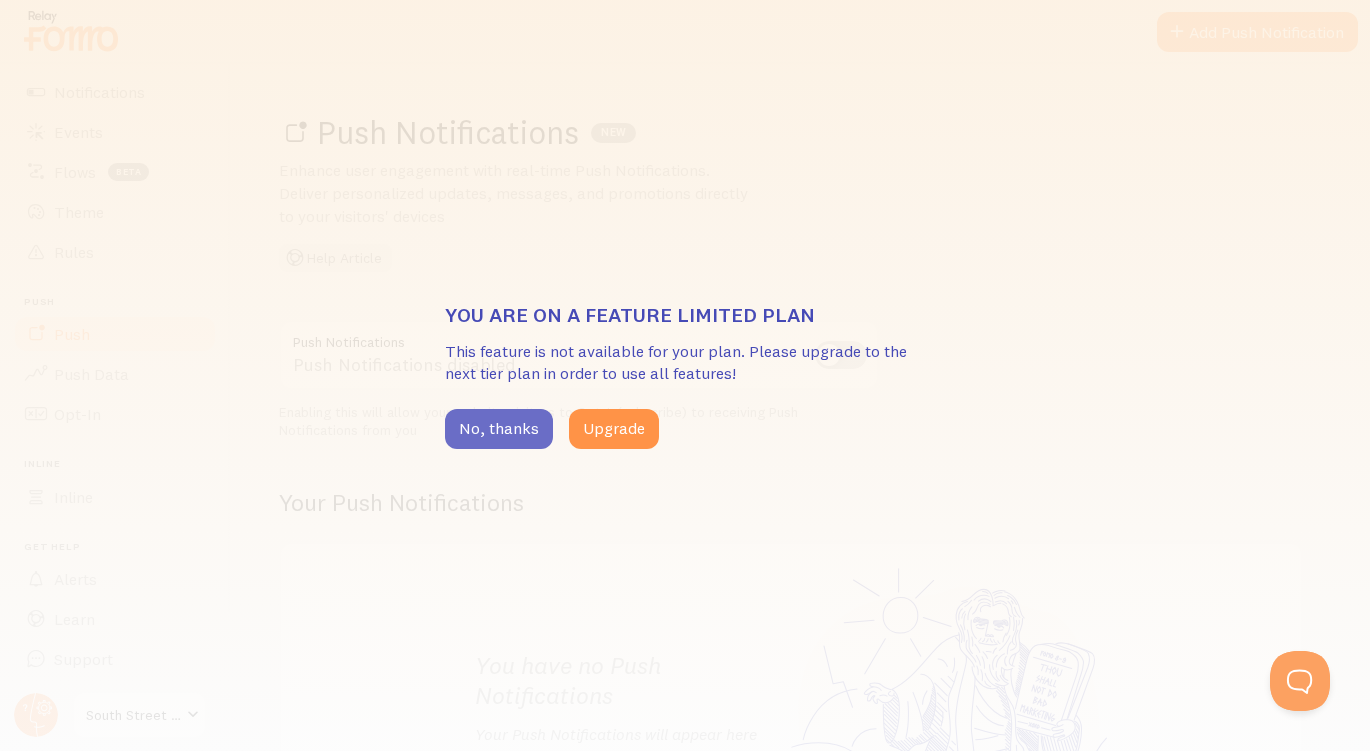 click on "No, thanks" at bounding box center [499, 429] 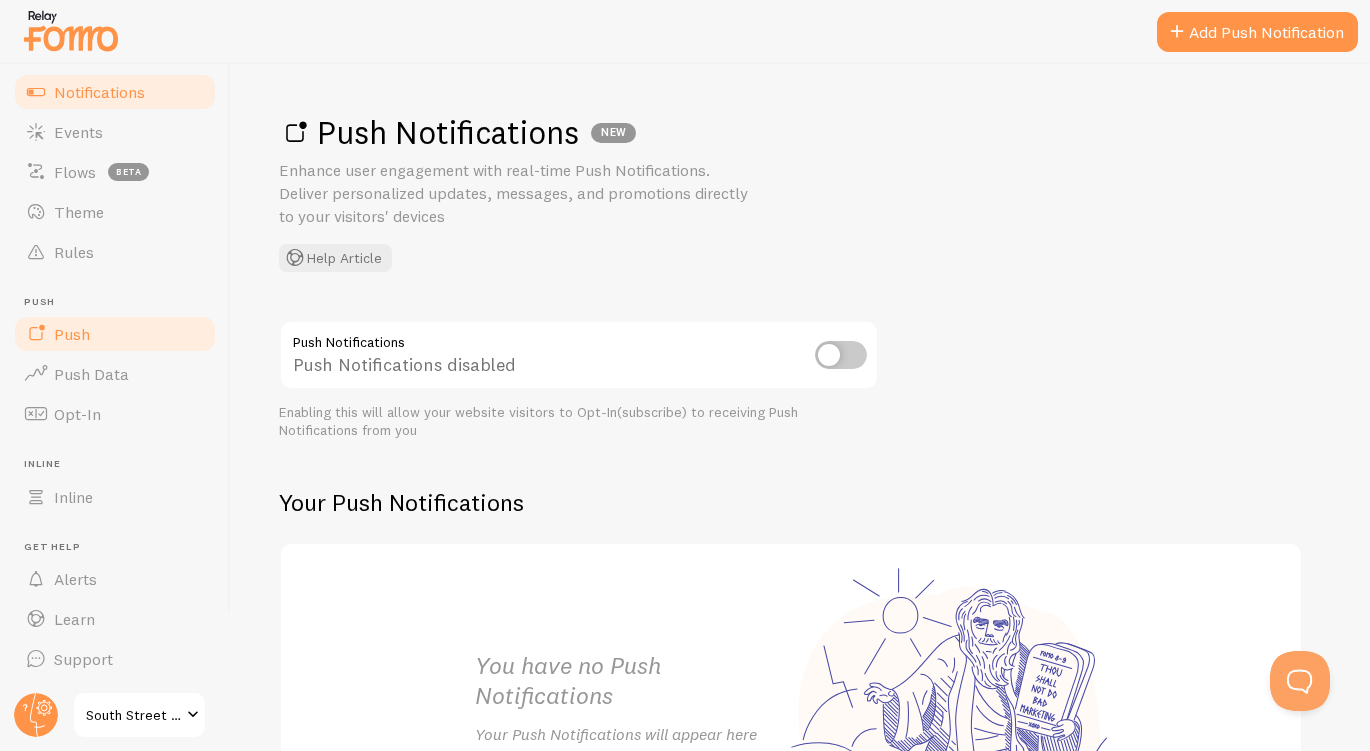 click on "Notifications" at bounding box center (99, 92) 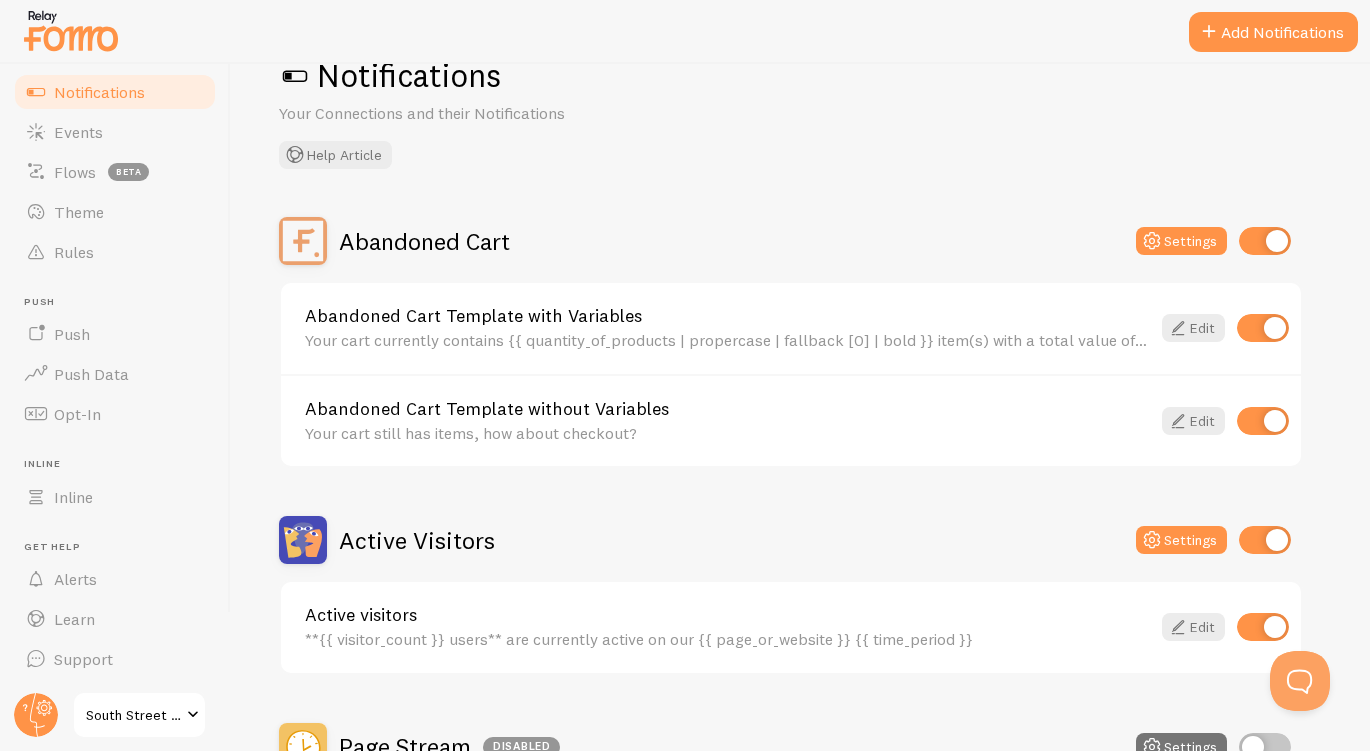 scroll, scrollTop: 0, scrollLeft: 0, axis: both 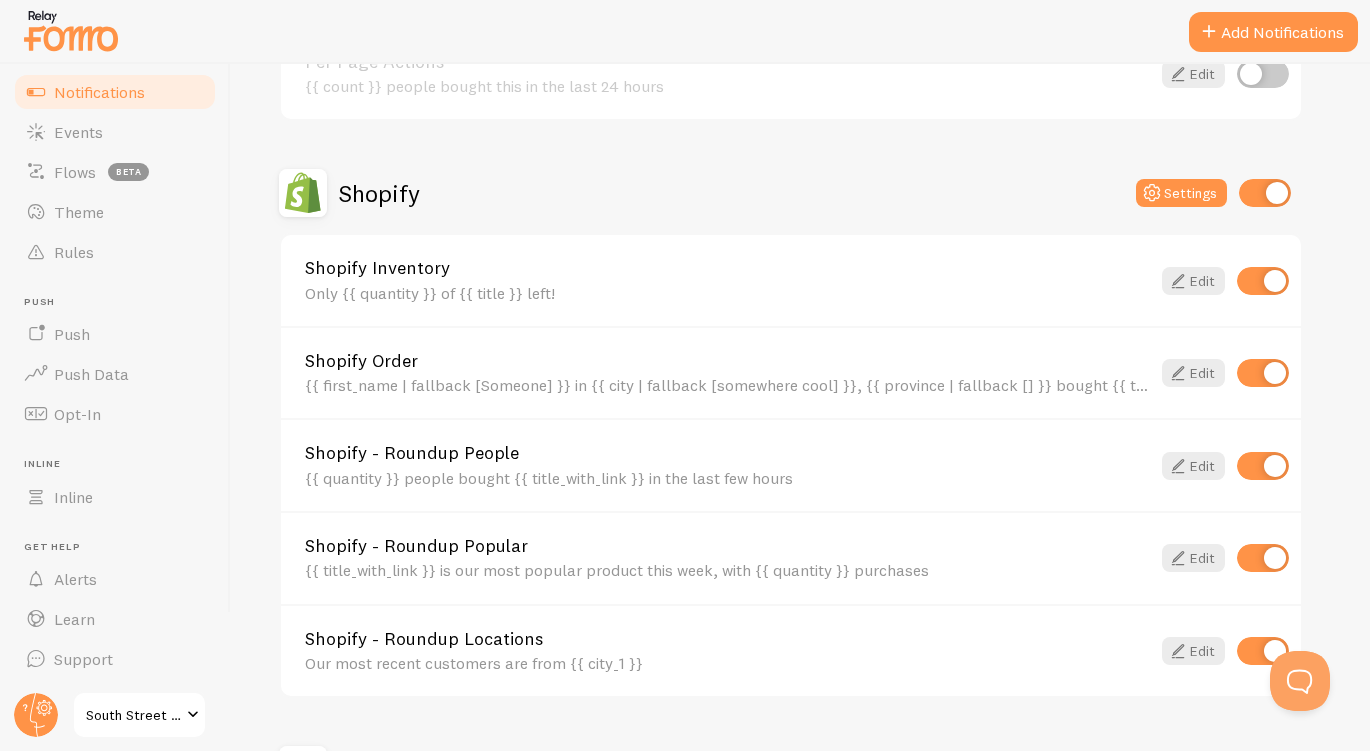click at bounding box center [1263, 281] 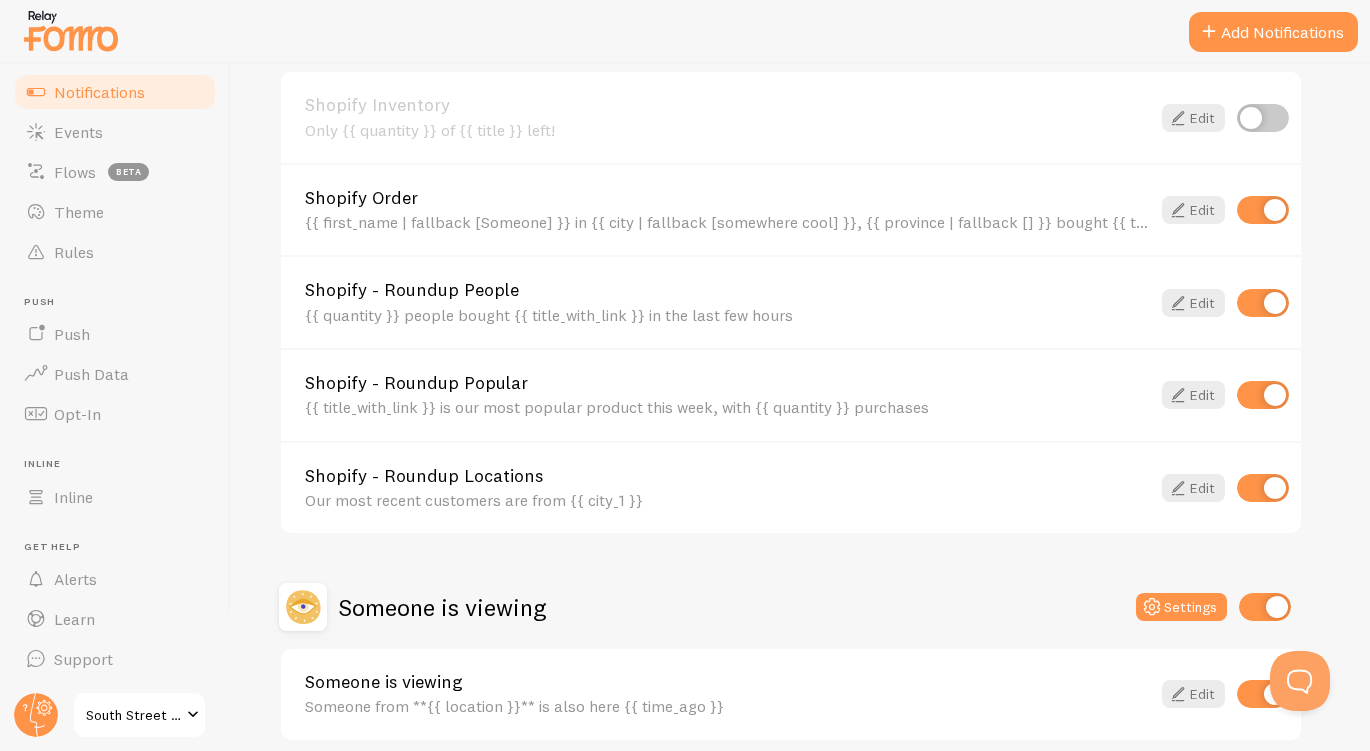 scroll, scrollTop: 983, scrollLeft: 0, axis: vertical 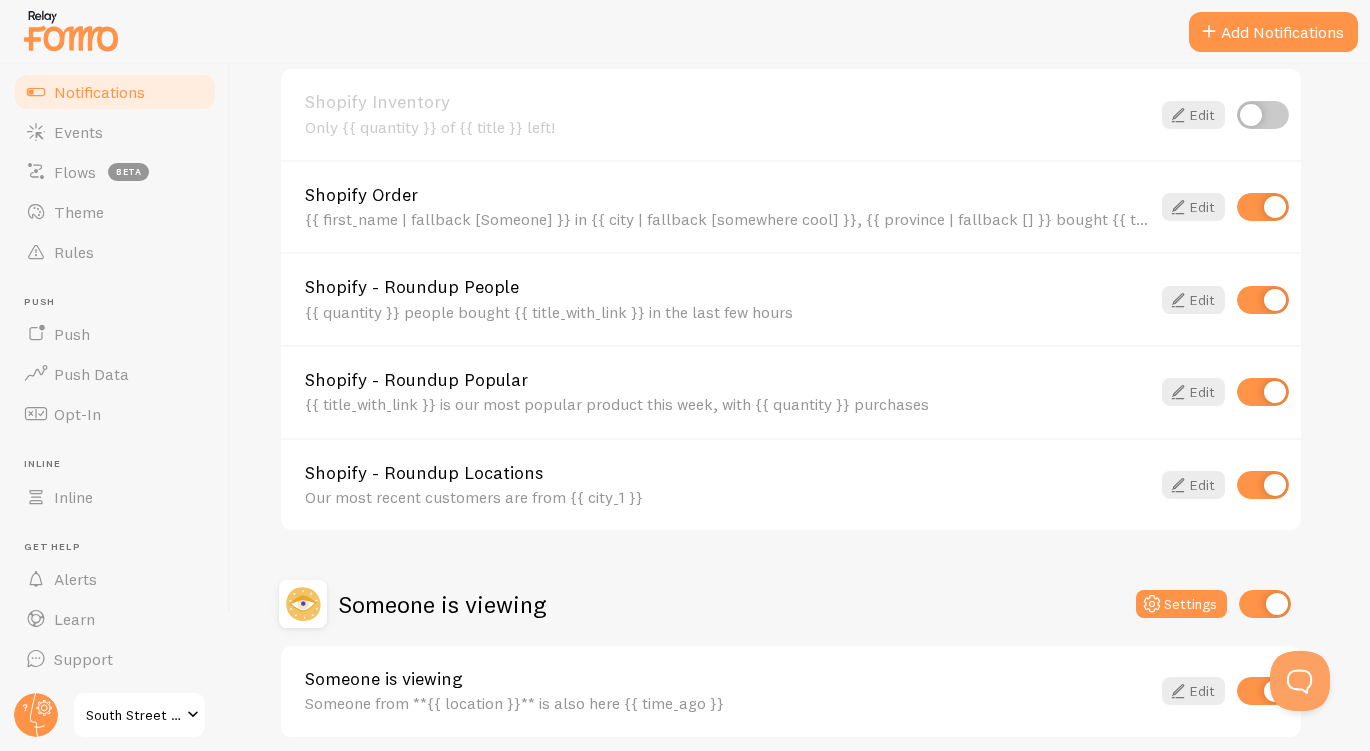 click at bounding box center (1263, 300) 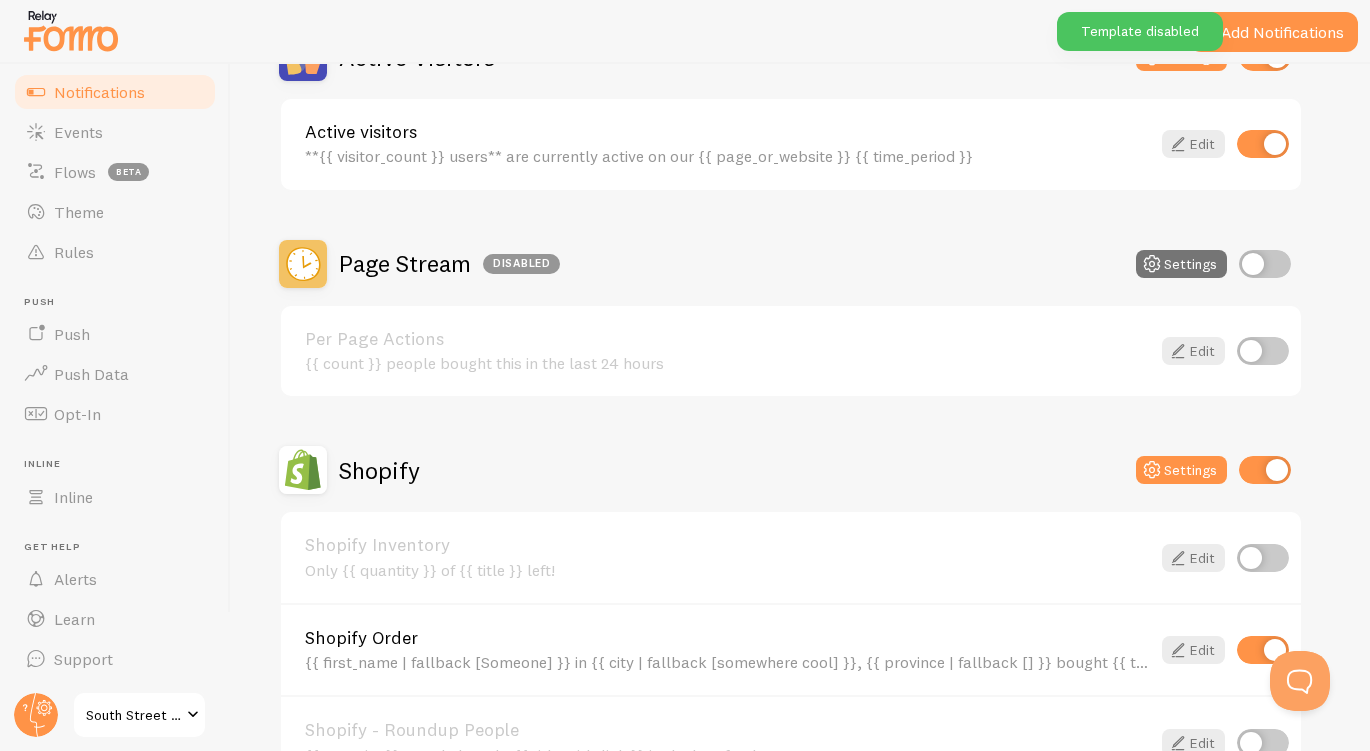 scroll, scrollTop: 0, scrollLeft: 0, axis: both 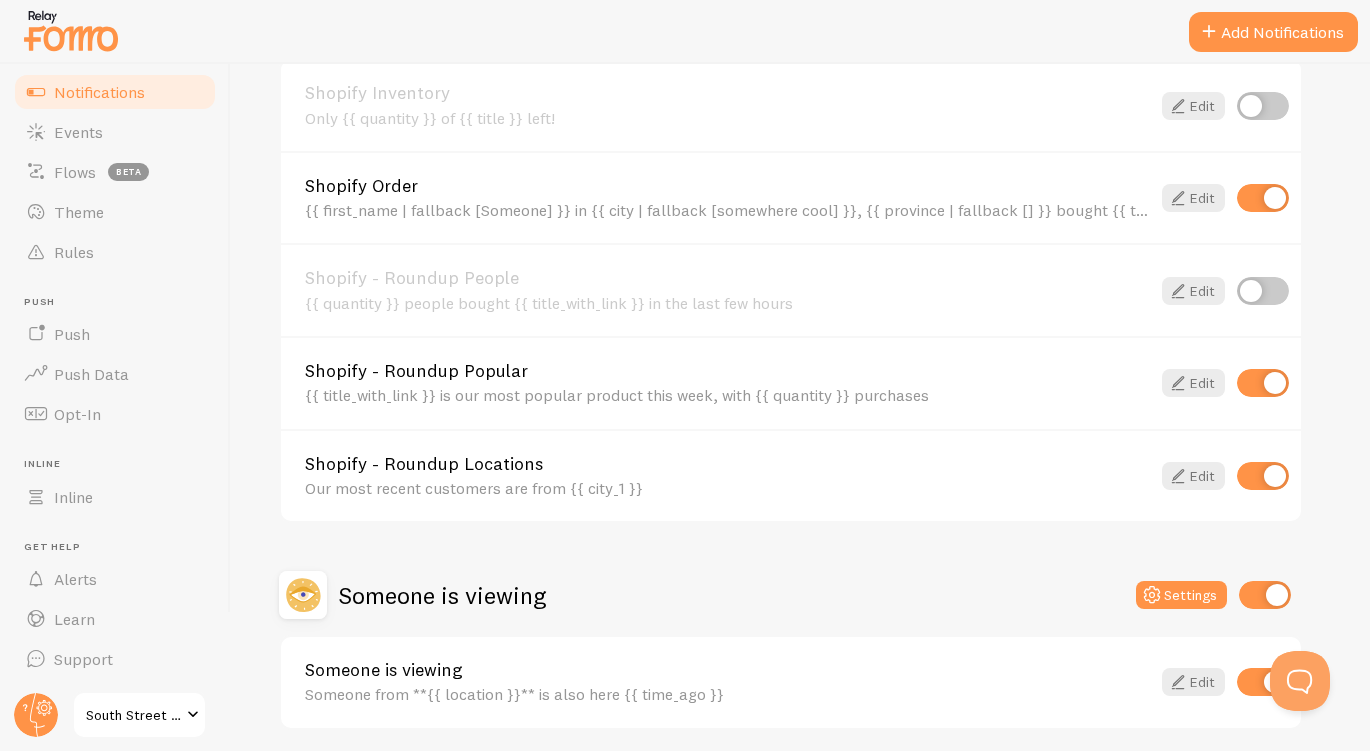 click on "Shopify - Roundup Popular" at bounding box center (727, 371) 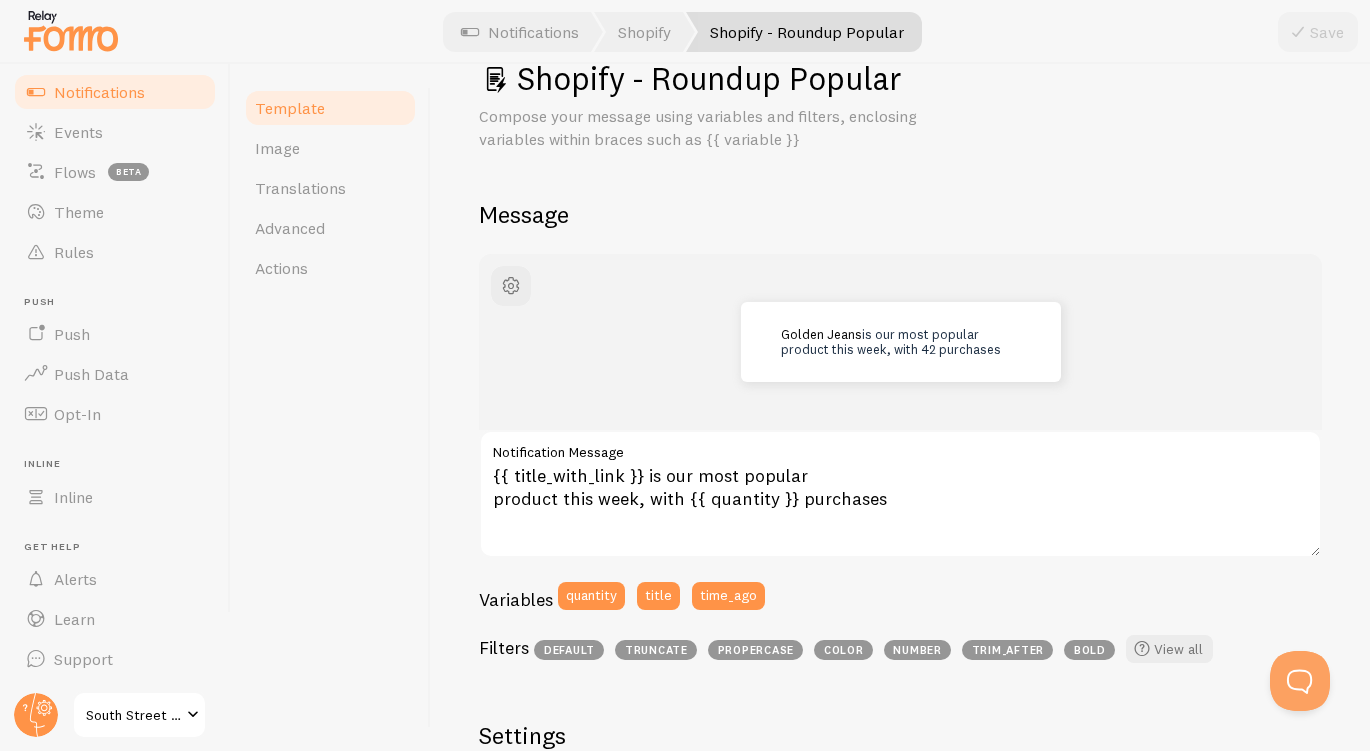 scroll, scrollTop: 58, scrollLeft: 0, axis: vertical 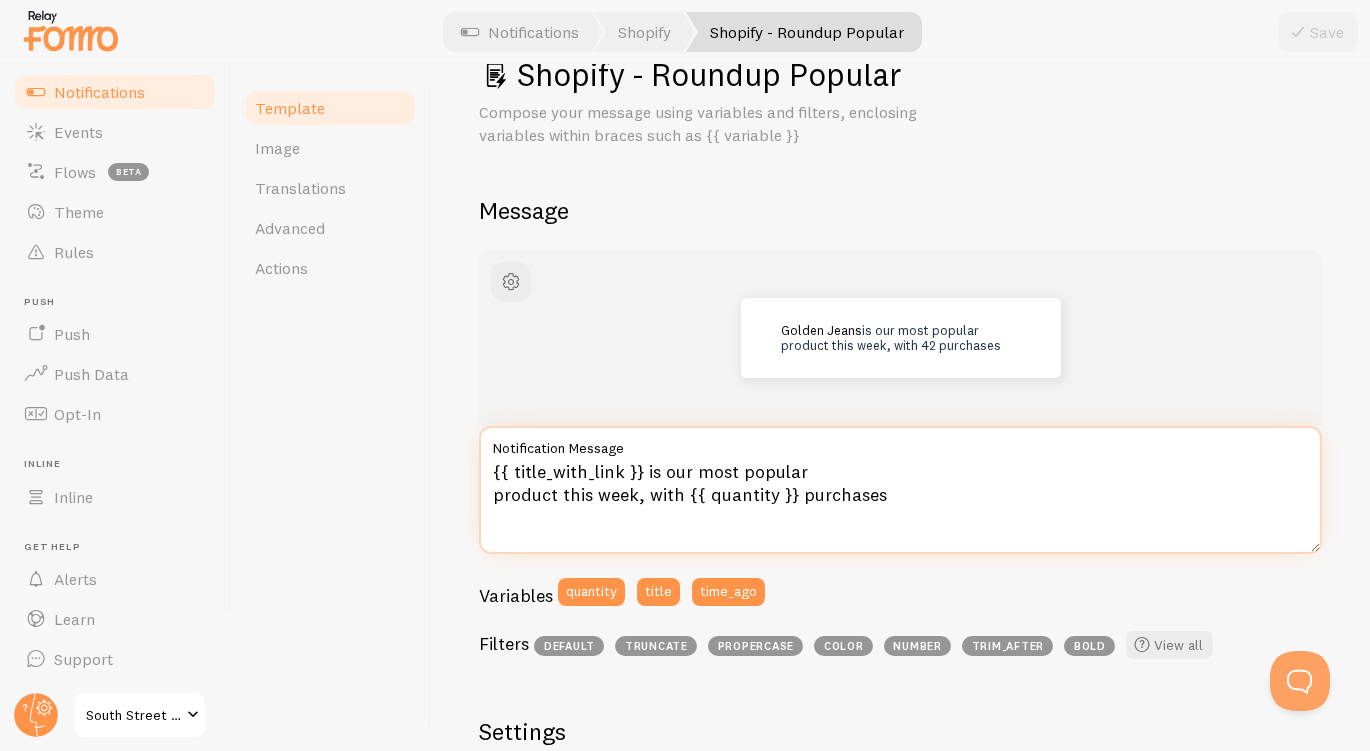drag, startPoint x: 639, startPoint y: 498, endPoint x: 886, endPoint y: 498, distance: 247 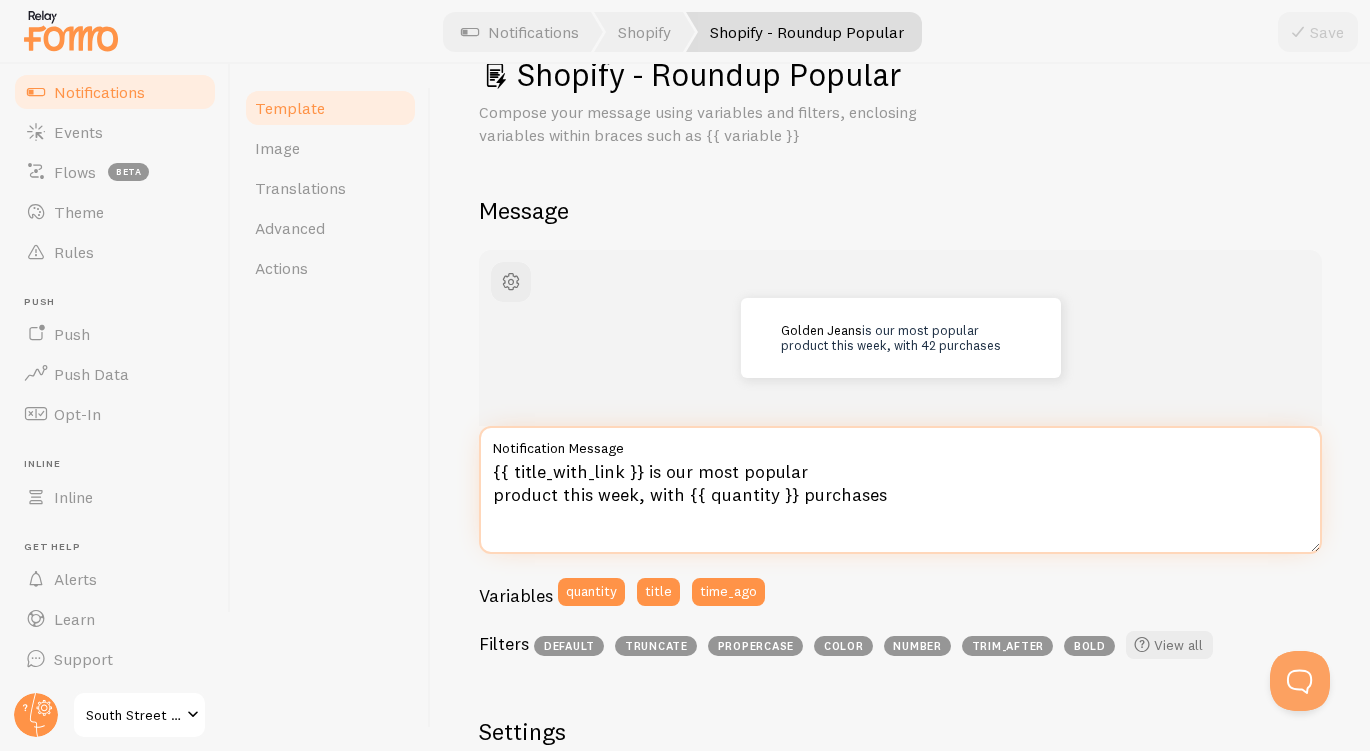 drag, startPoint x: 886, startPoint y: 498, endPoint x: 633, endPoint y: 498, distance: 253 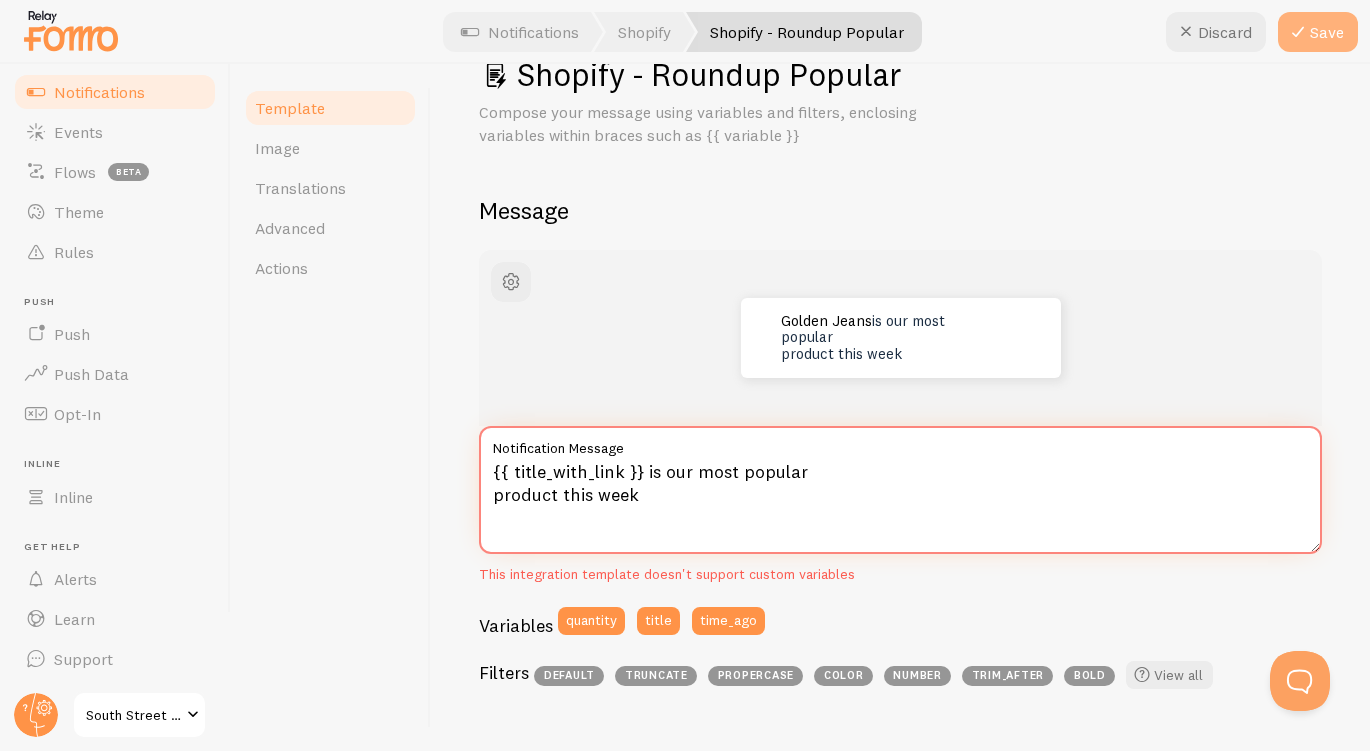 type on "{{ title_with_link }} is our most popular
product this week" 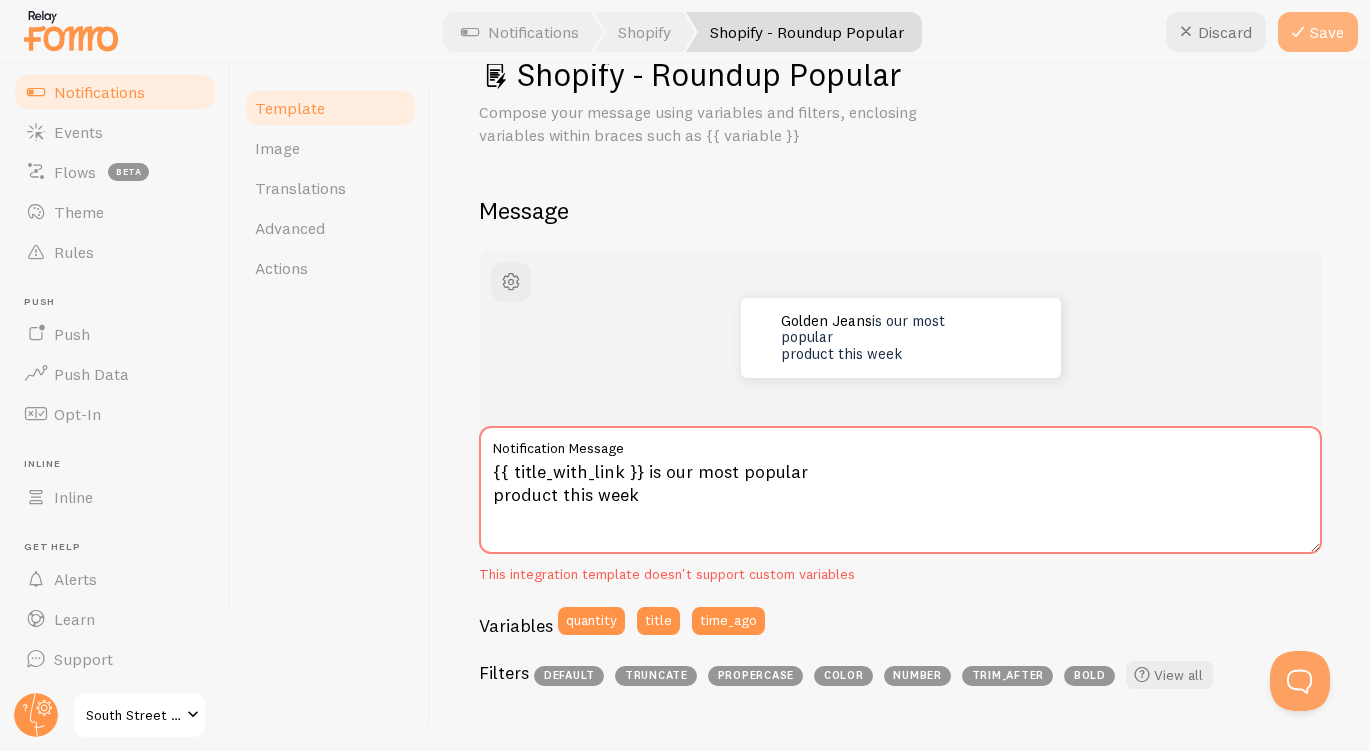 click on "Save" at bounding box center (1318, 32) 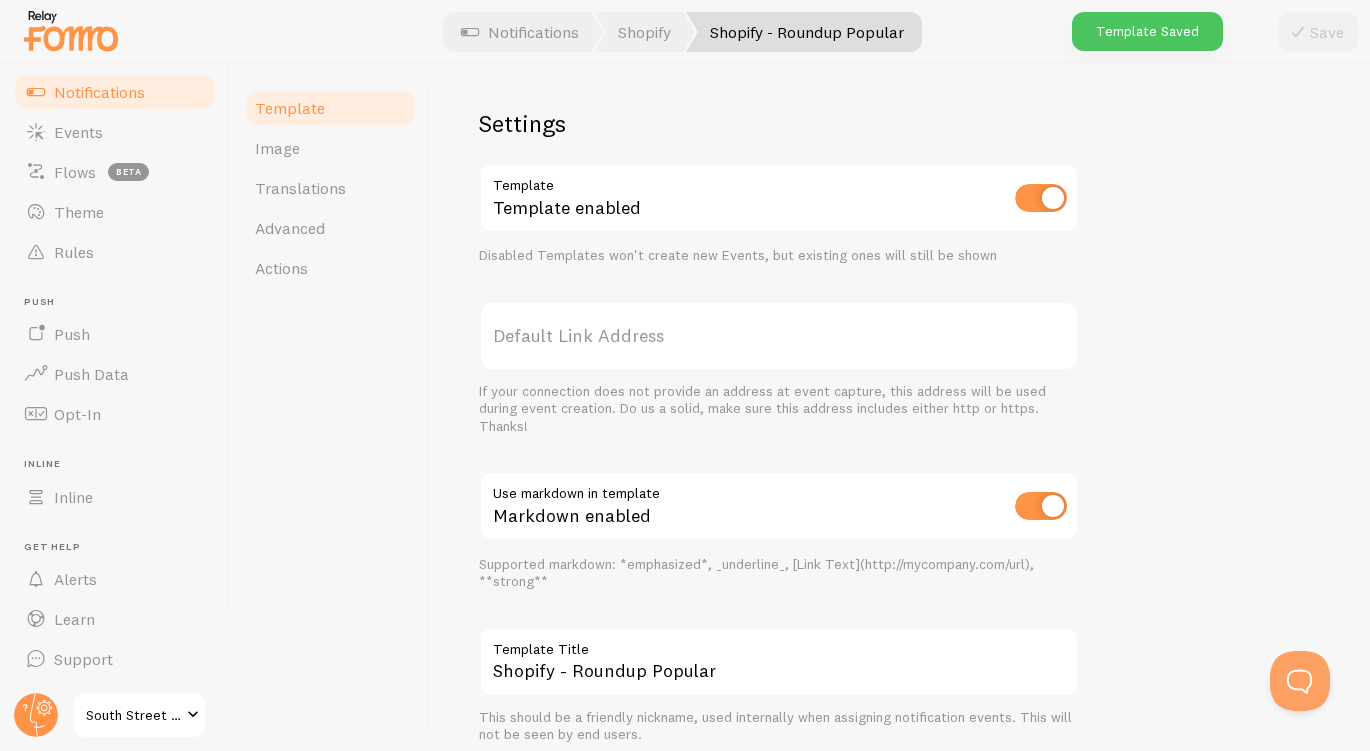 scroll, scrollTop: 724, scrollLeft: 0, axis: vertical 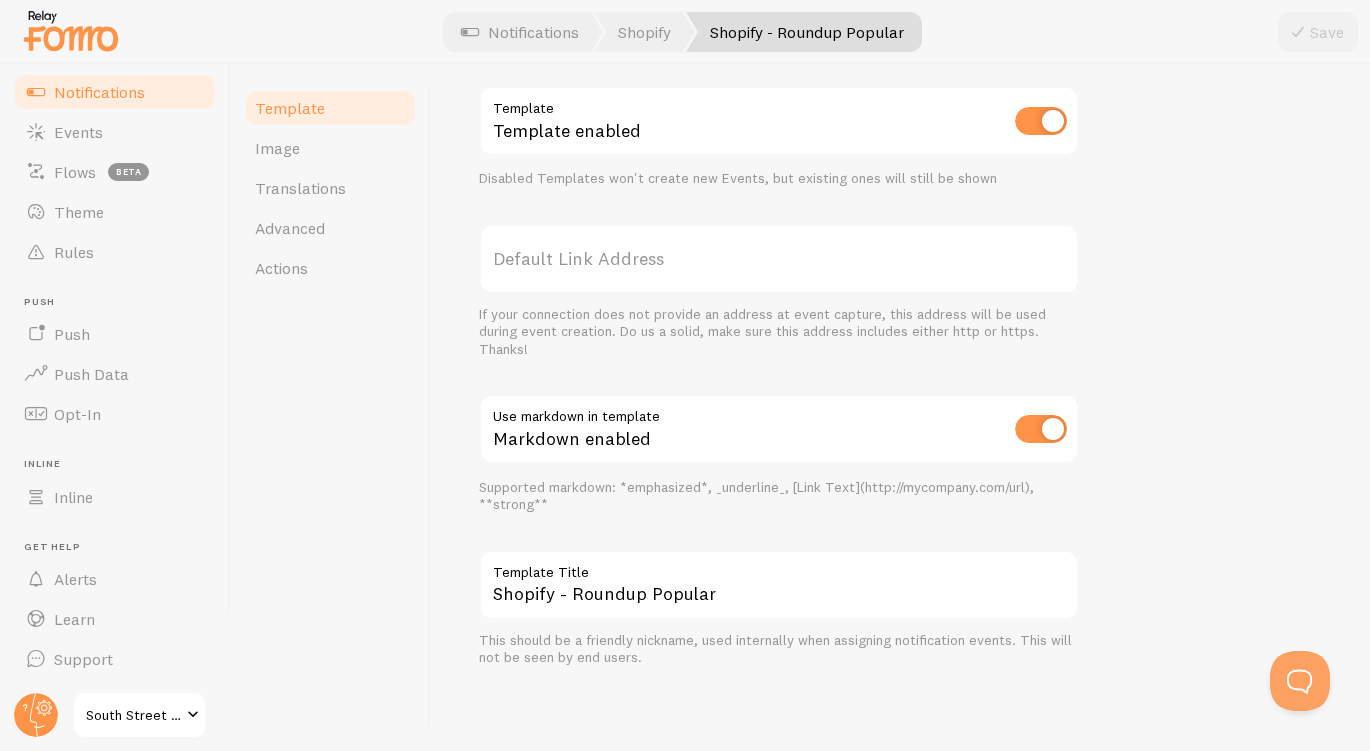 click on "Template" at bounding box center [290, 108] 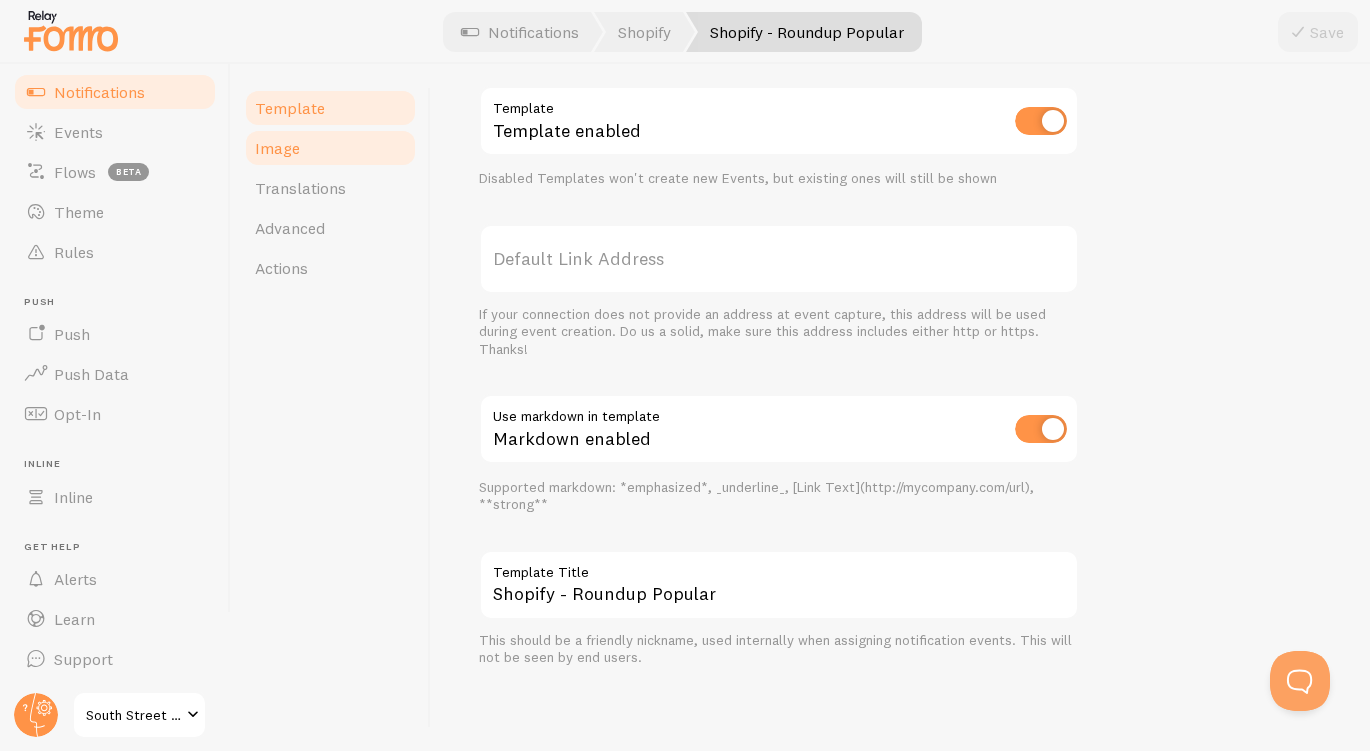 click on "Image" at bounding box center [330, 148] 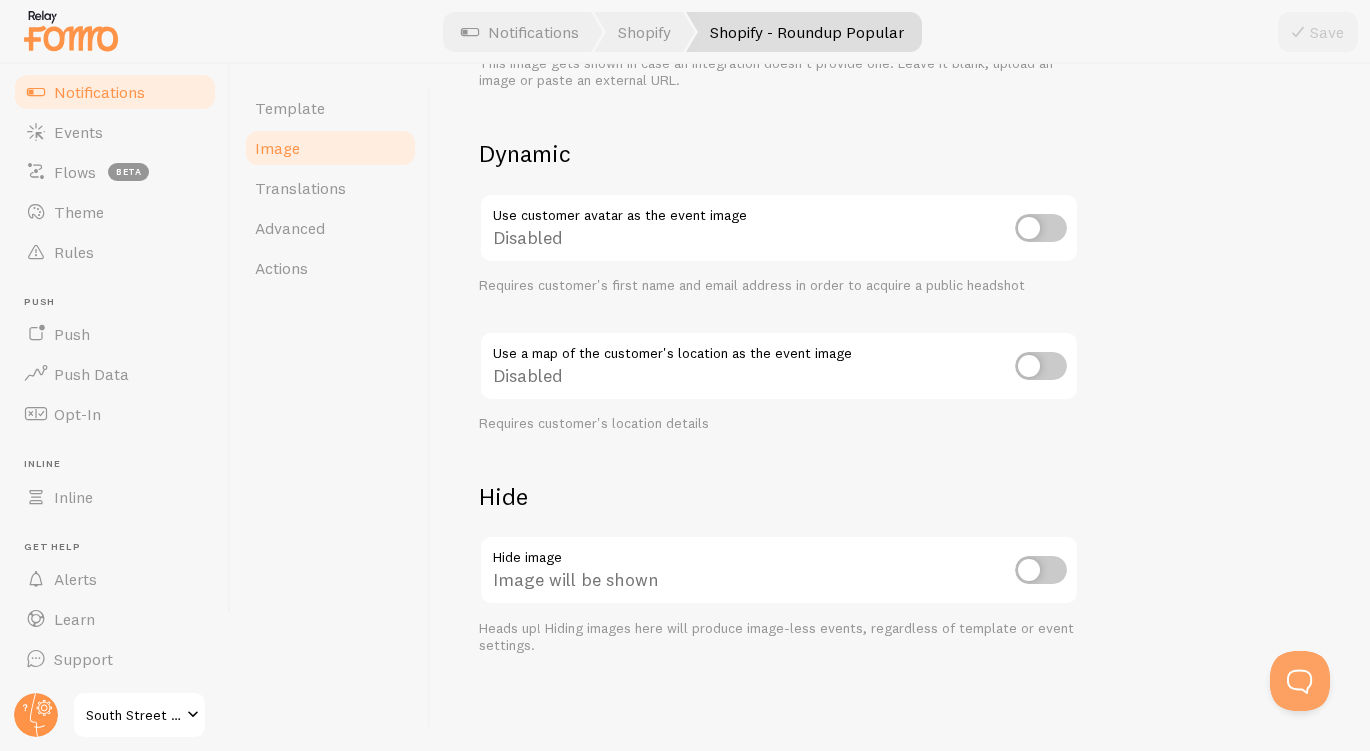 scroll, scrollTop: 0, scrollLeft: 0, axis: both 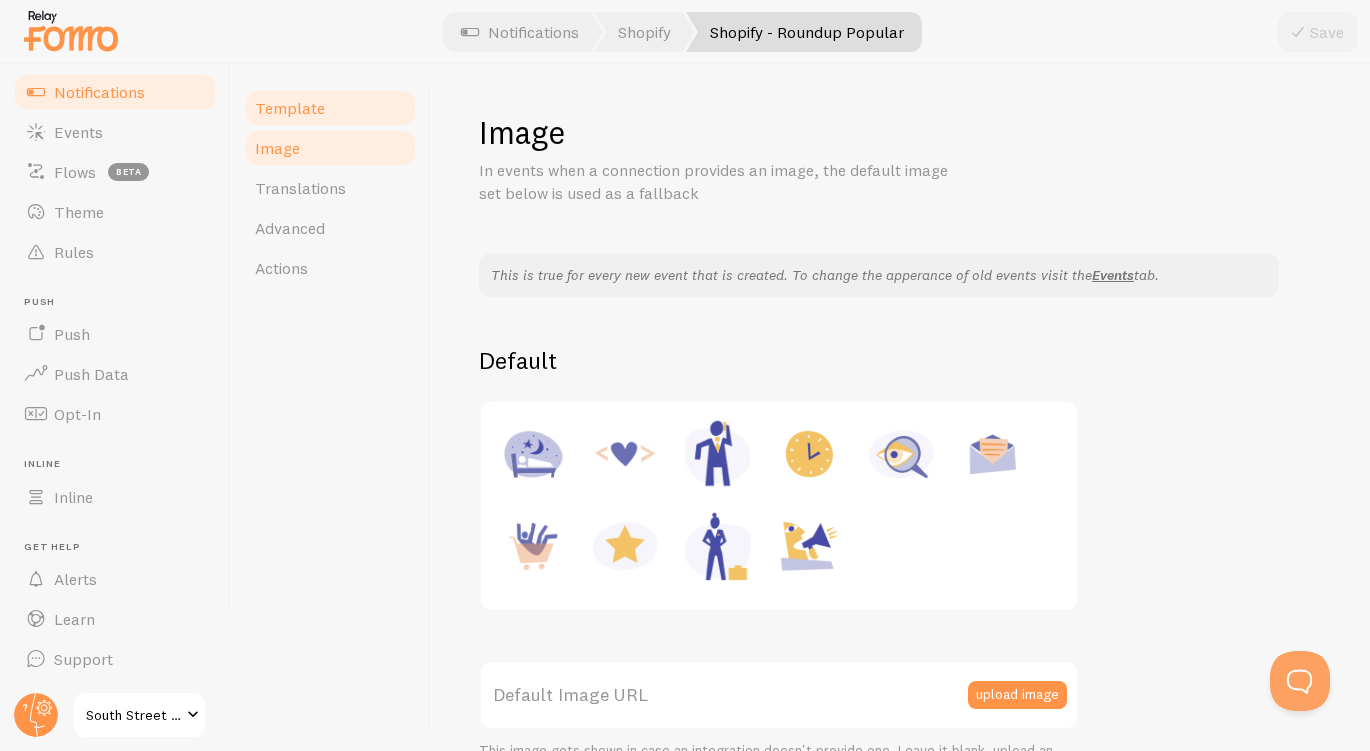 click on "Template" at bounding box center [290, 108] 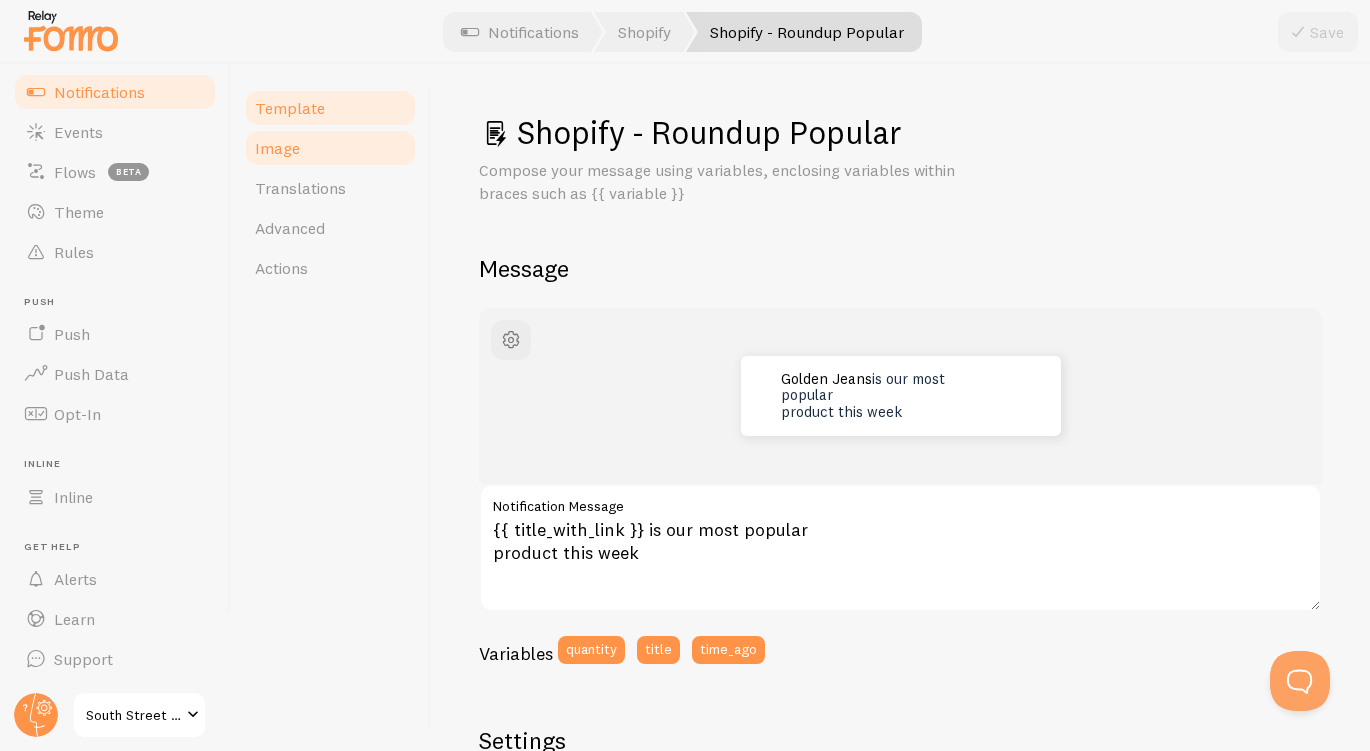 click on "Image" at bounding box center (330, 148) 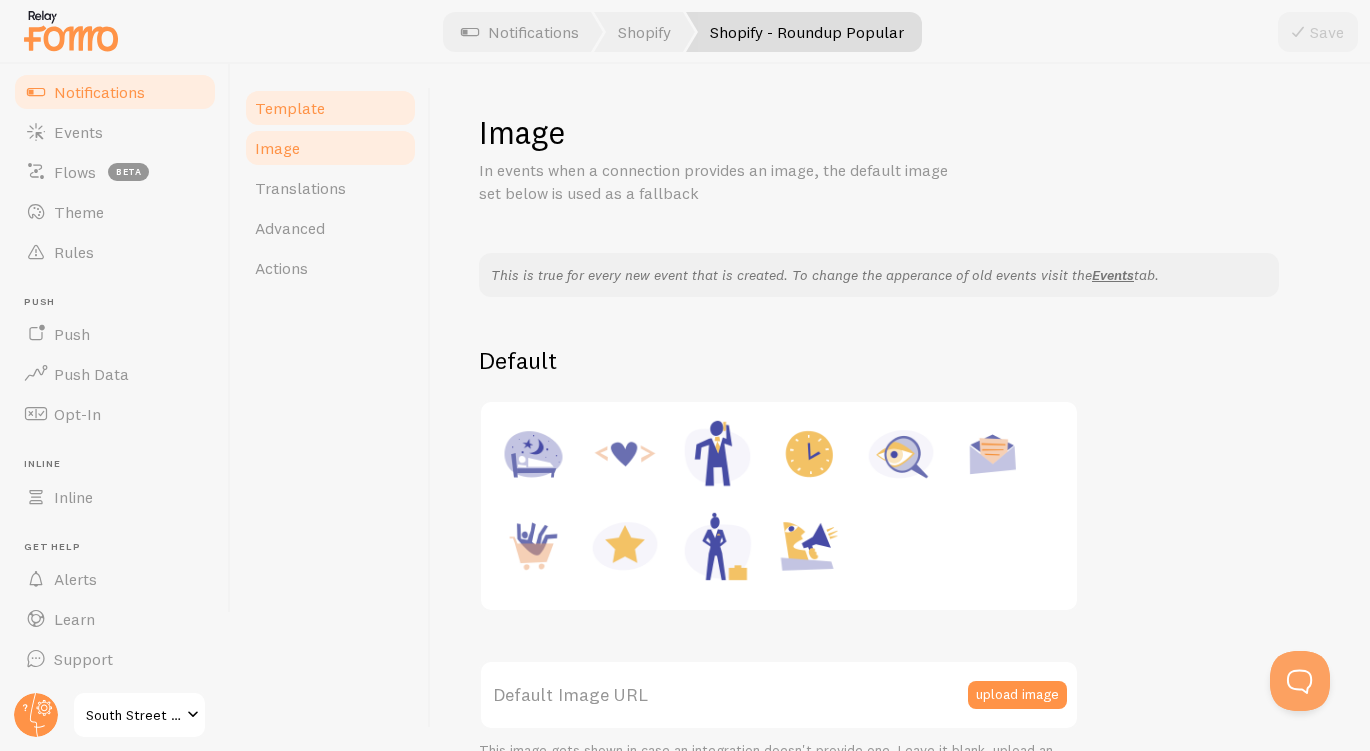 click on "Template" at bounding box center [290, 108] 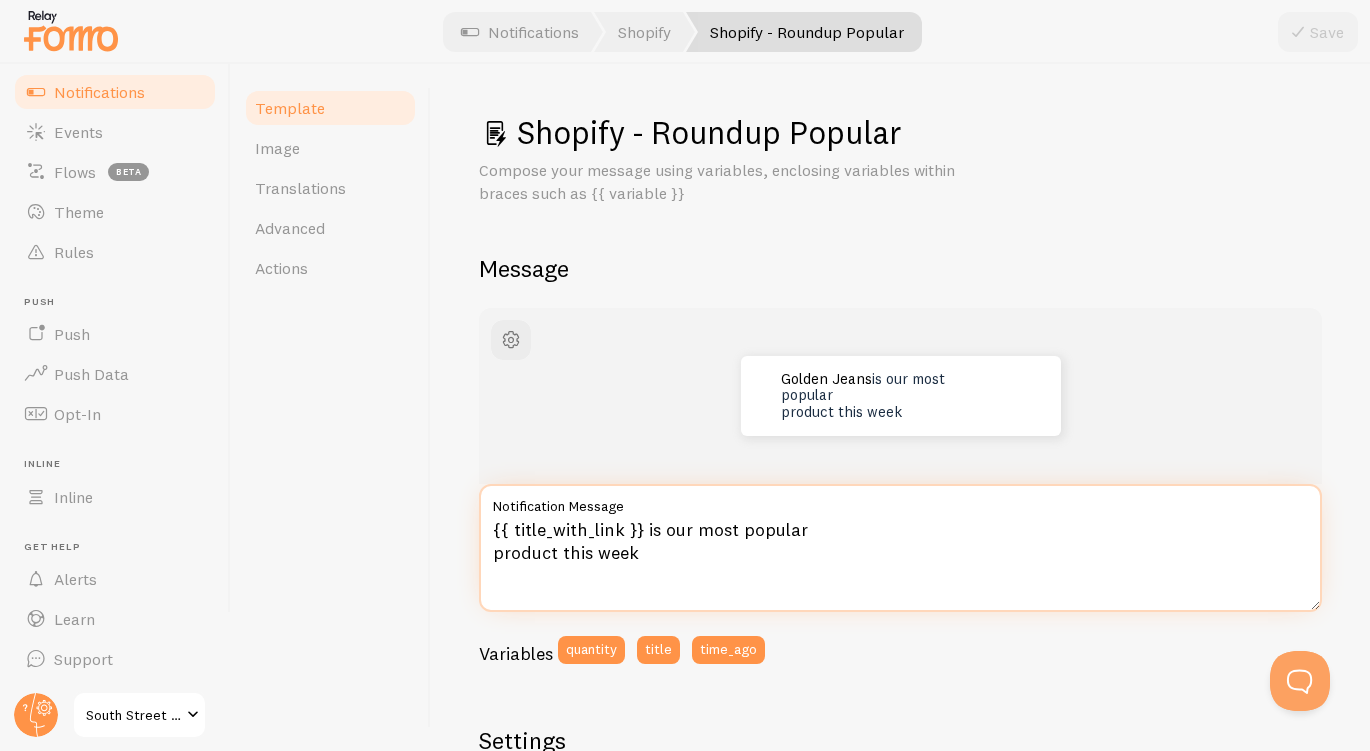 click on "{{ title_with_link }} is our most popular
product this week" at bounding box center (900, 548) 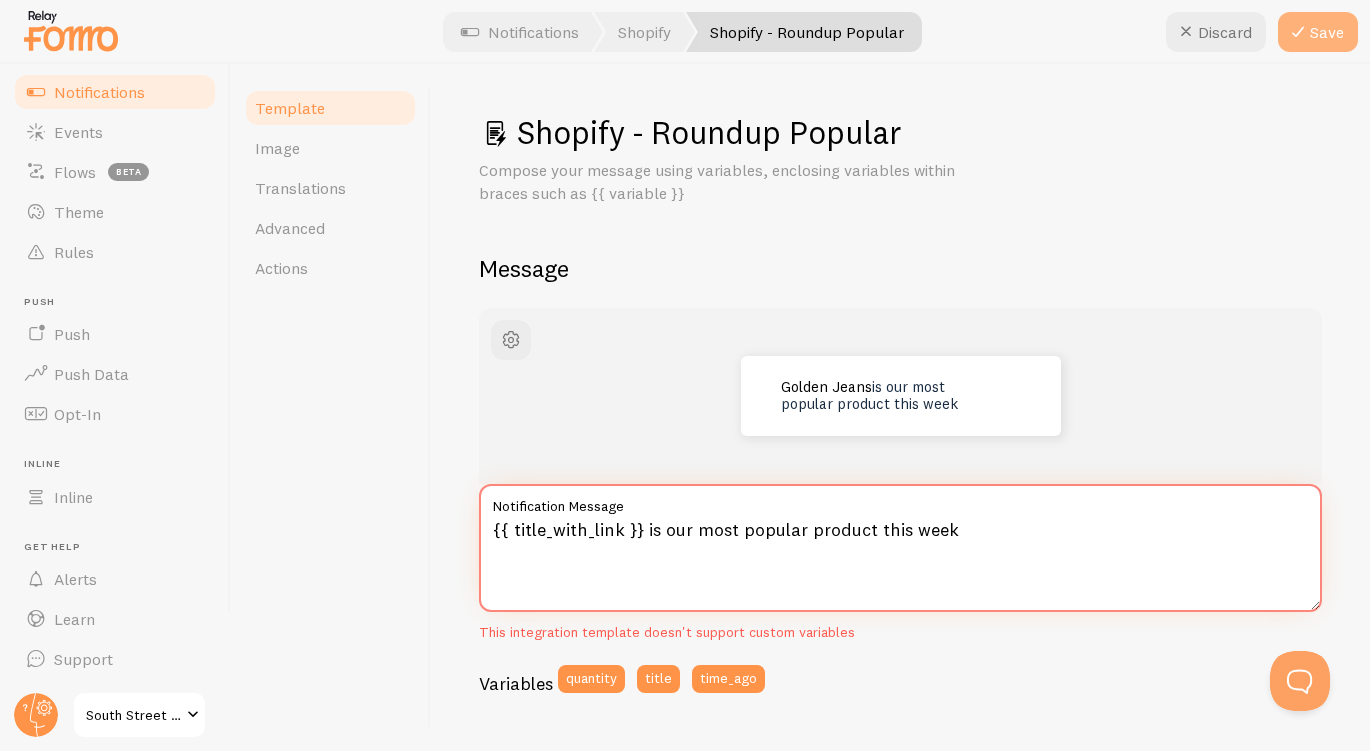 type on "{{ title_with_link }} is our most popular product this week" 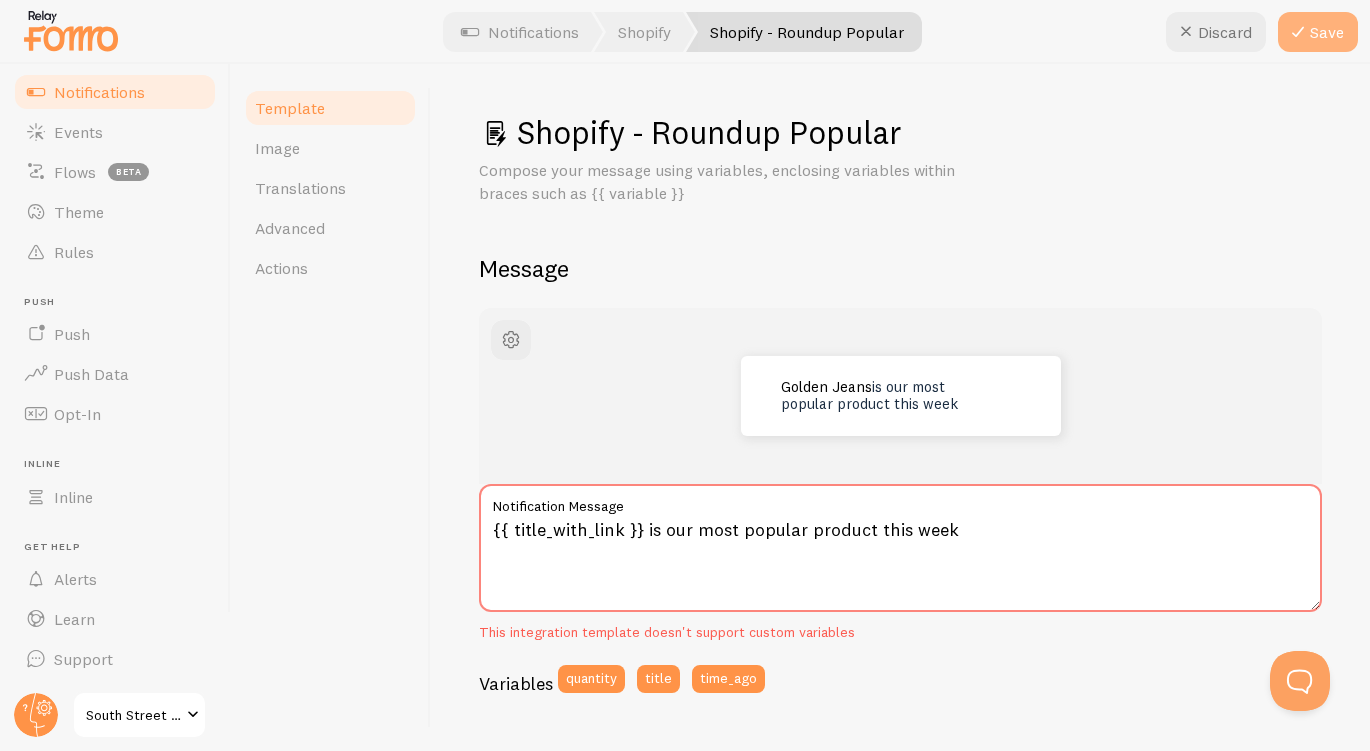 click on "Save" at bounding box center (1318, 32) 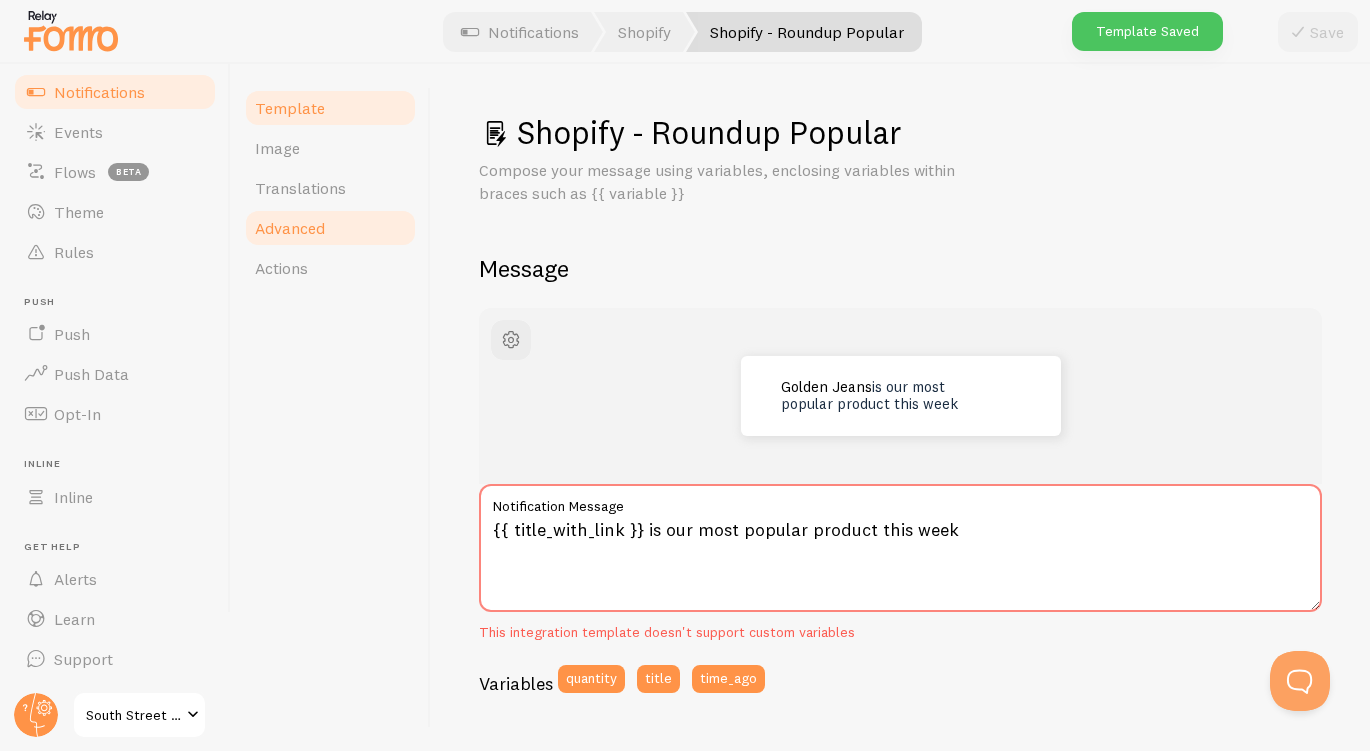 click on "Advanced" at bounding box center (330, 228) 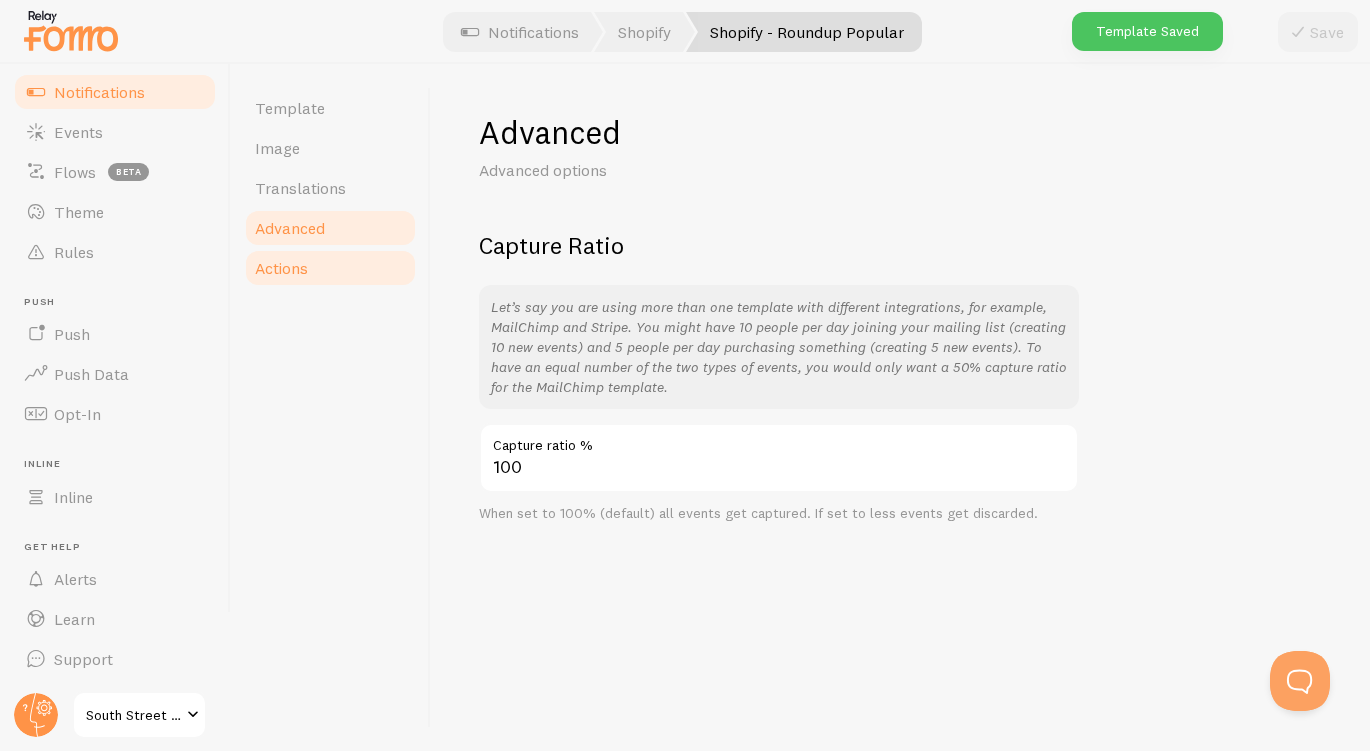 click on "Actions" at bounding box center (281, 268) 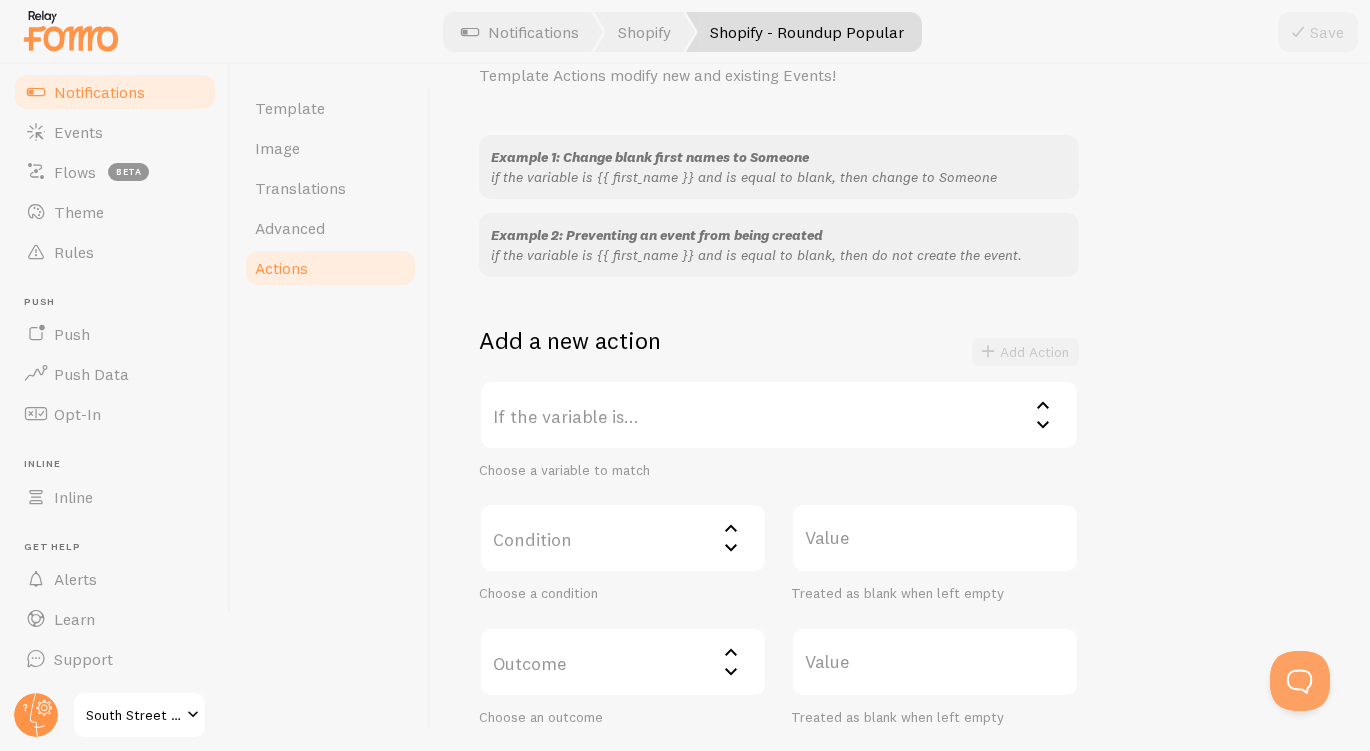 scroll, scrollTop: 165, scrollLeft: 0, axis: vertical 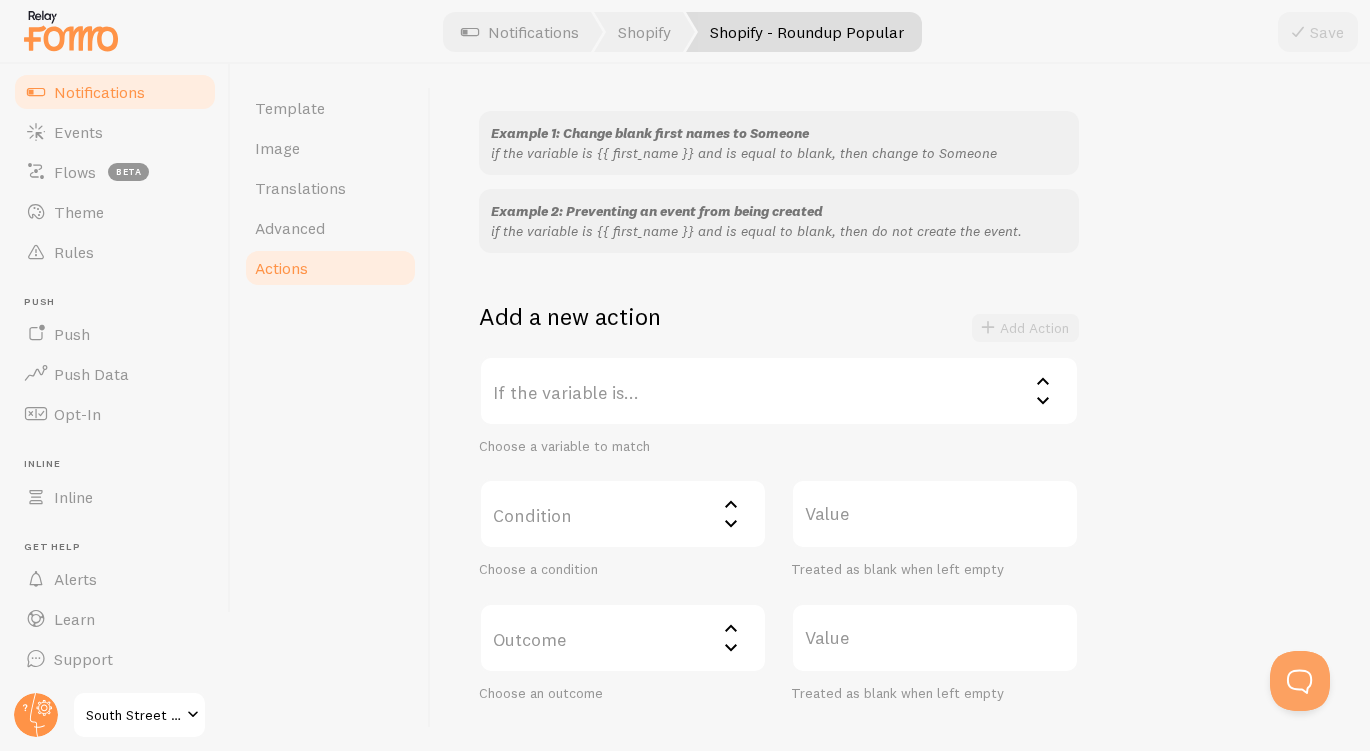 click on "If the variable is..." at bounding box center [779, 391] 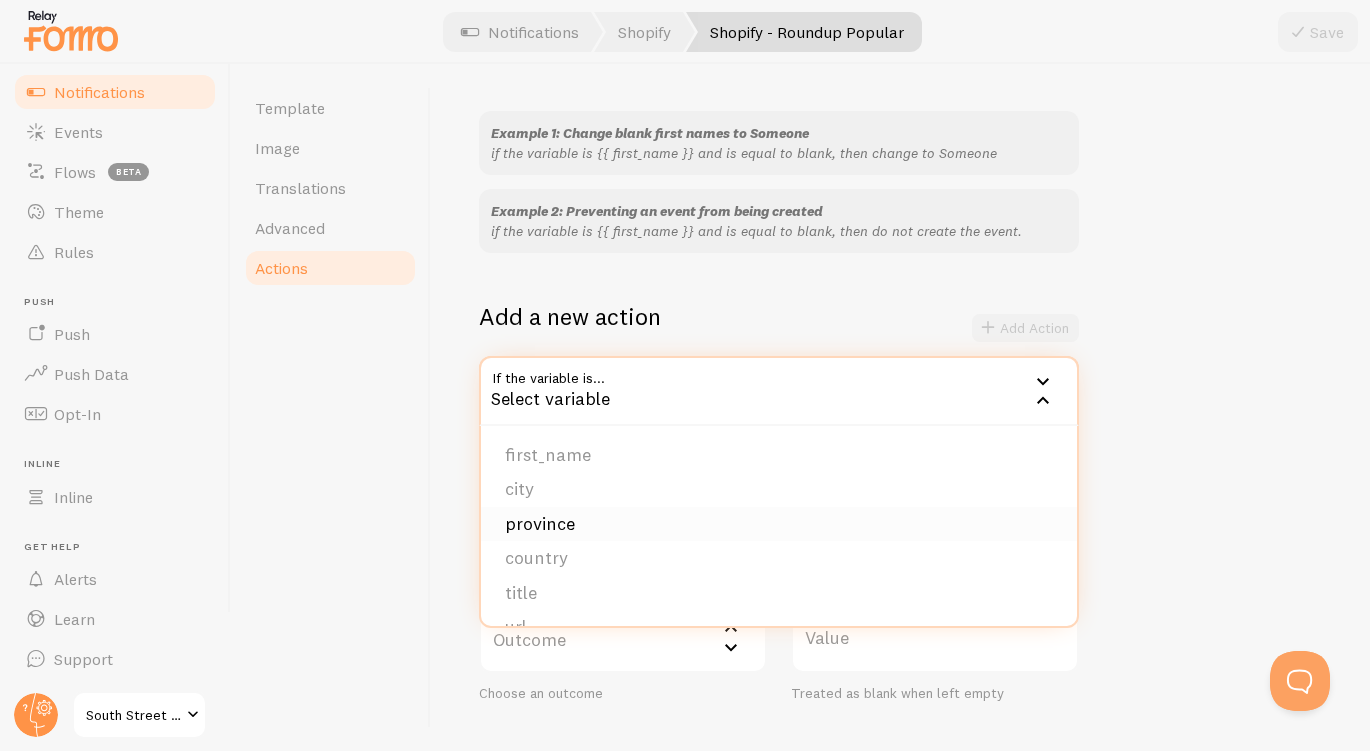scroll, scrollTop: 169, scrollLeft: 0, axis: vertical 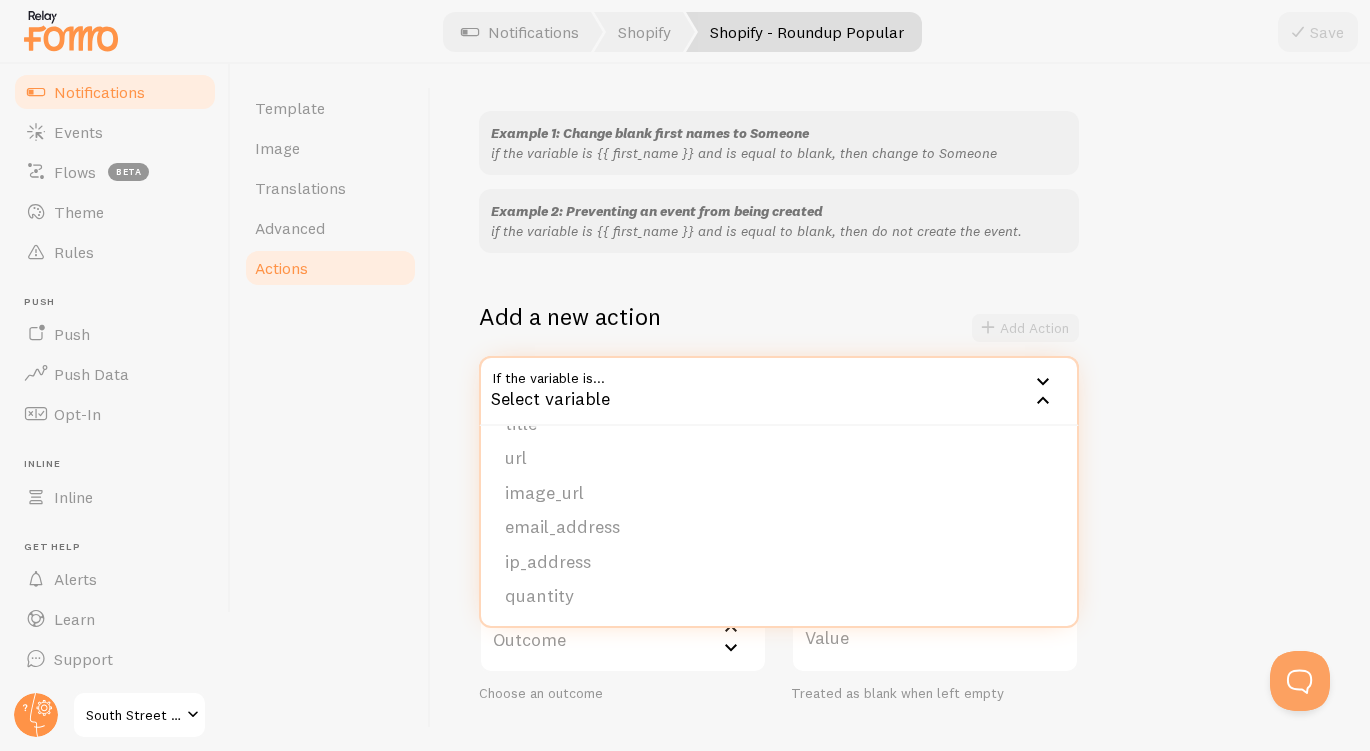 click on "Actions
You can match any {{ variable }} and replace it with a word, change event's URL, change event's image, hide event, and more. Template Actions modify new and existing Events!
Example 1: Change blank first names to Someone
if the variable is {{ first_name }} and is equal to blank, then change to Someone
Example 2: Preventing an event from being created
if the variable is {{ first_name }} and is equal to blank, then do not create the event.
Add a new action
Add Action
If the variable is...     Select variable       first_name  city  province  country  title  url  image_url  email_address  ip_address  quantity    Choose a variable to match   Condition     Select matcher       equals  not equal  contains  does not contain  less than (number)  greater than (number)  character count fewer than  character count greater than    Choose a condition       Value       Treated as blank when left empty   Outcome" at bounding box center (900, 407) 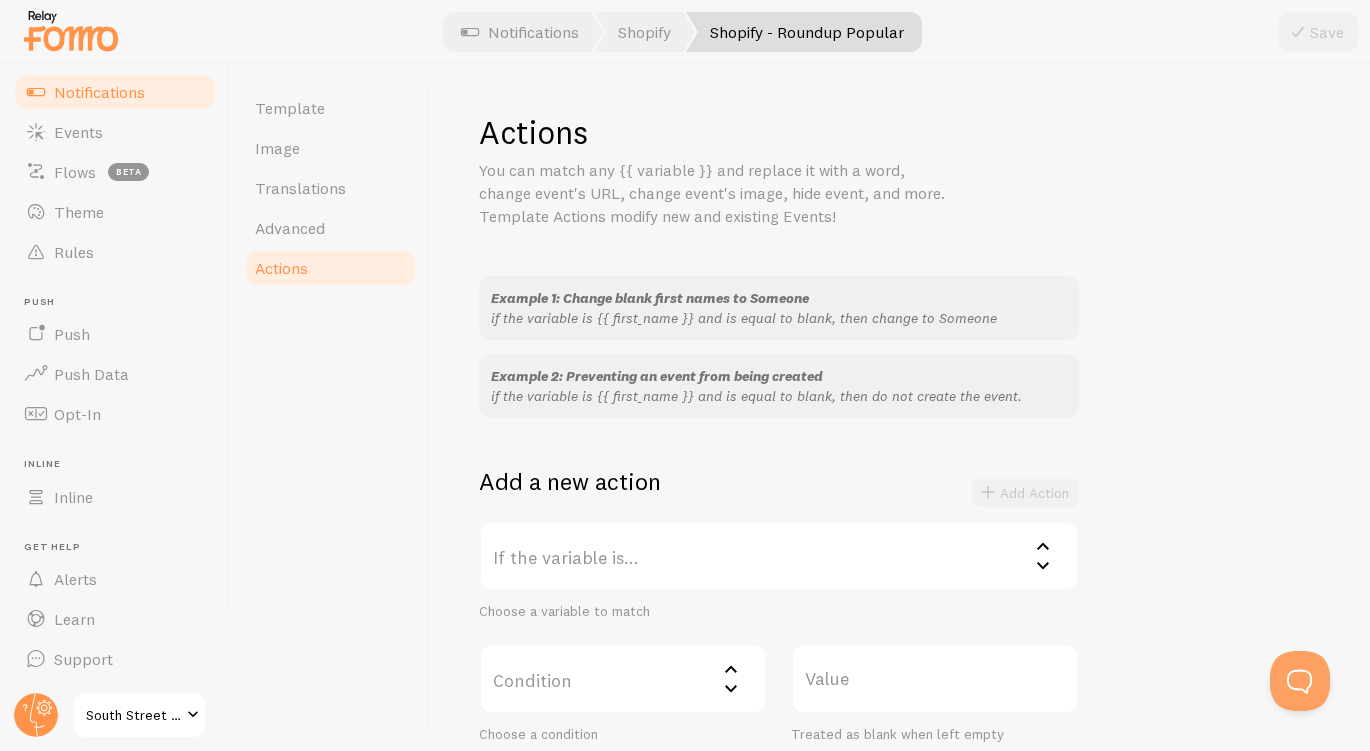 scroll, scrollTop: 288, scrollLeft: 0, axis: vertical 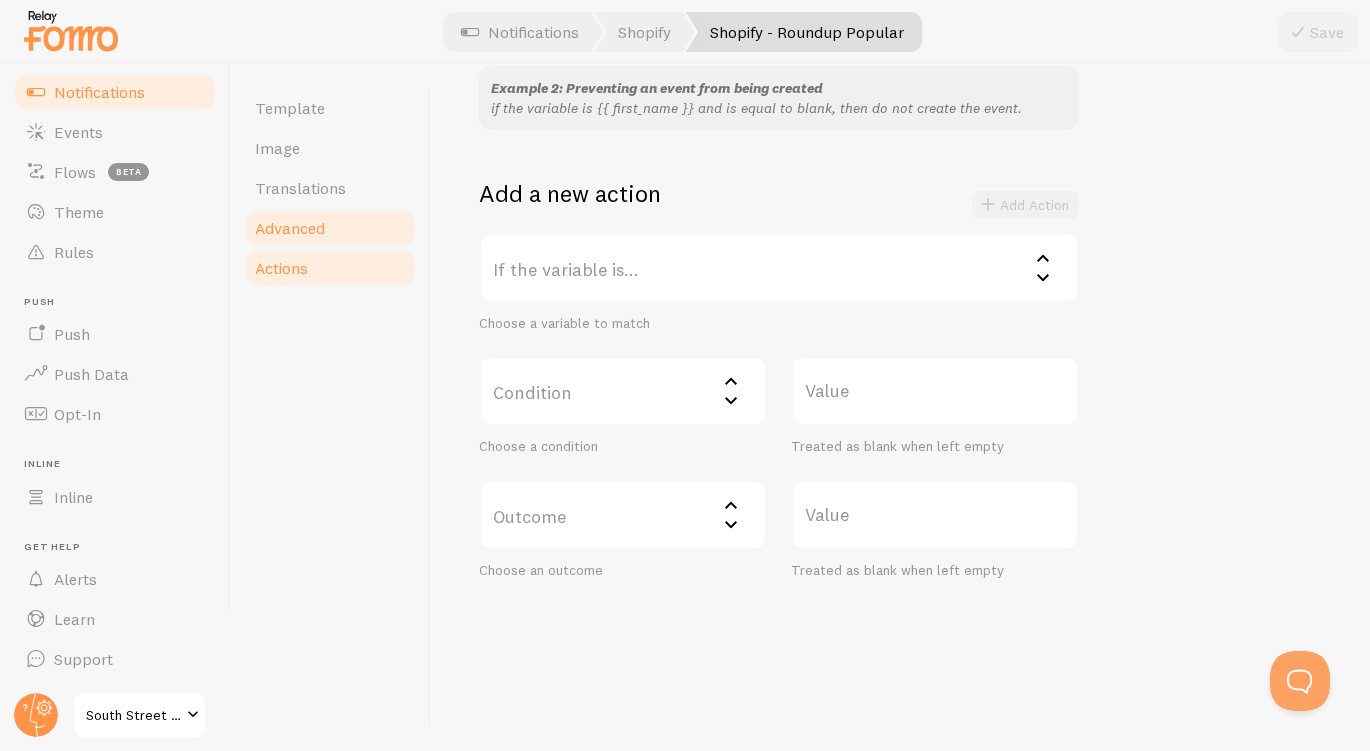 click on "Advanced" at bounding box center [330, 228] 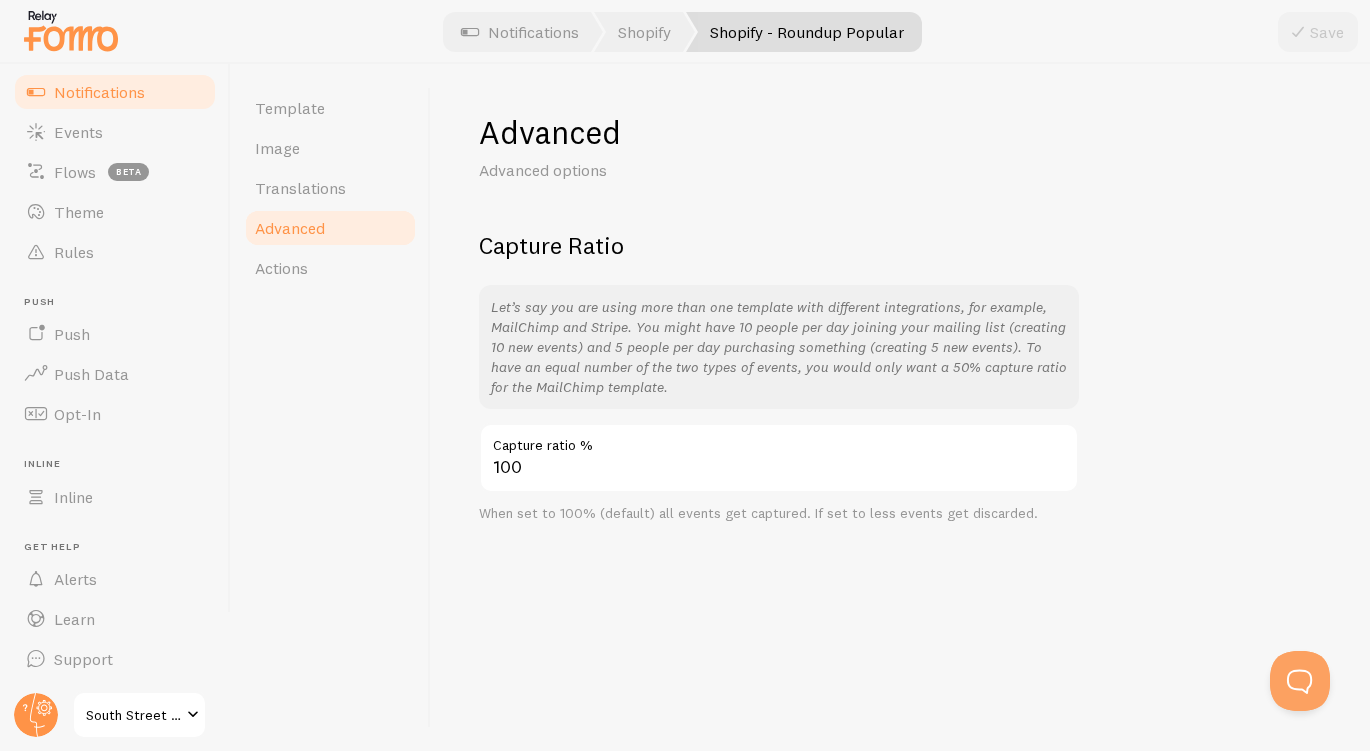scroll, scrollTop: 0, scrollLeft: 0, axis: both 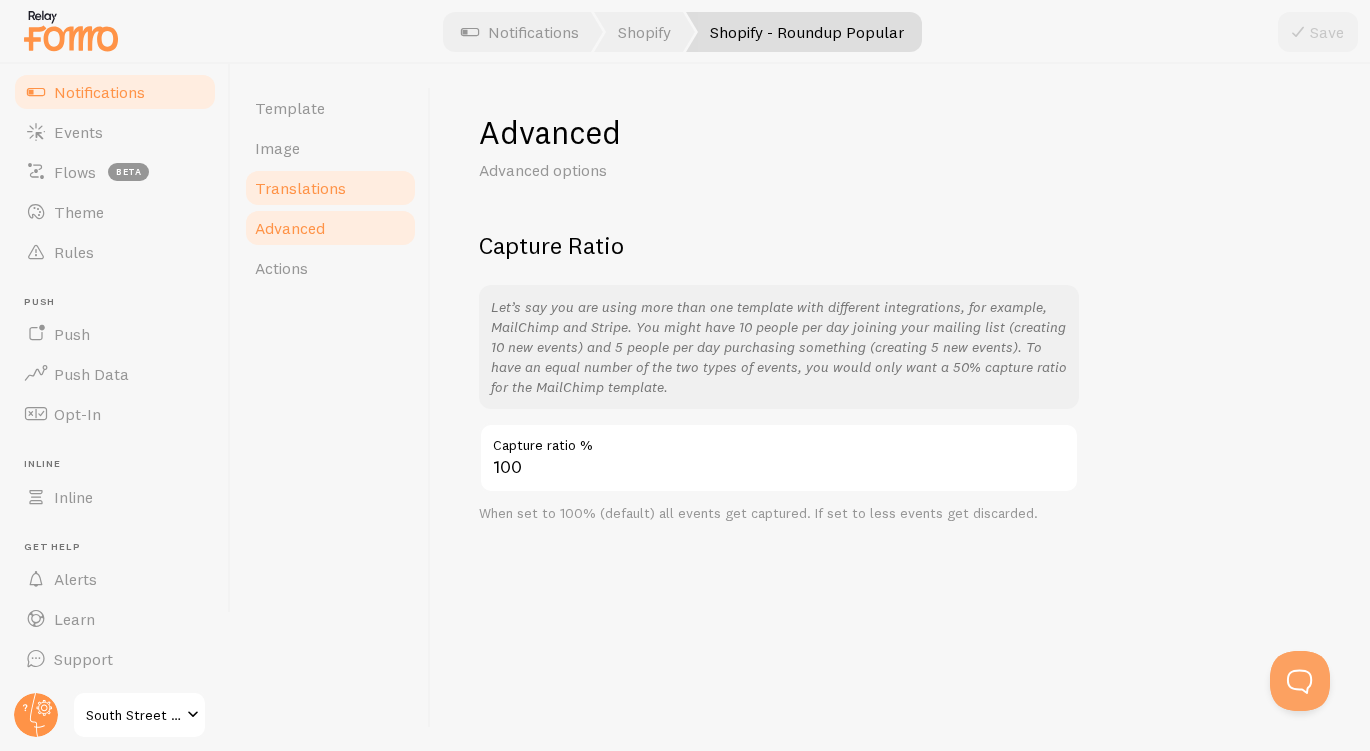 click on "Translations" at bounding box center (300, 188) 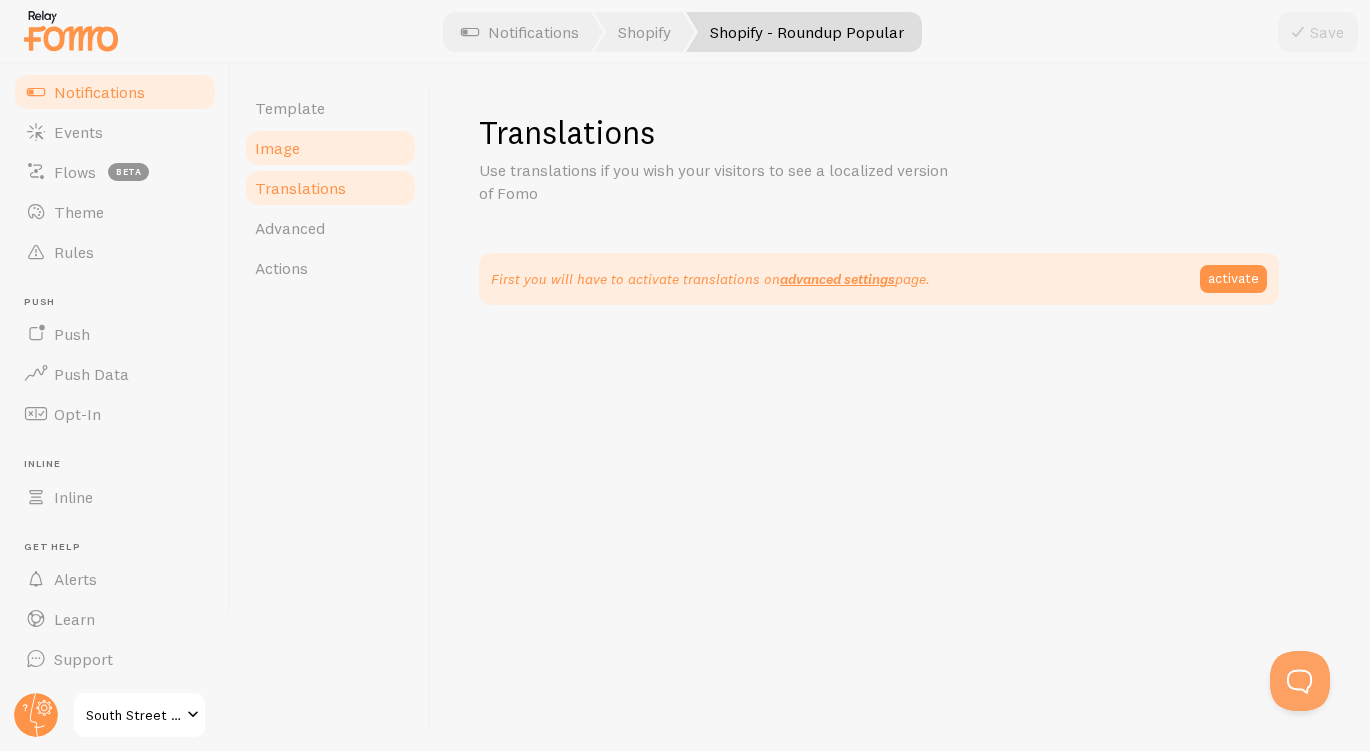 click on "Image" at bounding box center (330, 148) 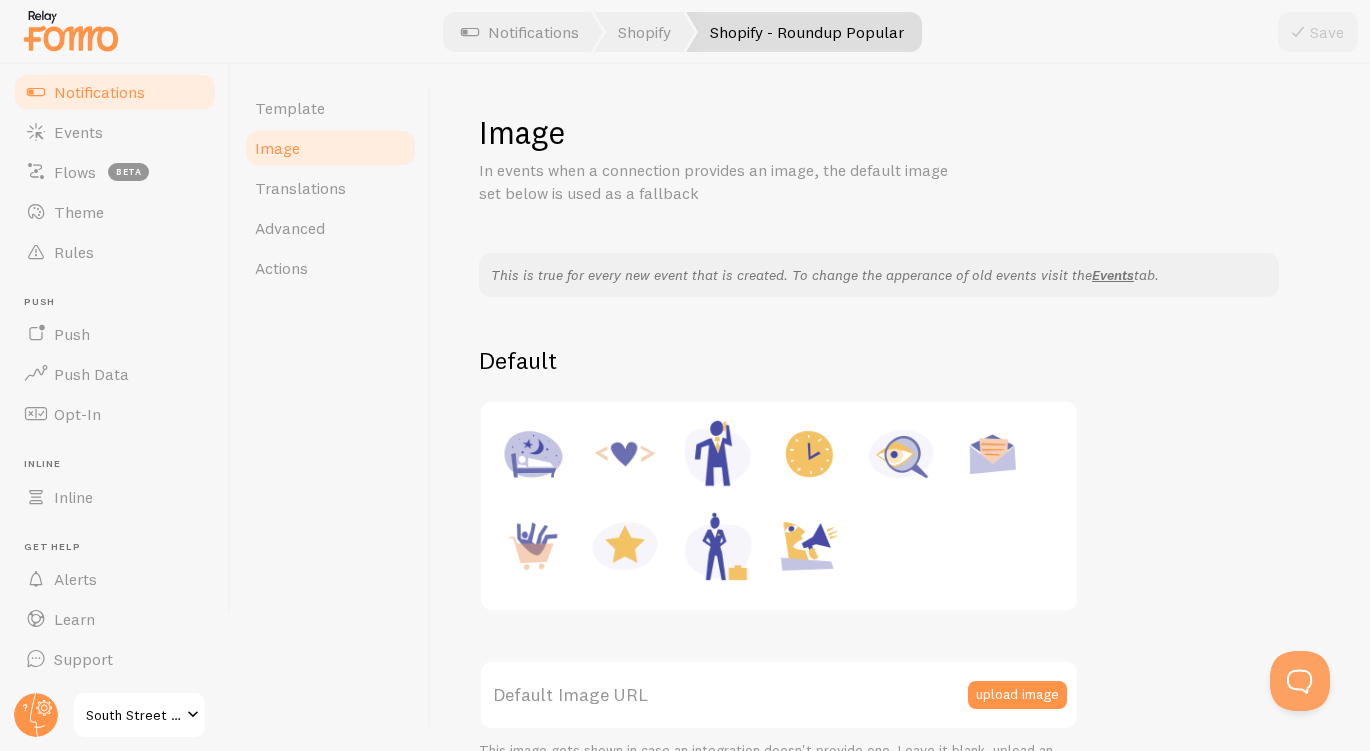 click on "Notifications" at bounding box center [99, 92] 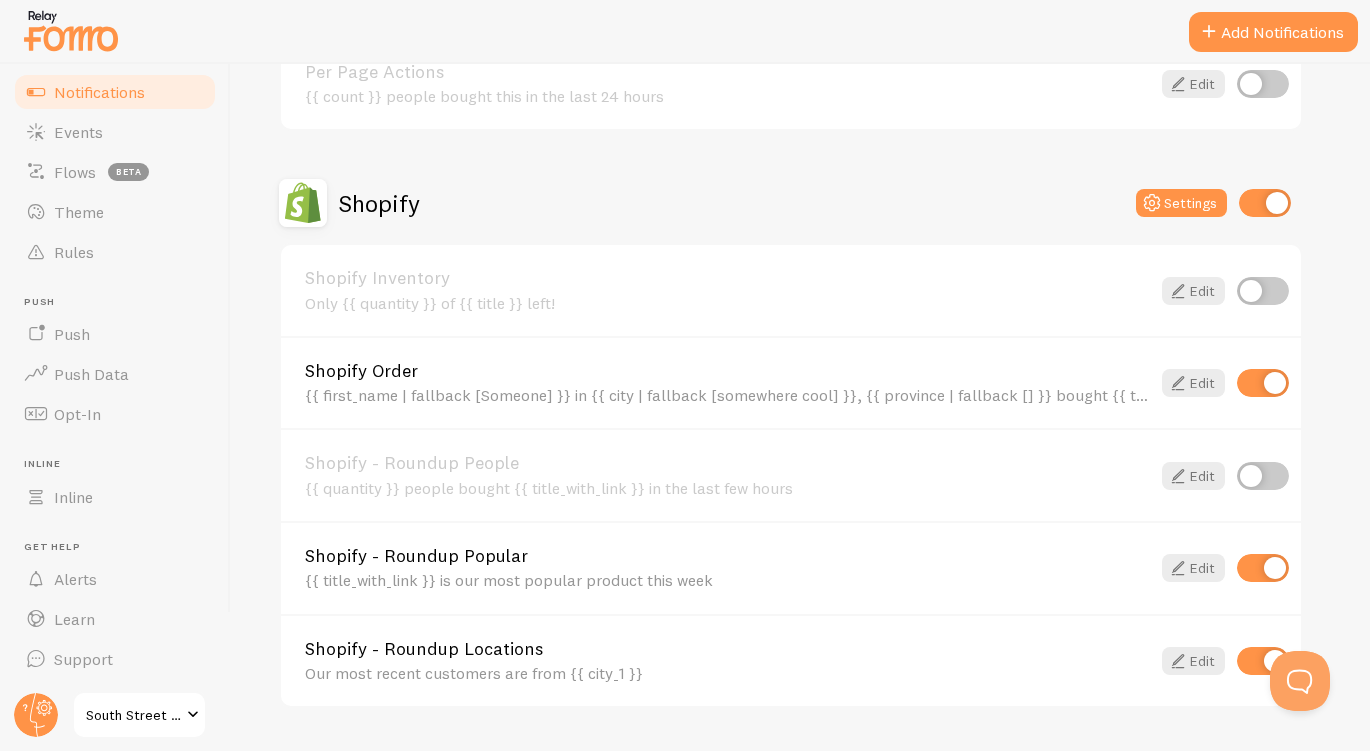 scroll, scrollTop: 810, scrollLeft: 0, axis: vertical 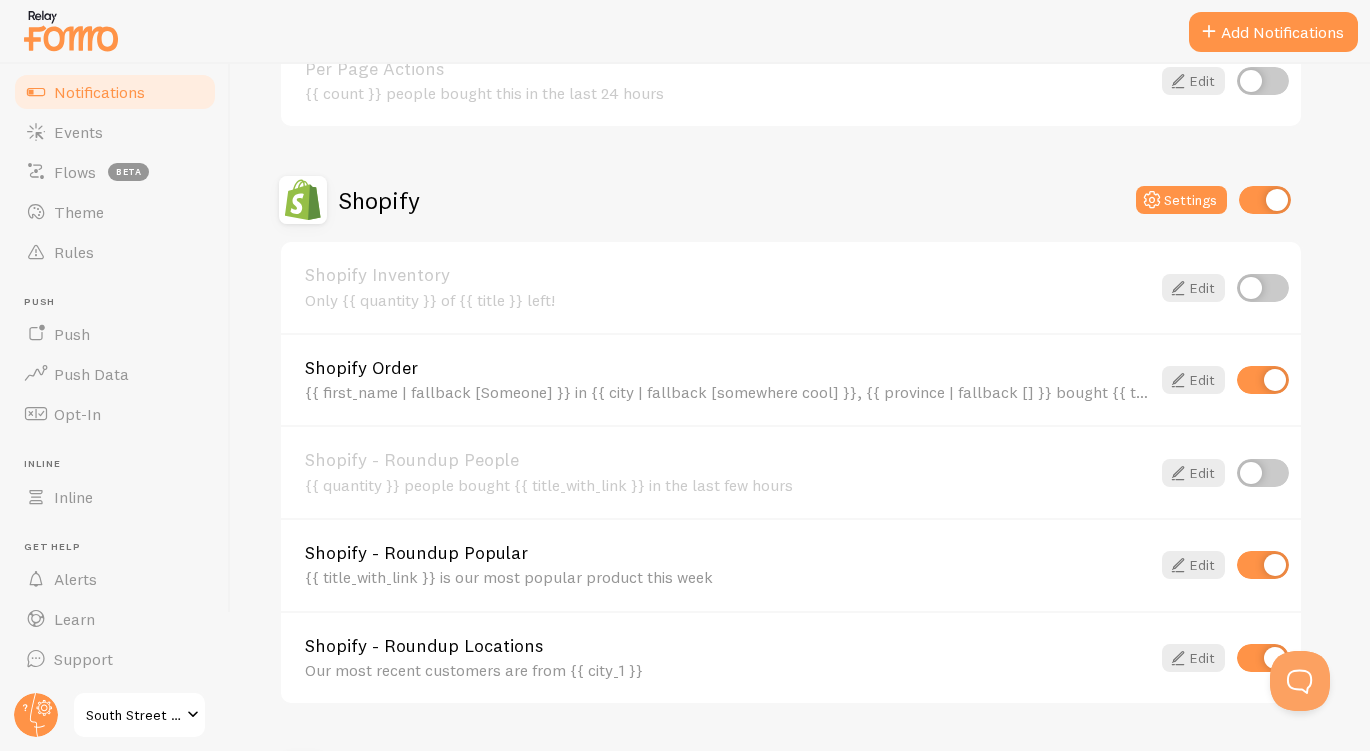 click at bounding box center (1263, 380) 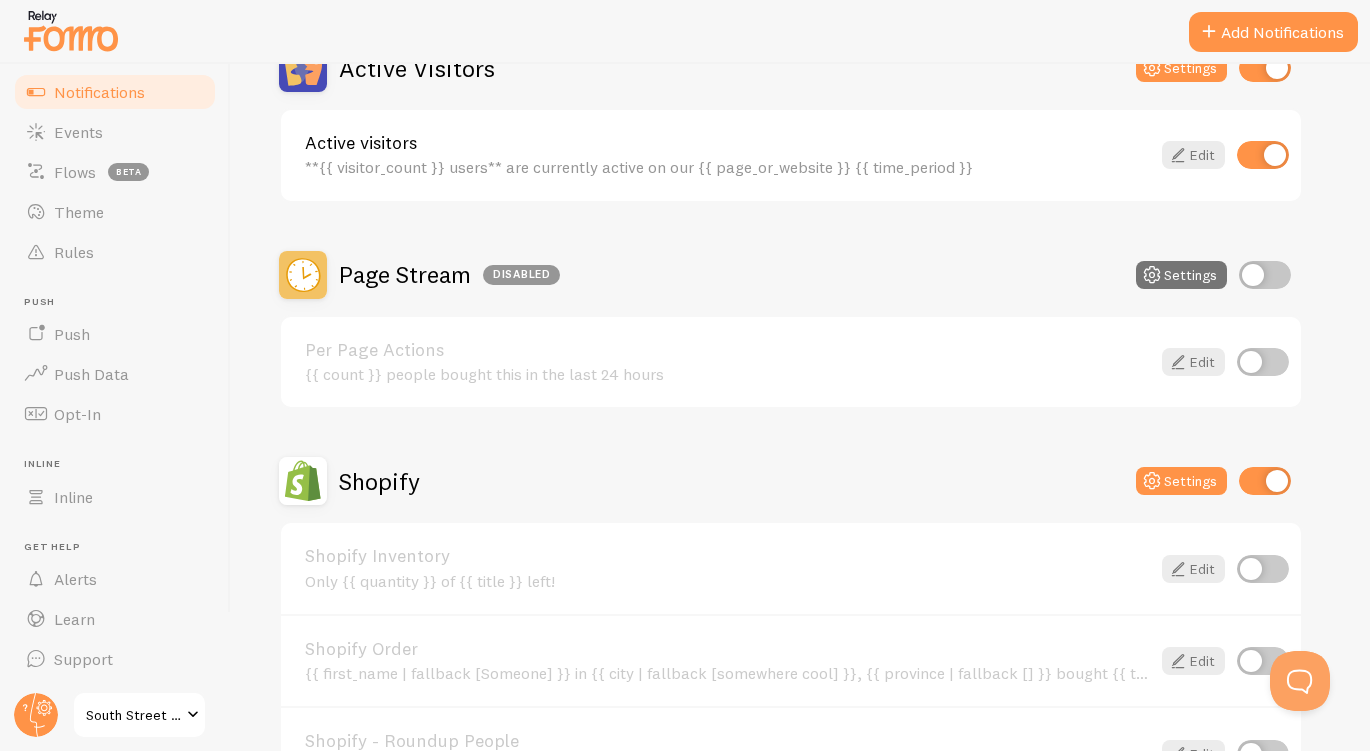 scroll, scrollTop: 0, scrollLeft: 0, axis: both 